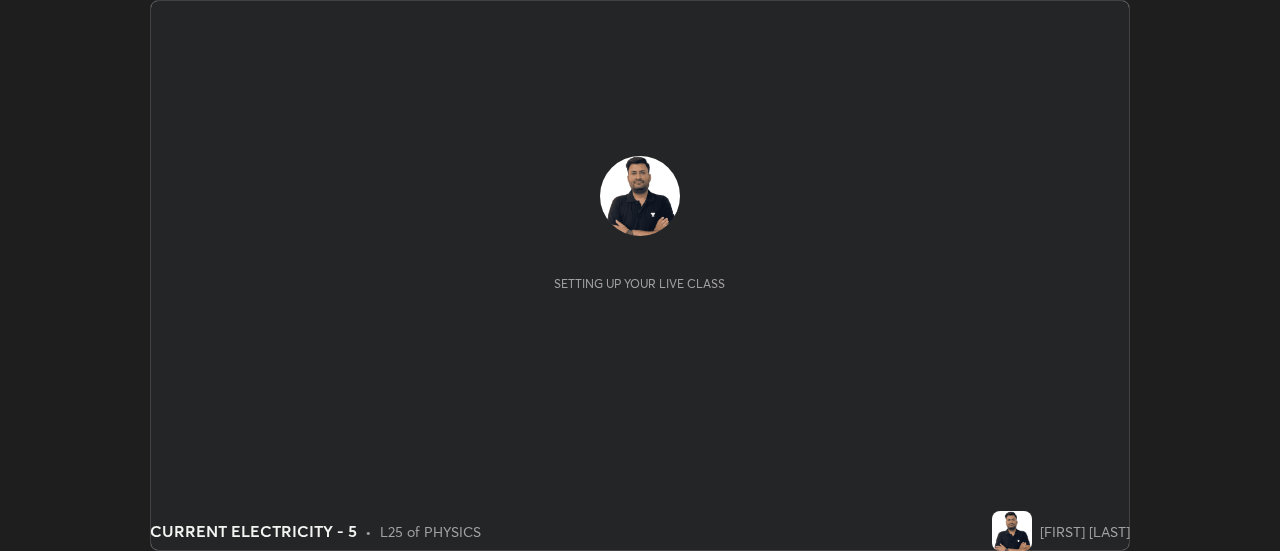 scroll, scrollTop: 0, scrollLeft: 0, axis: both 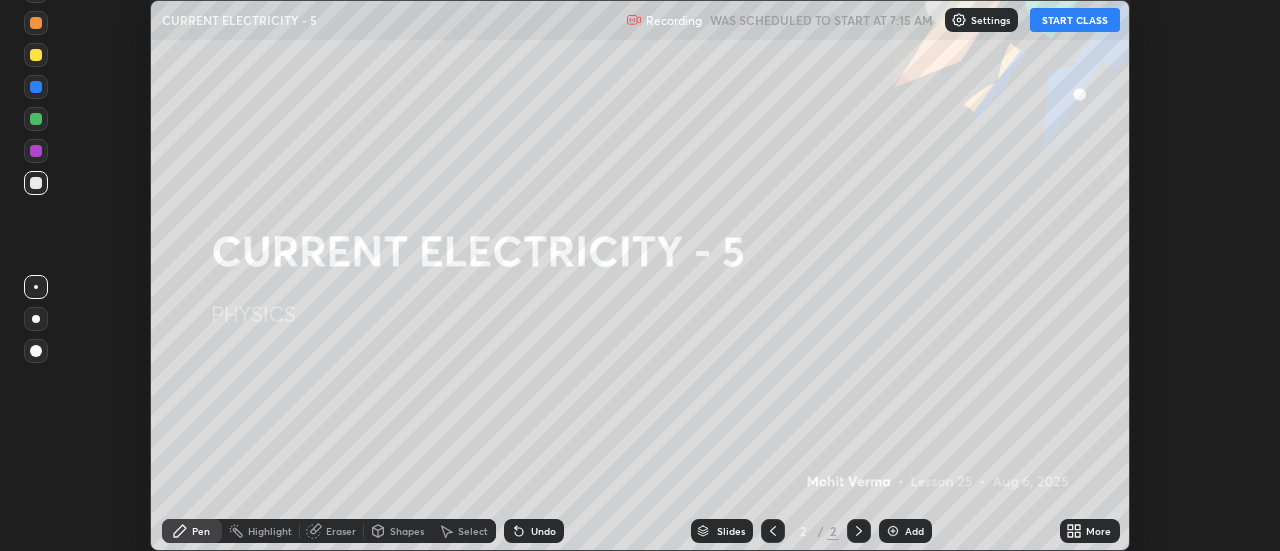 click on "START CLASS" at bounding box center [1075, 20] 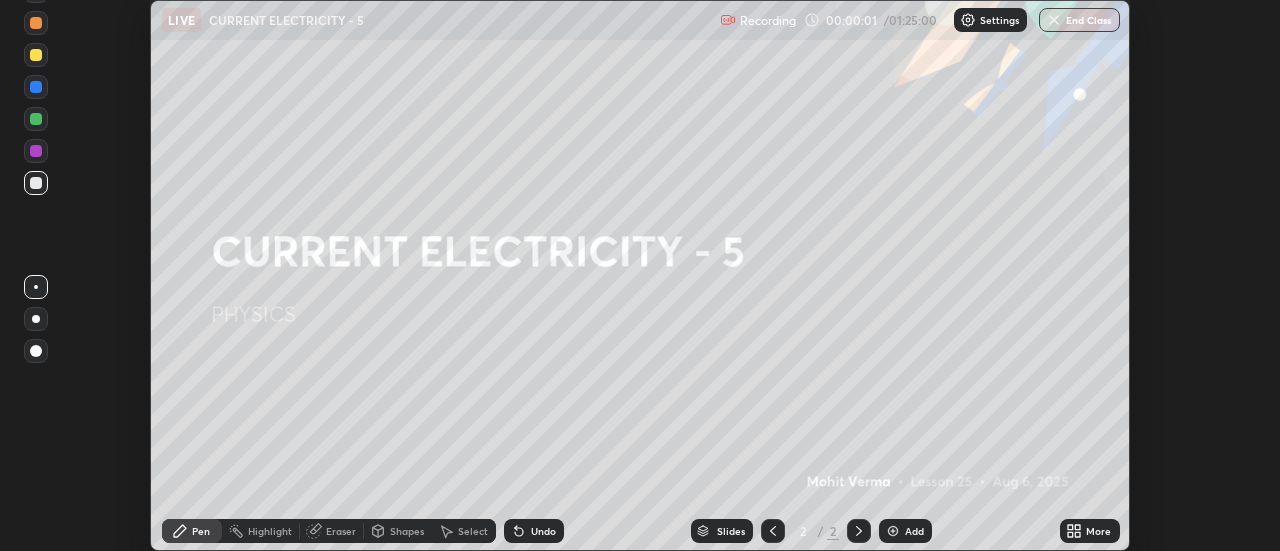 click 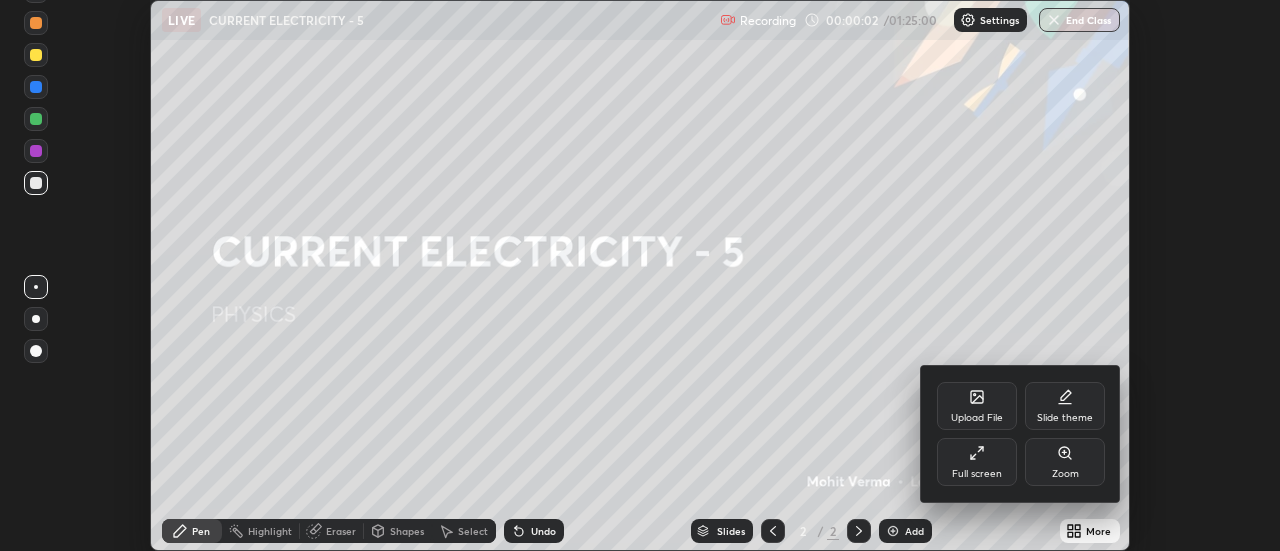 click on "Full screen" at bounding box center (977, 474) 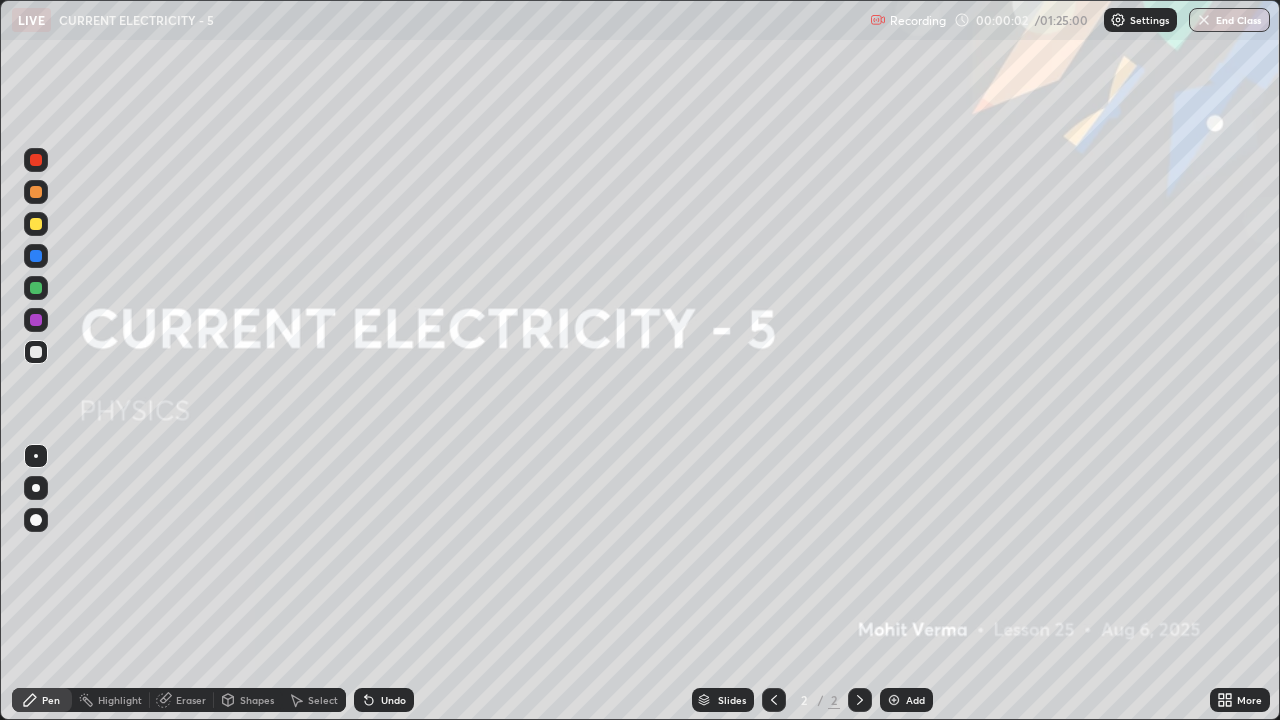 scroll, scrollTop: 99280, scrollLeft: 98720, axis: both 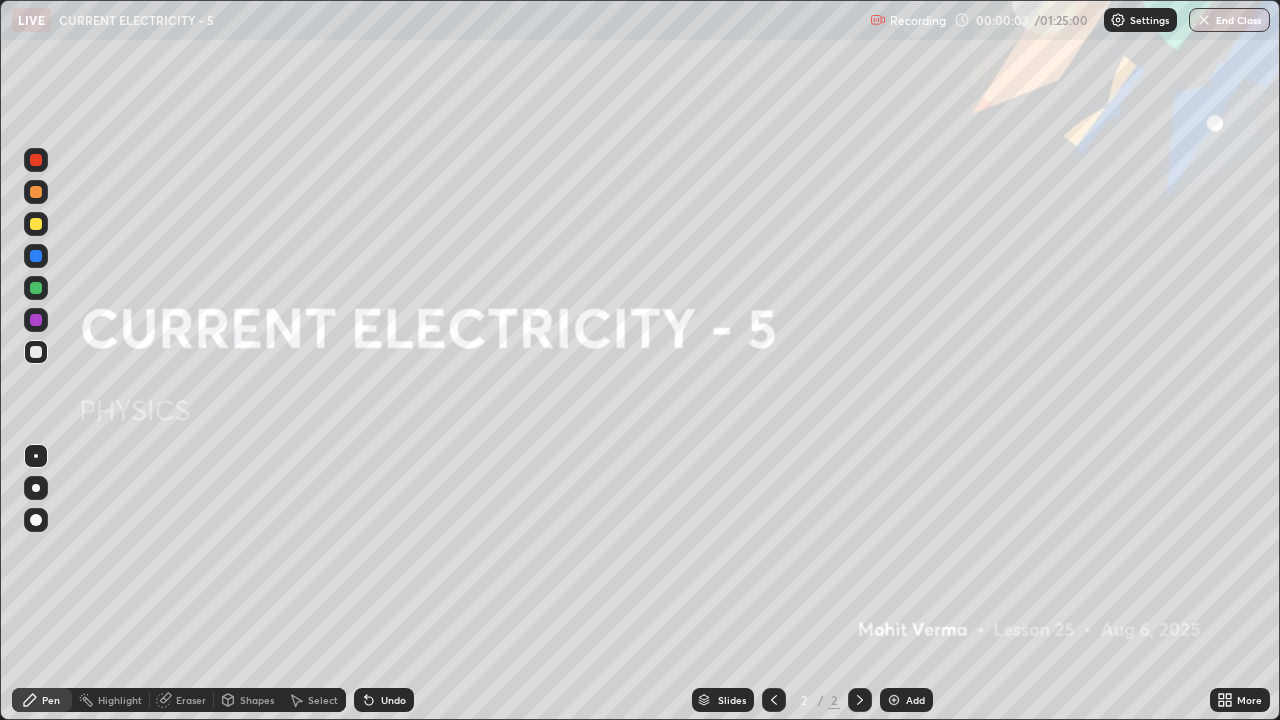 click on "Add" at bounding box center [915, 700] 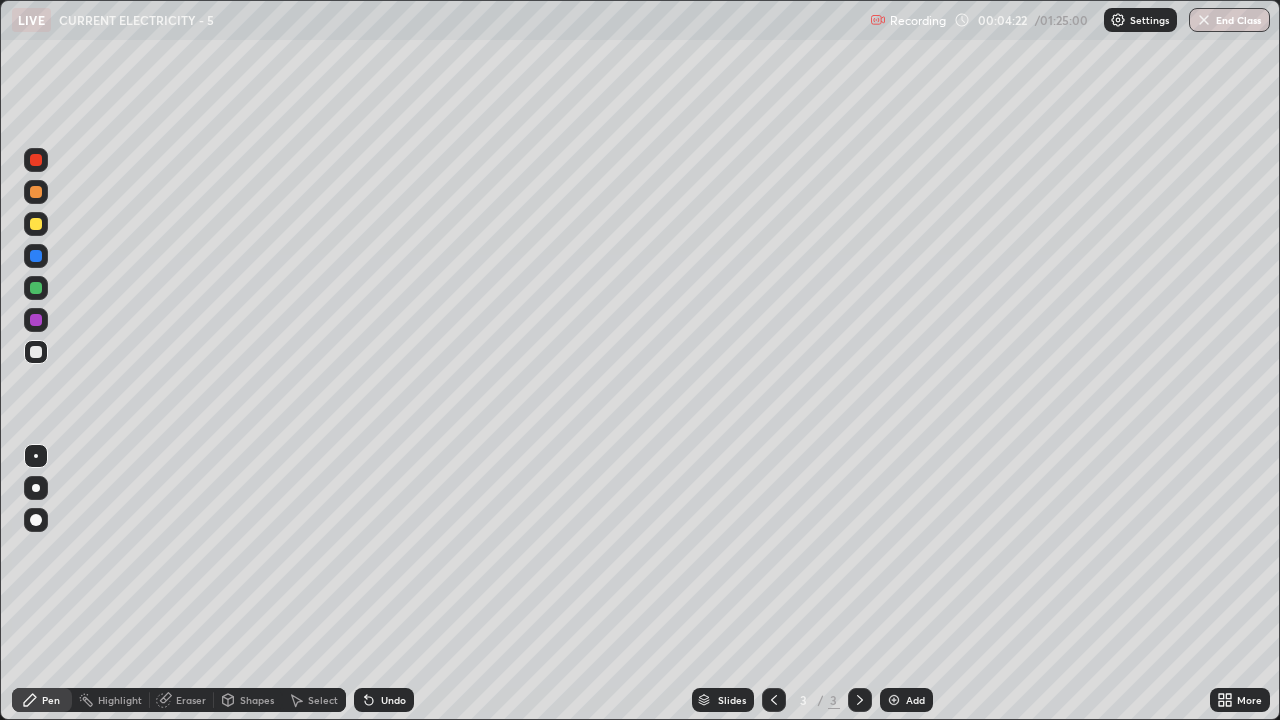 click on "Highlight" at bounding box center (120, 700) 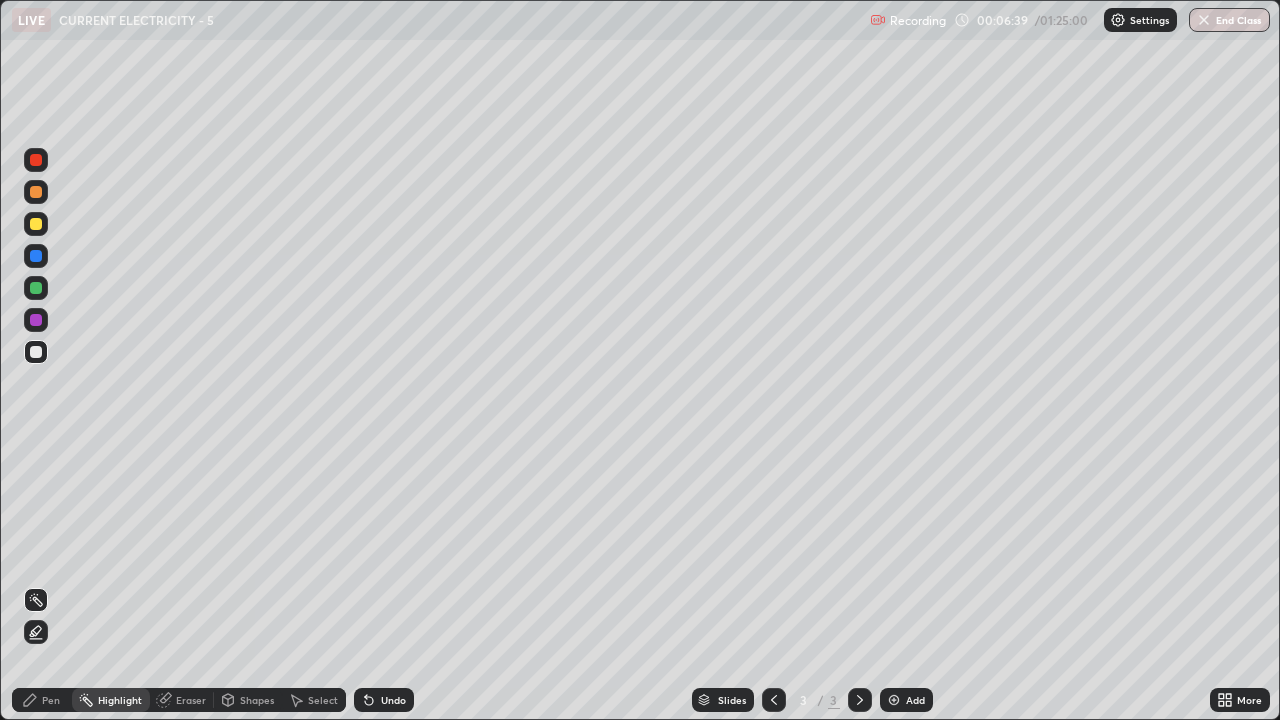 click on "Pen" at bounding box center [51, 700] 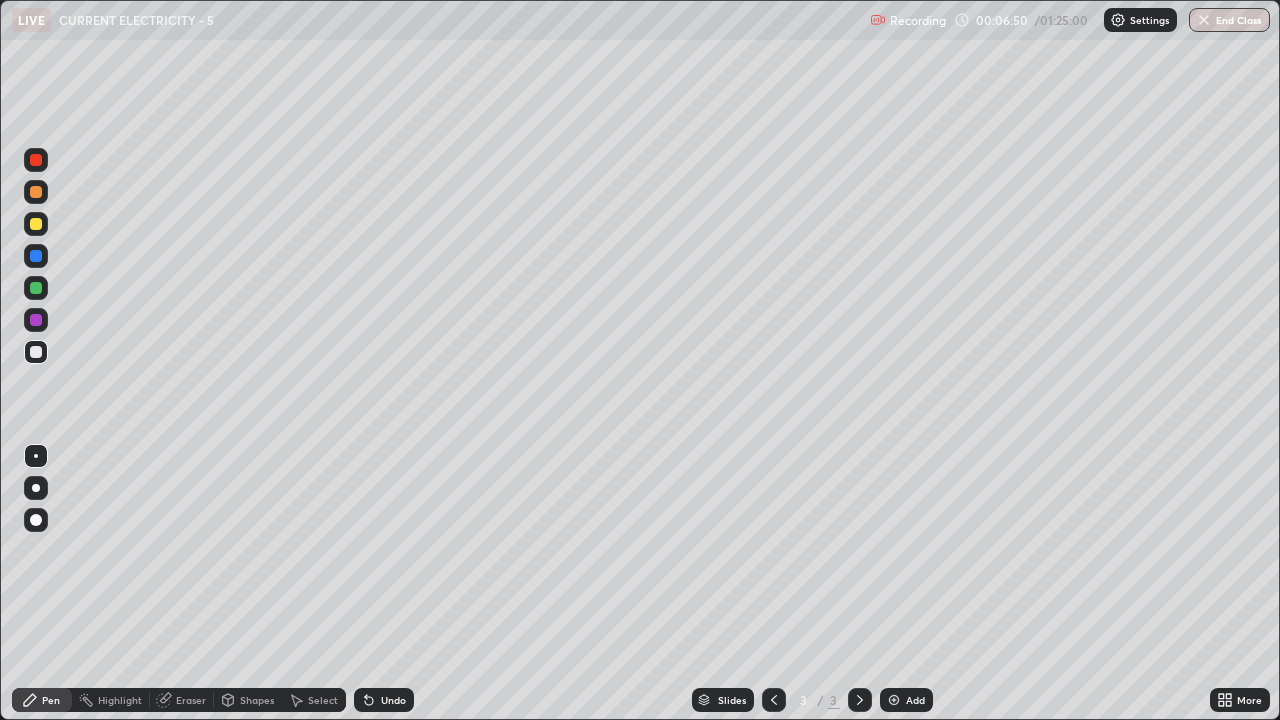 click on "Highlight" at bounding box center [120, 700] 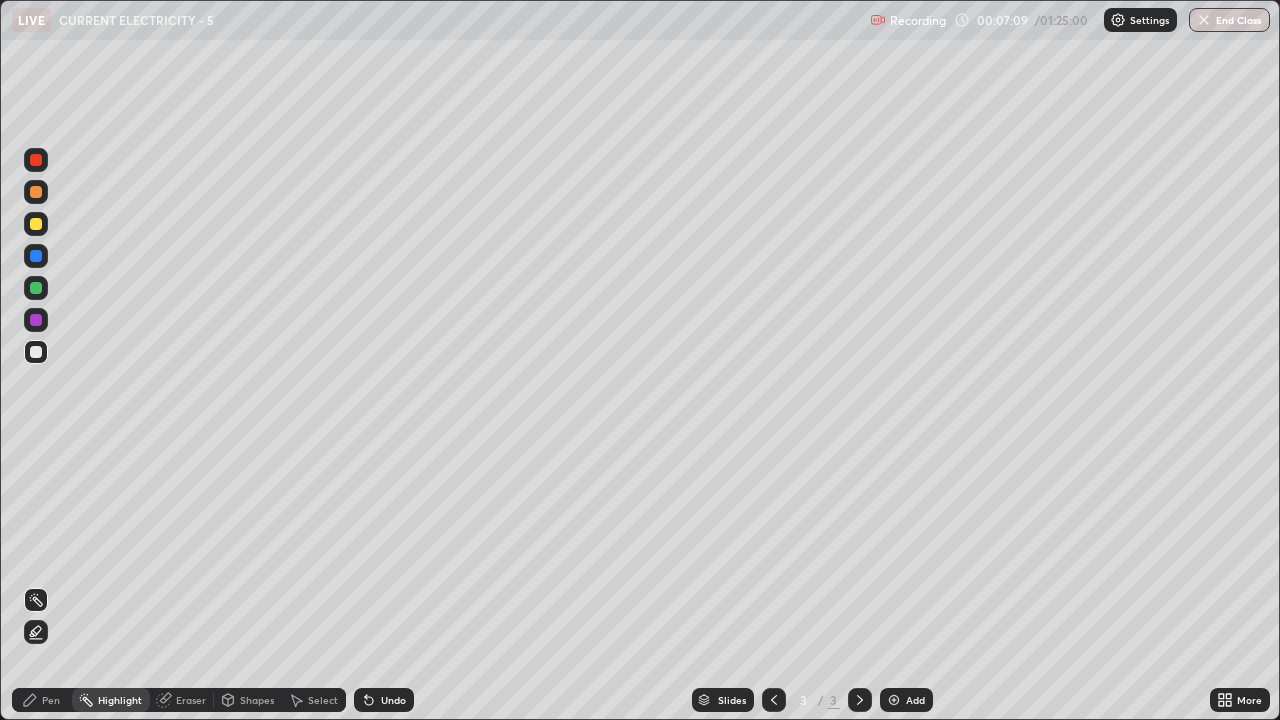click on "Pen" at bounding box center (51, 700) 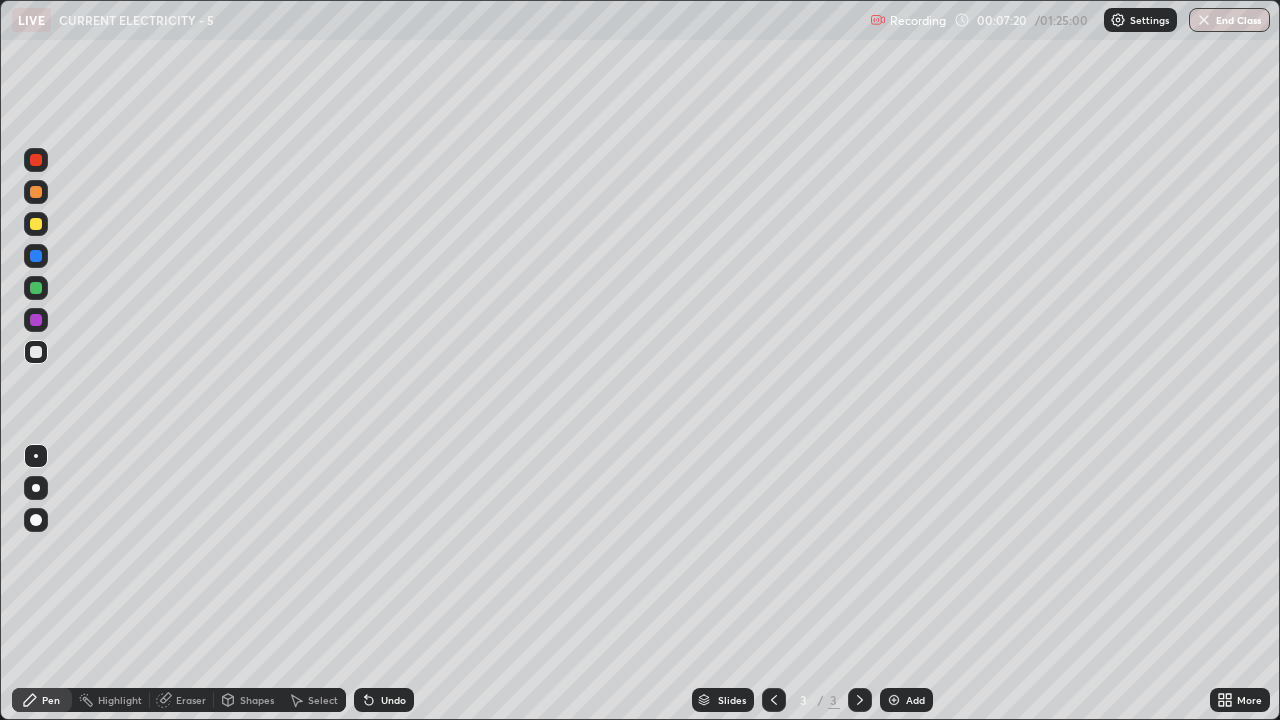 click on "Add" at bounding box center [906, 700] 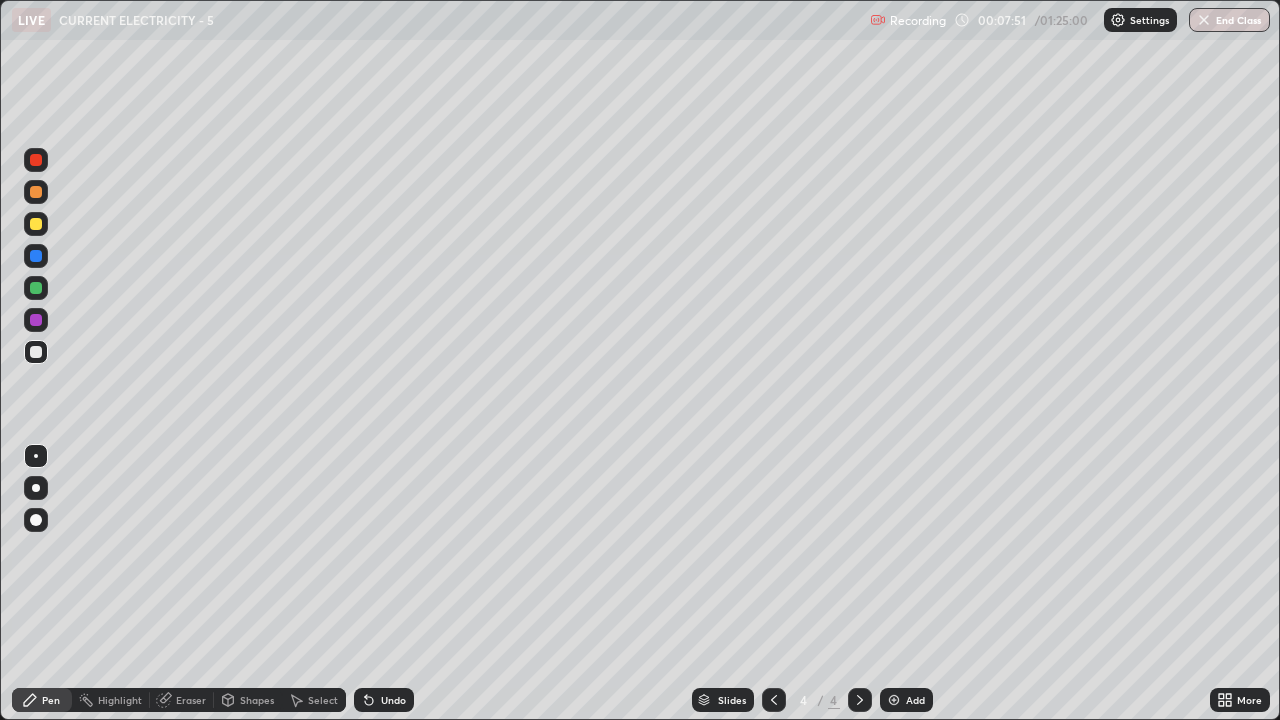 click on "Undo" at bounding box center (393, 700) 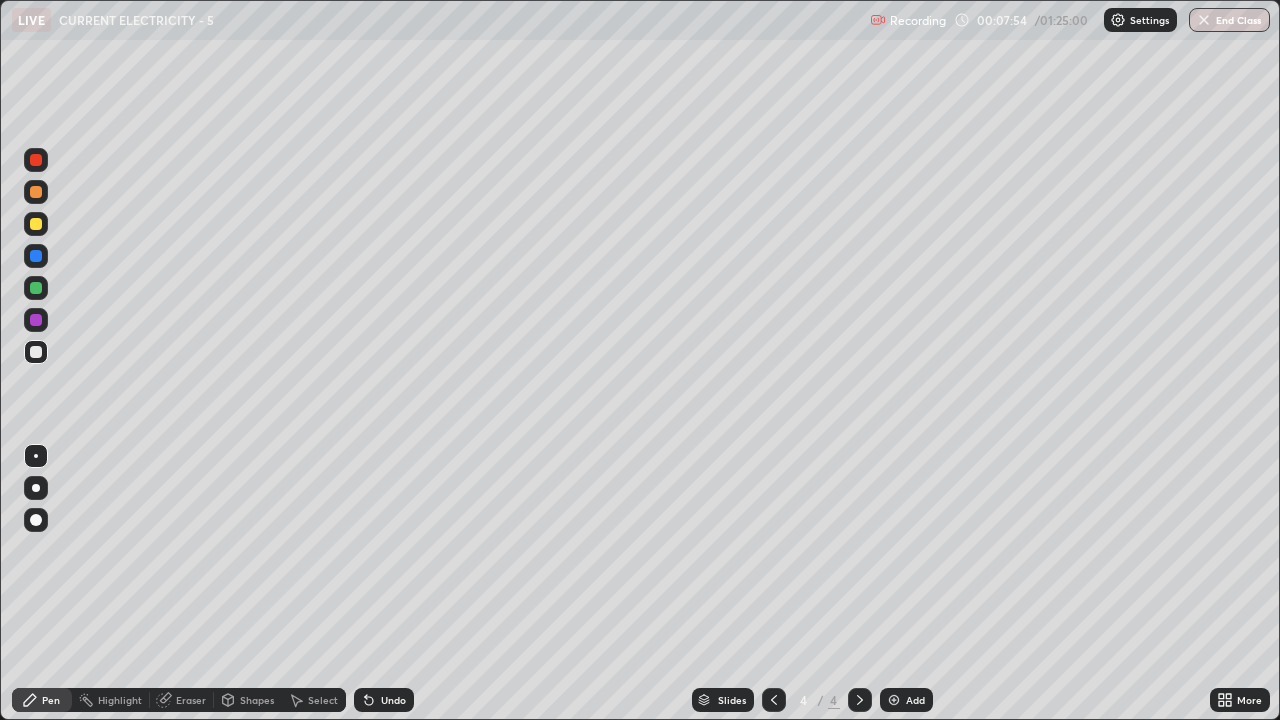 click on "Highlight" at bounding box center [111, 700] 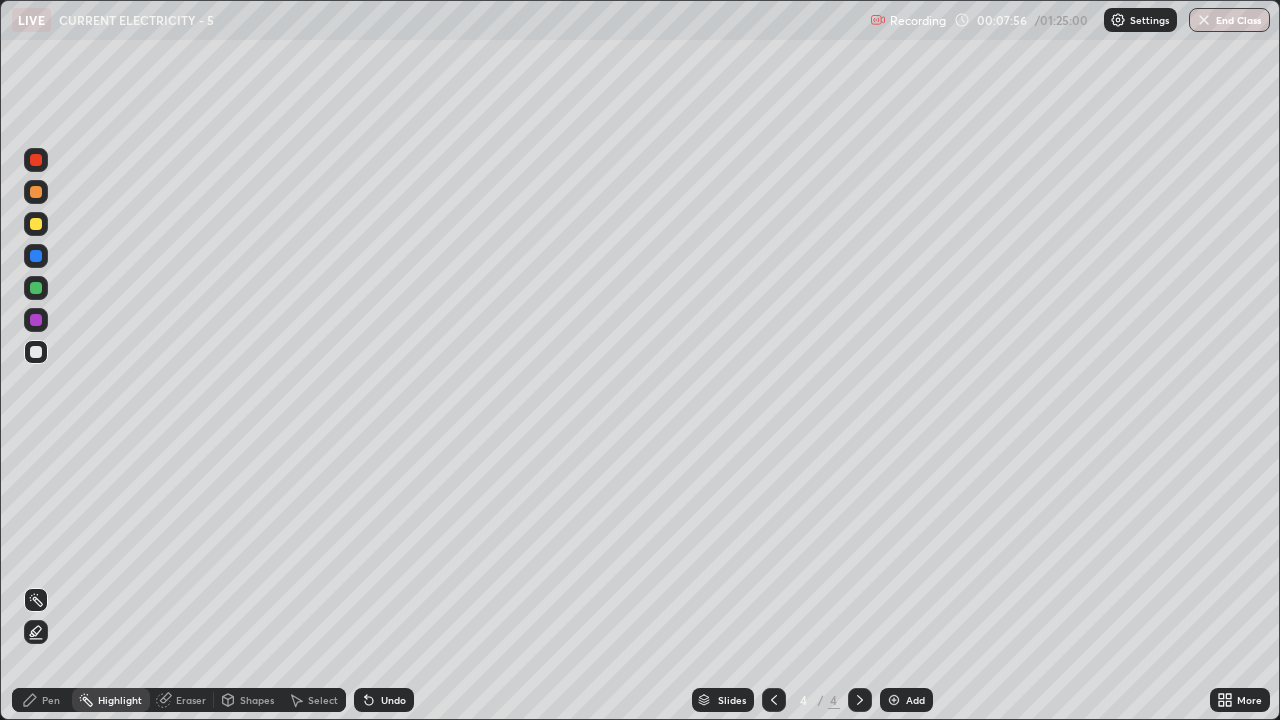 click on "Eraser" at bounding box center [191, 700] 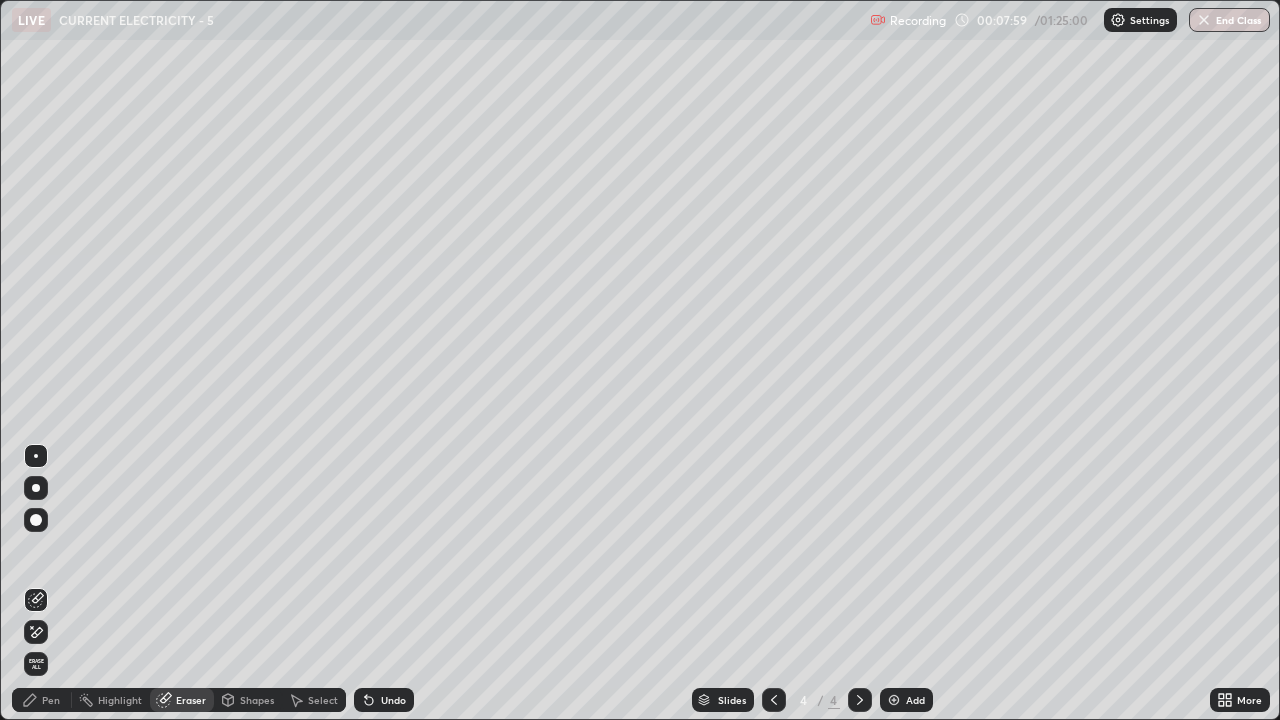 click on "Pen" at bounding box center [51, 700] 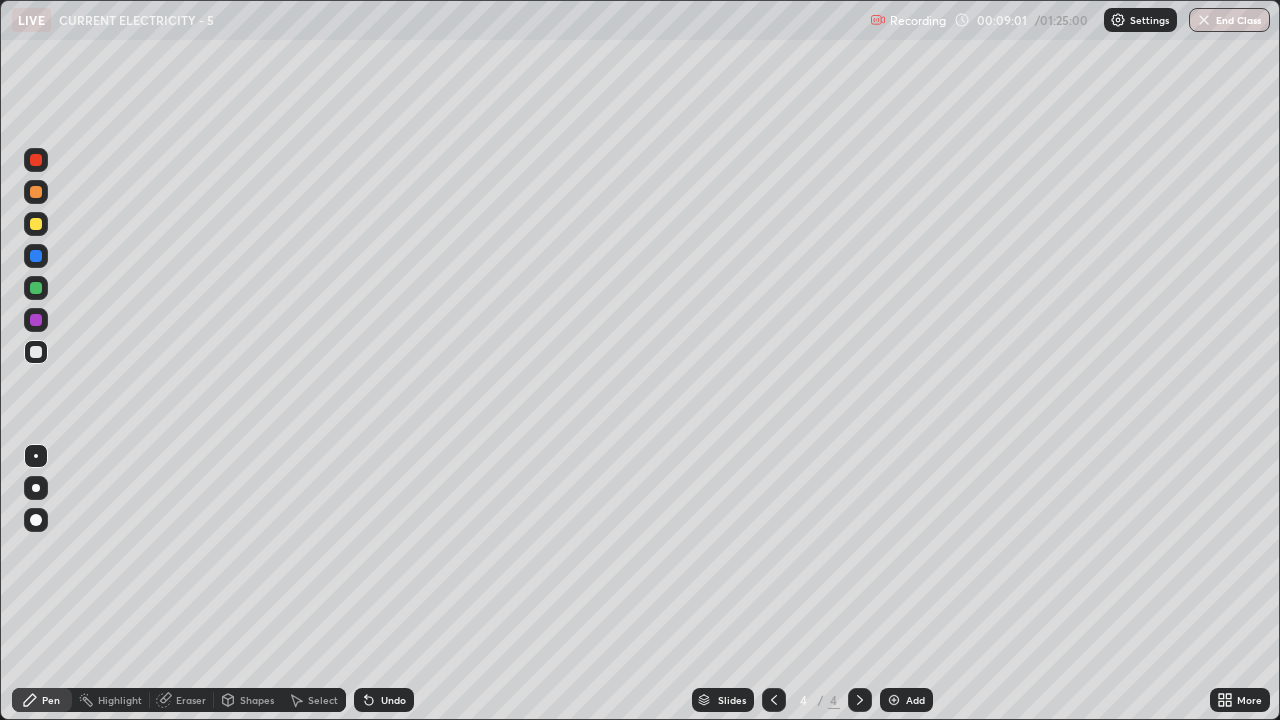 click on "Highlight" at bounding box center (120, 700) 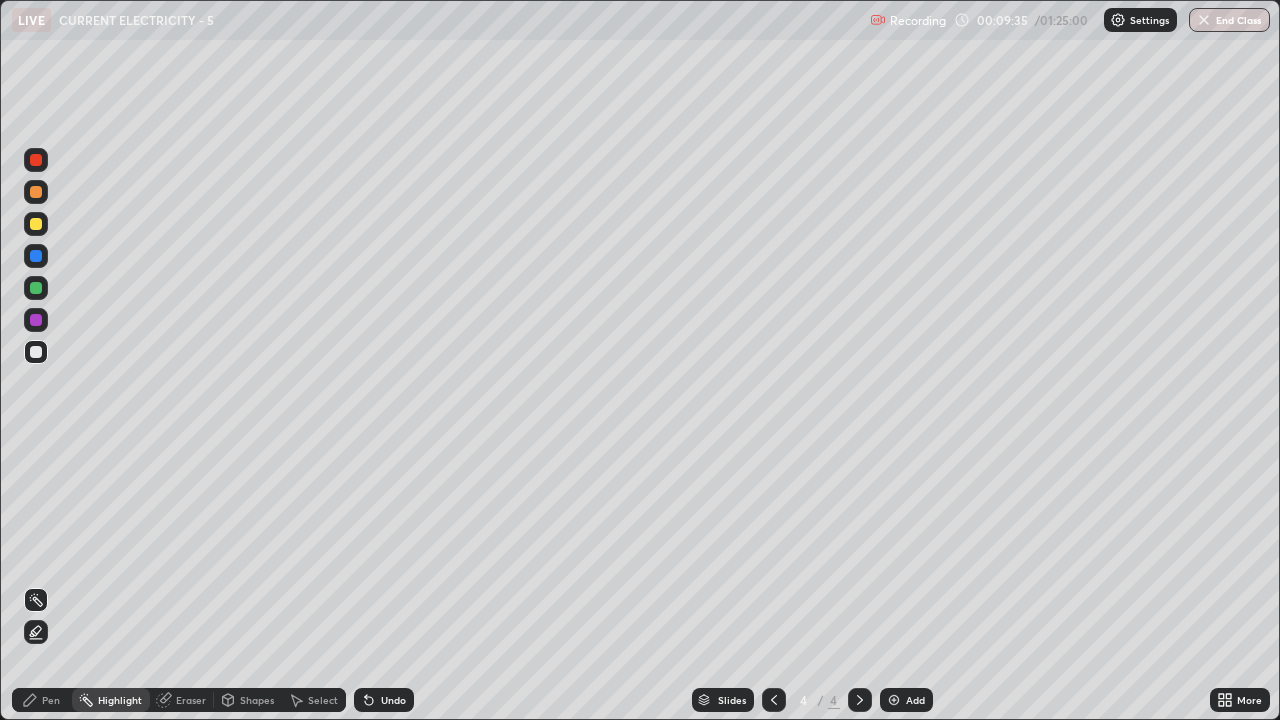 click on "Pen" at bounding box center (42, 700) 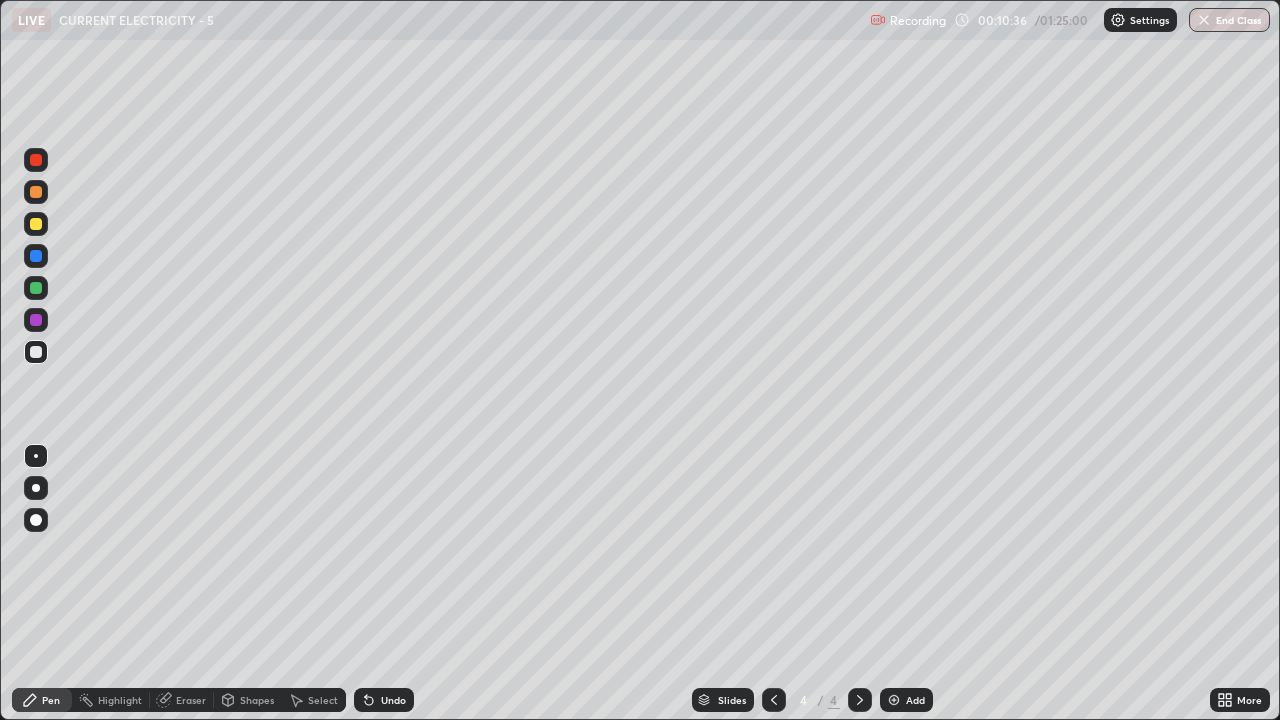click at bounding box center (36, 224) 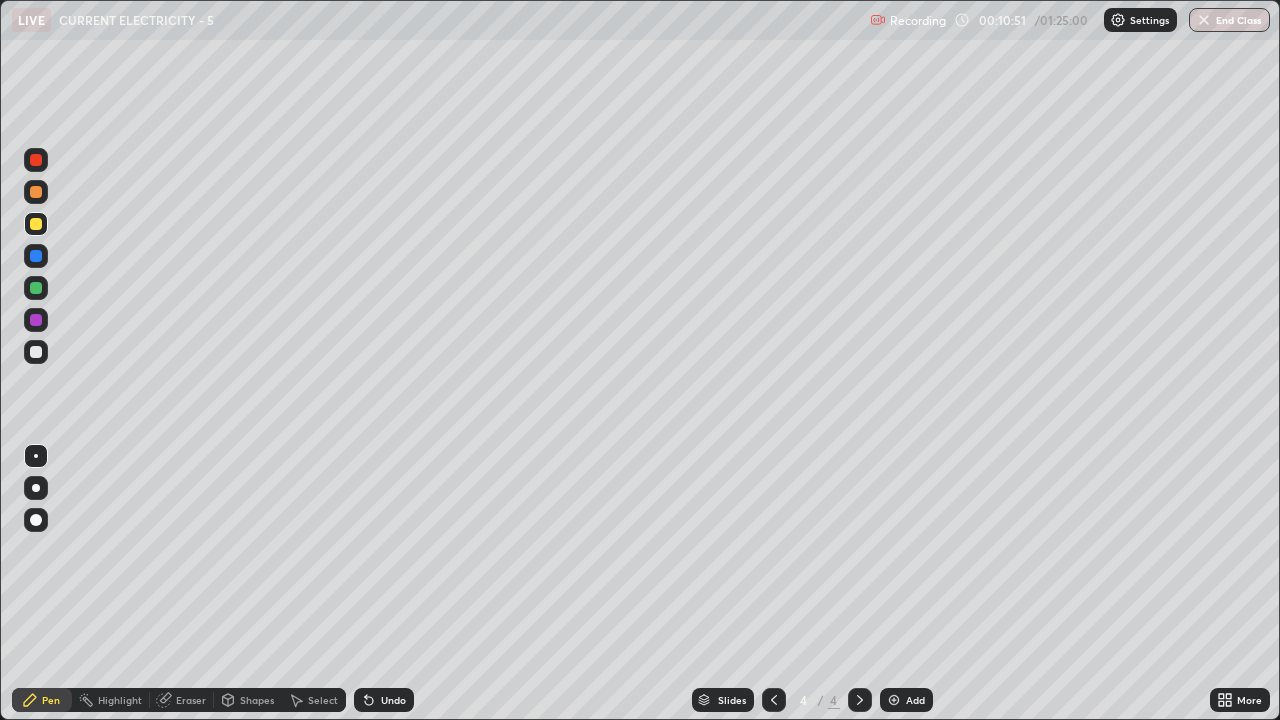 click at bounding box center (36, 352) 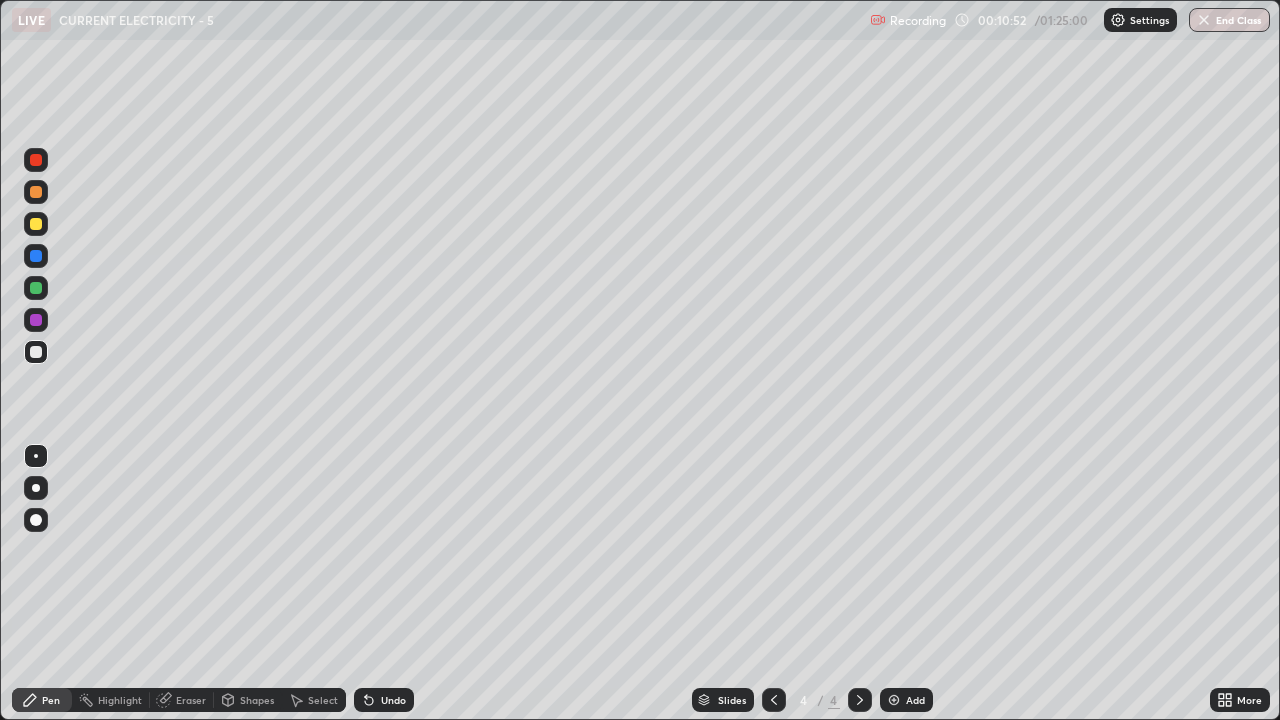 click on "Highlight" at bounding box center (120, 700) 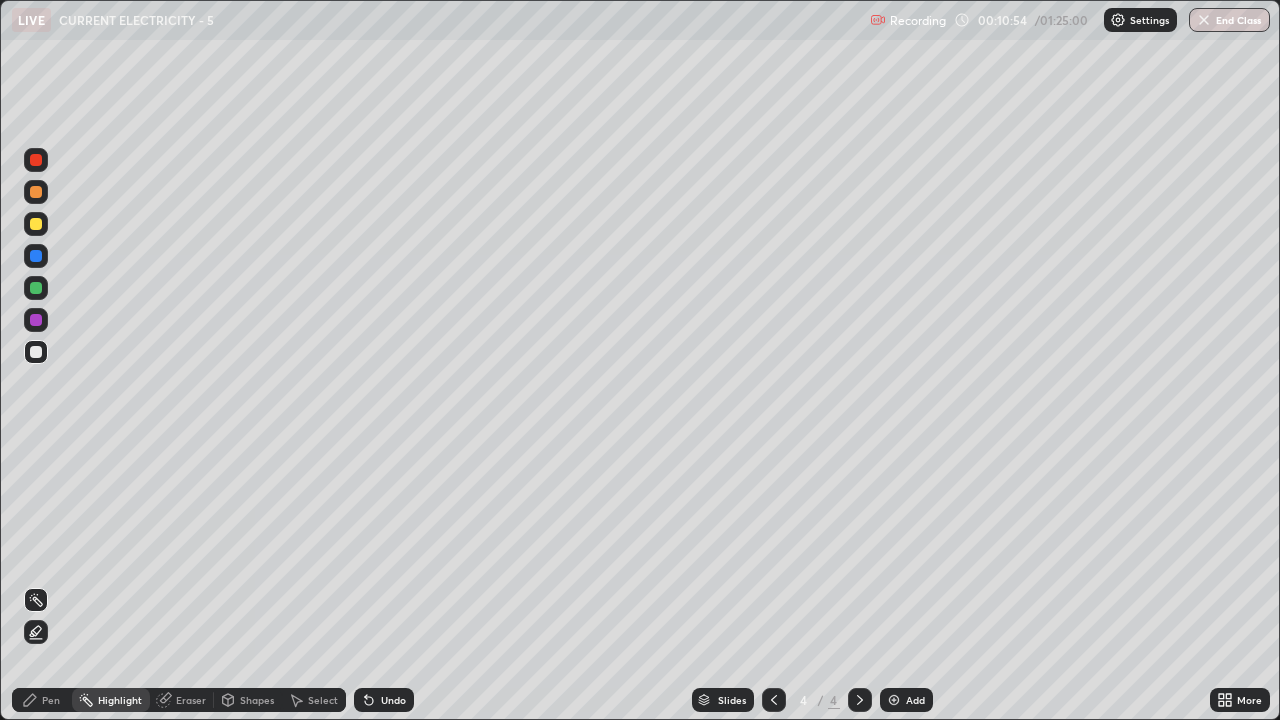 click at bounding box center (36, 224) 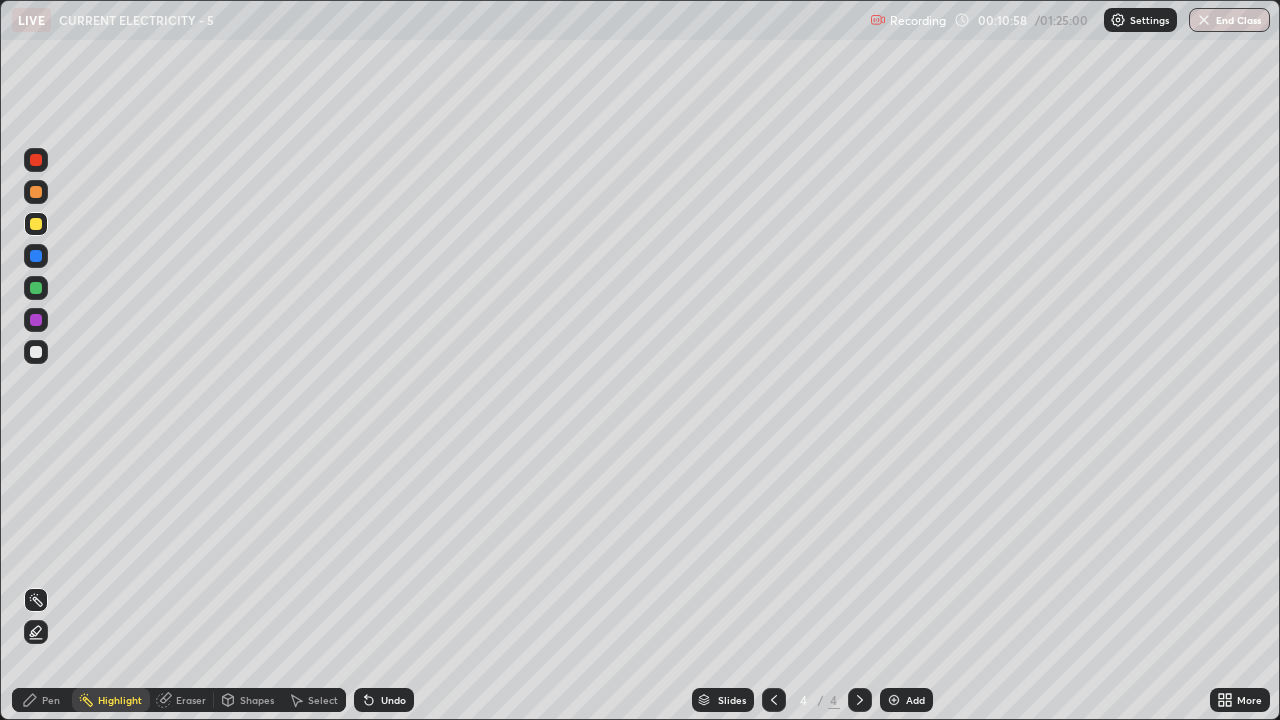 click 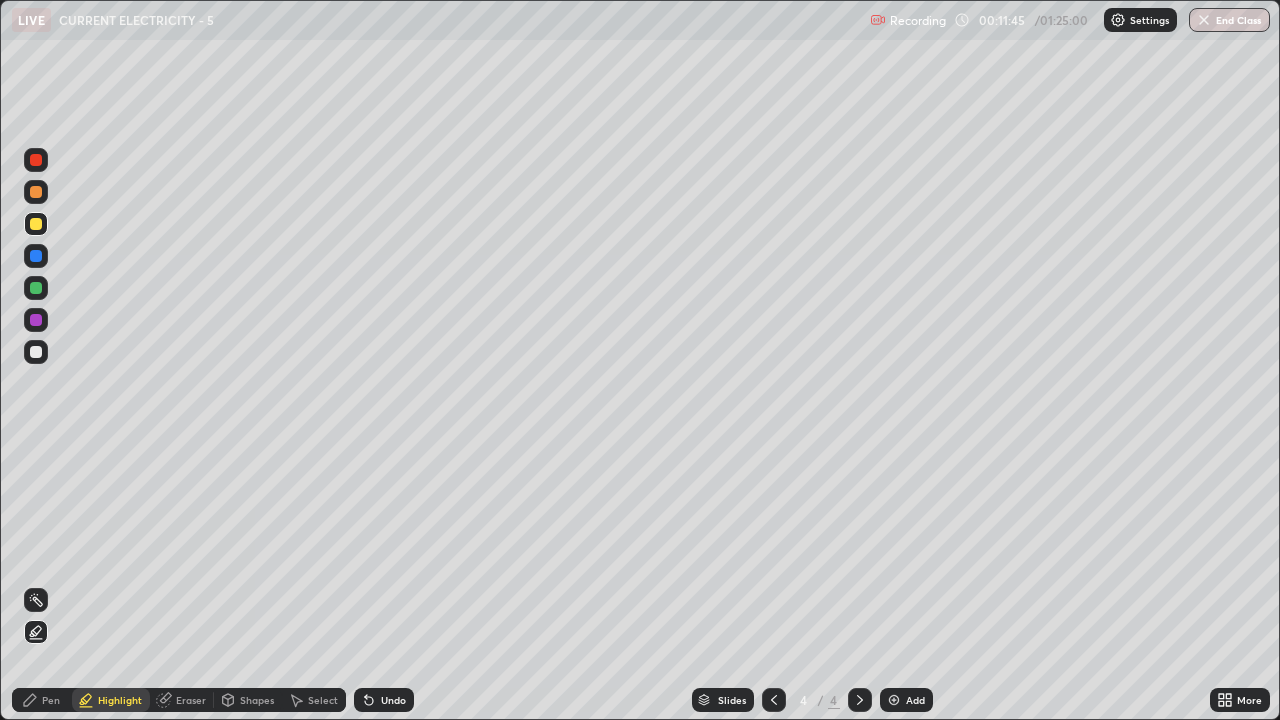 click on "Pen" at bounding box center [51, 700] 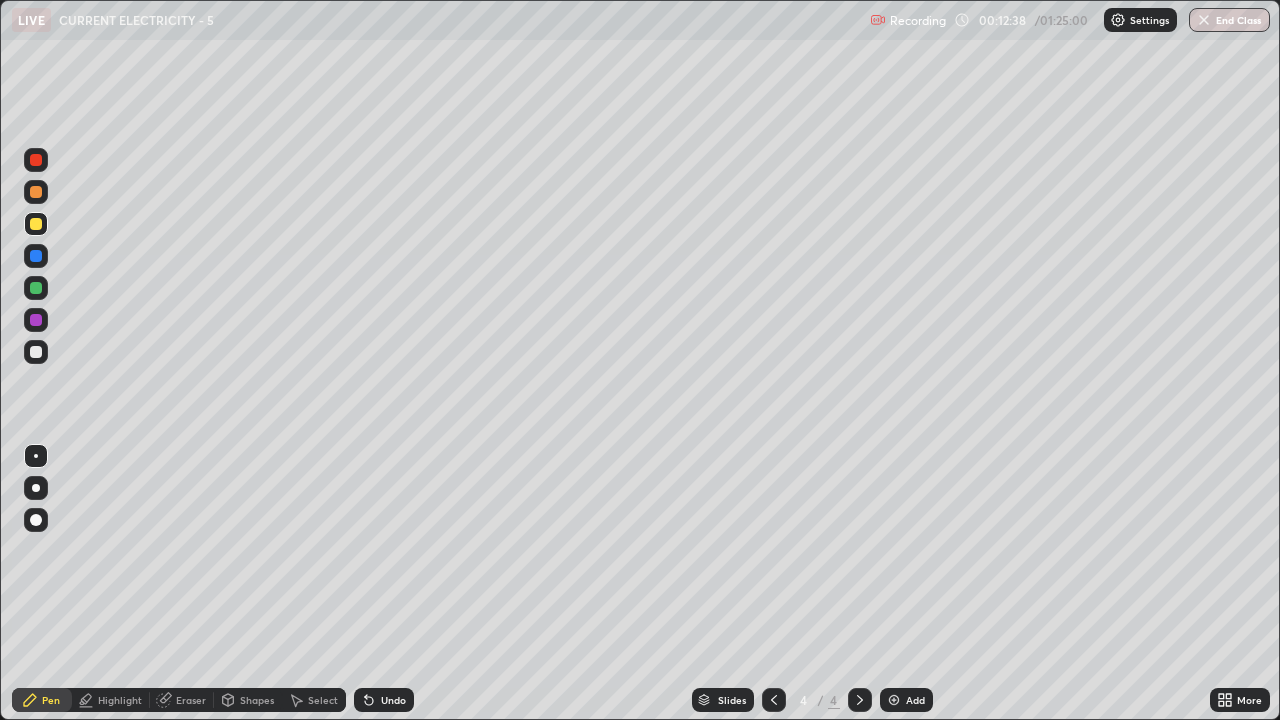click on "Eraser" at bounding box center [191, 700] 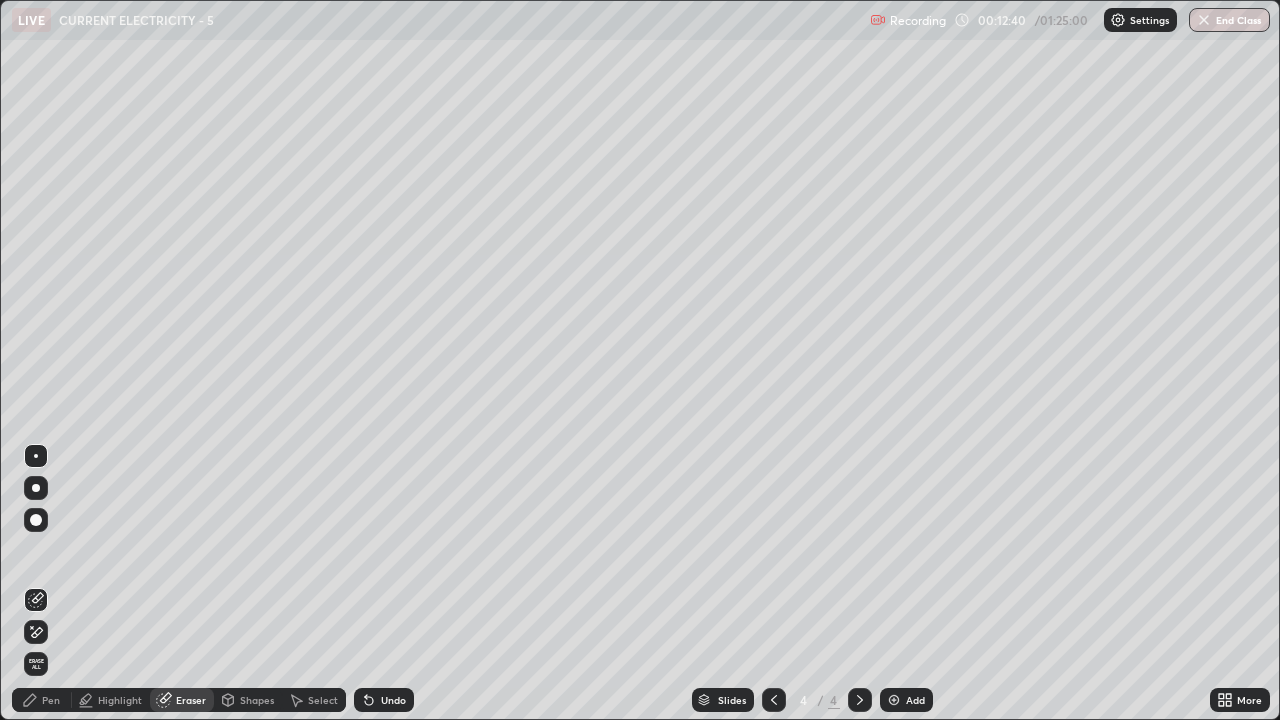 click 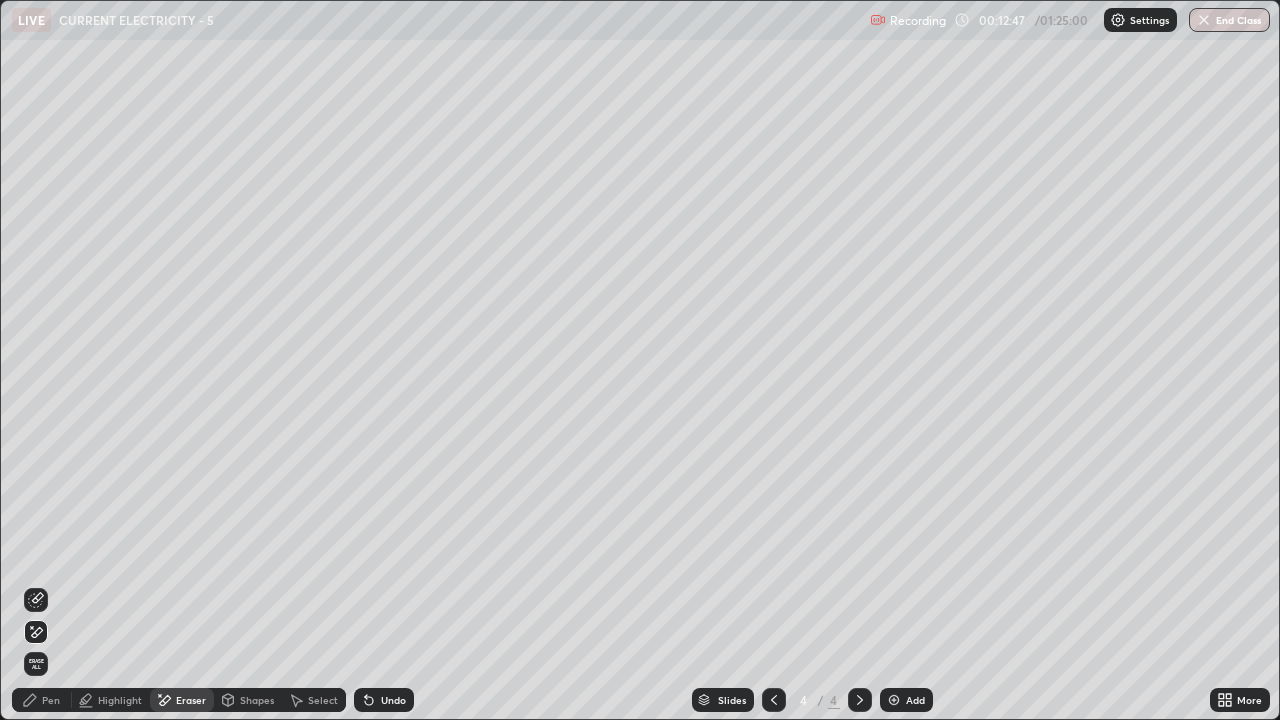 click on "Add" at bounding box center (906, 700) 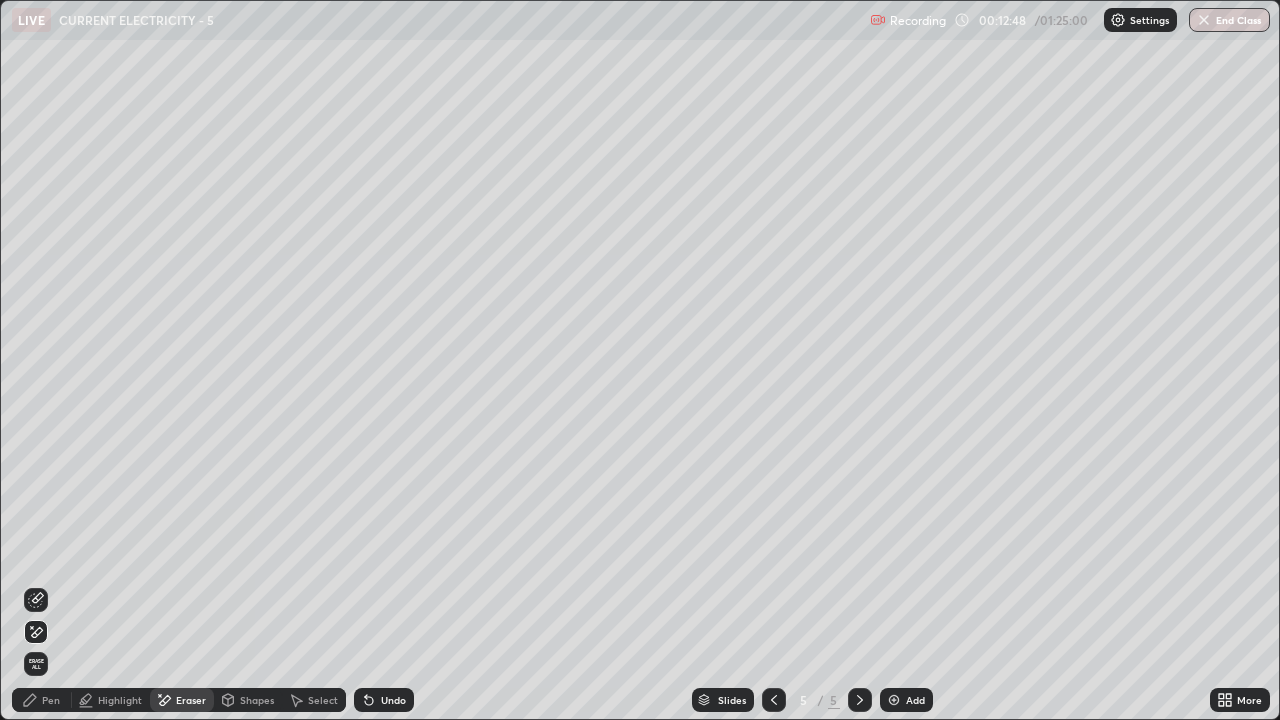 click on "Pen" at bounding box center (42, 700) 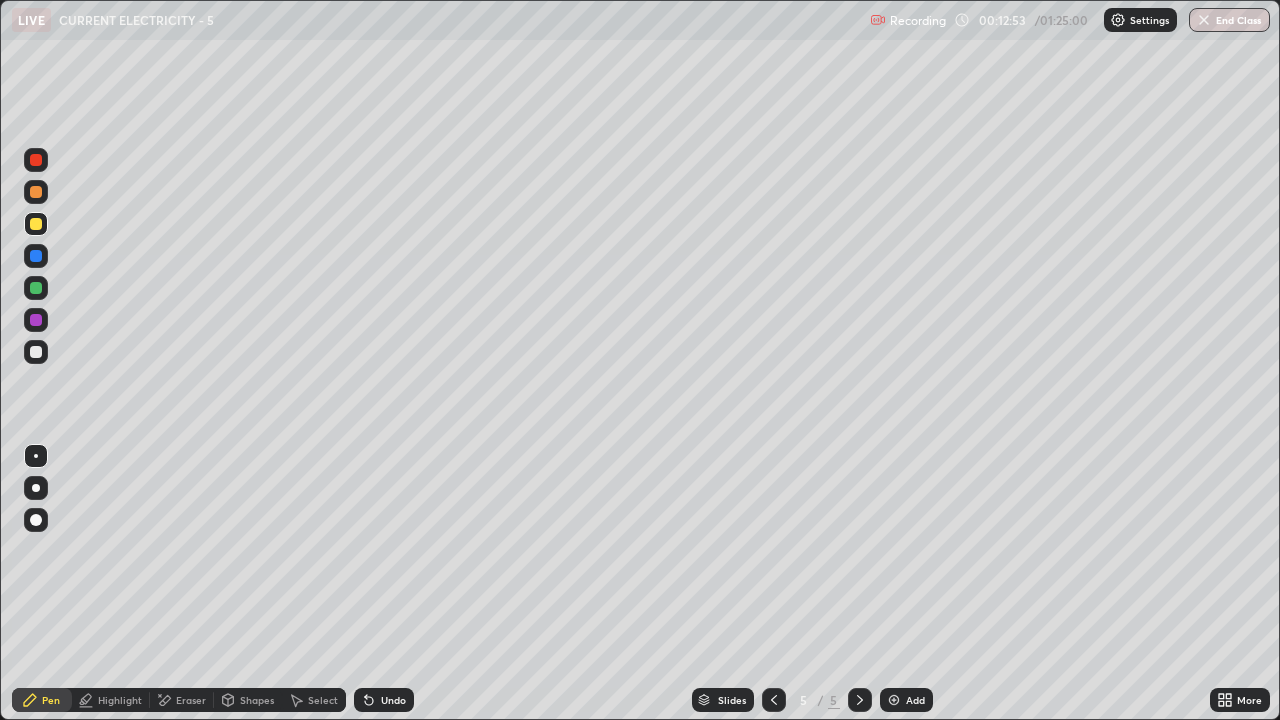 click at bounding box center (36, 352) 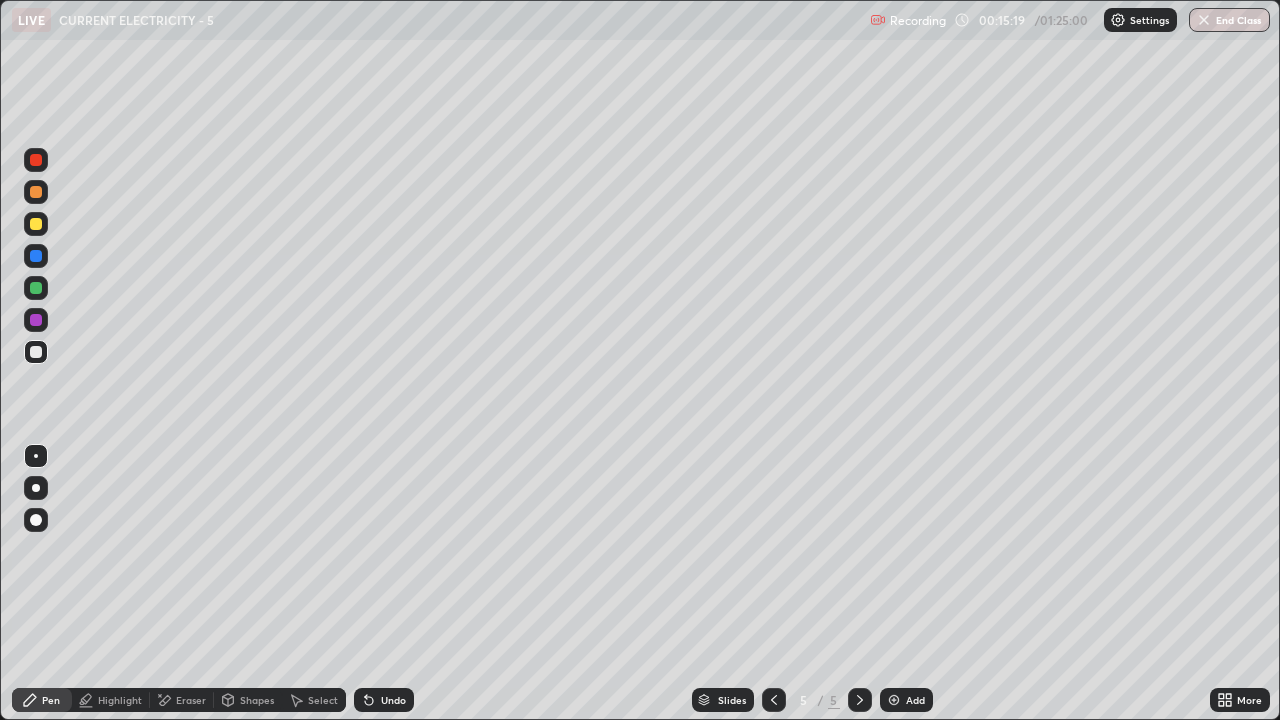click on "Highlight" at bounding box center (111, 700) 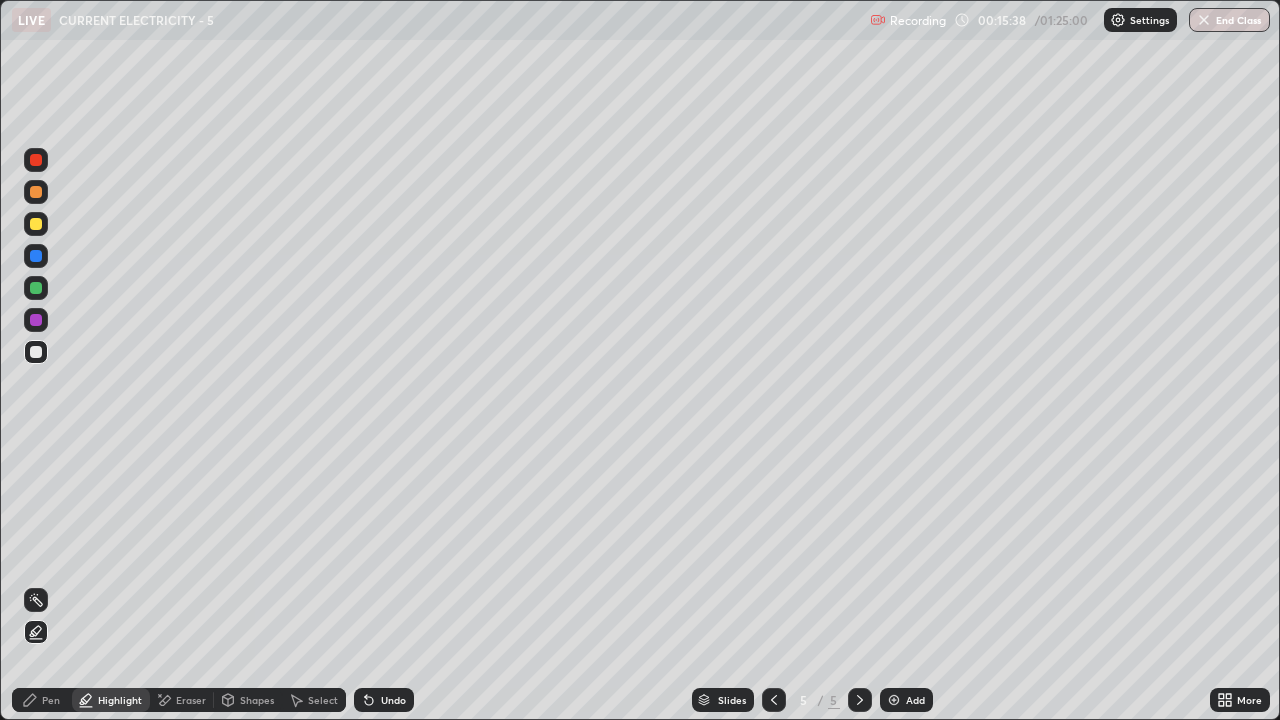 click on "Pen" at bounding box center [42, 700] 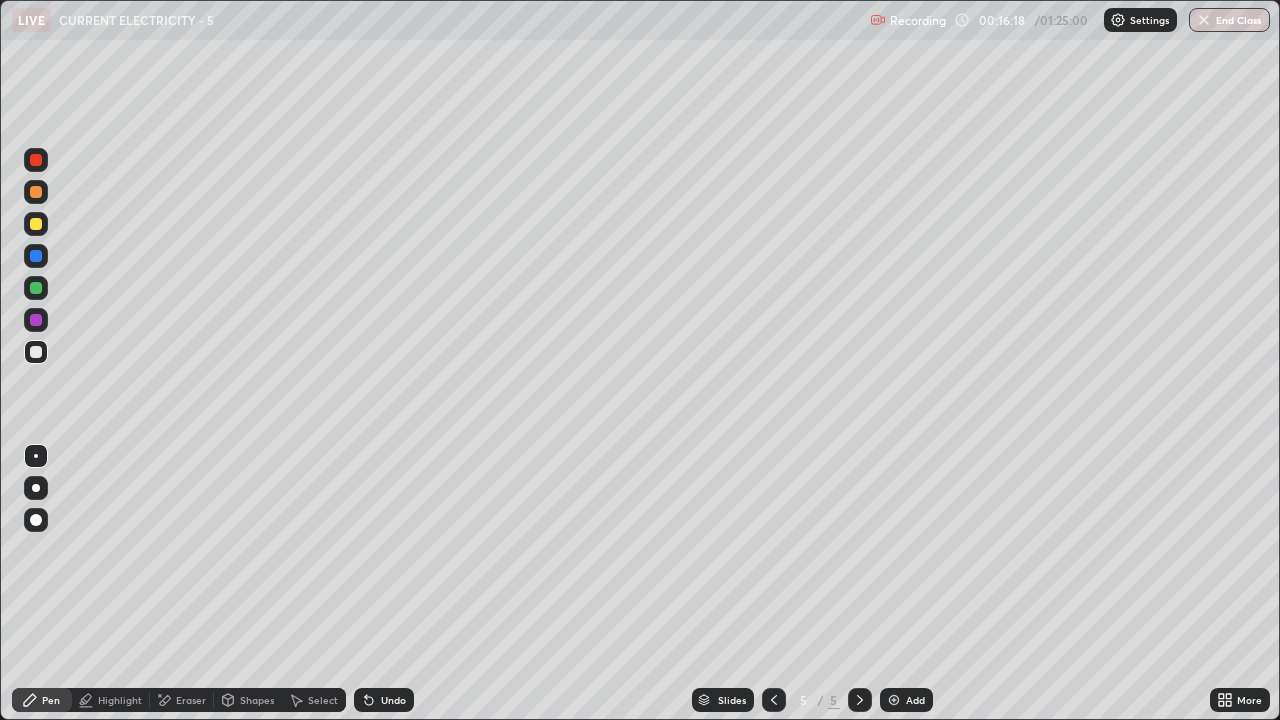 click at bounding box center (894, 700) 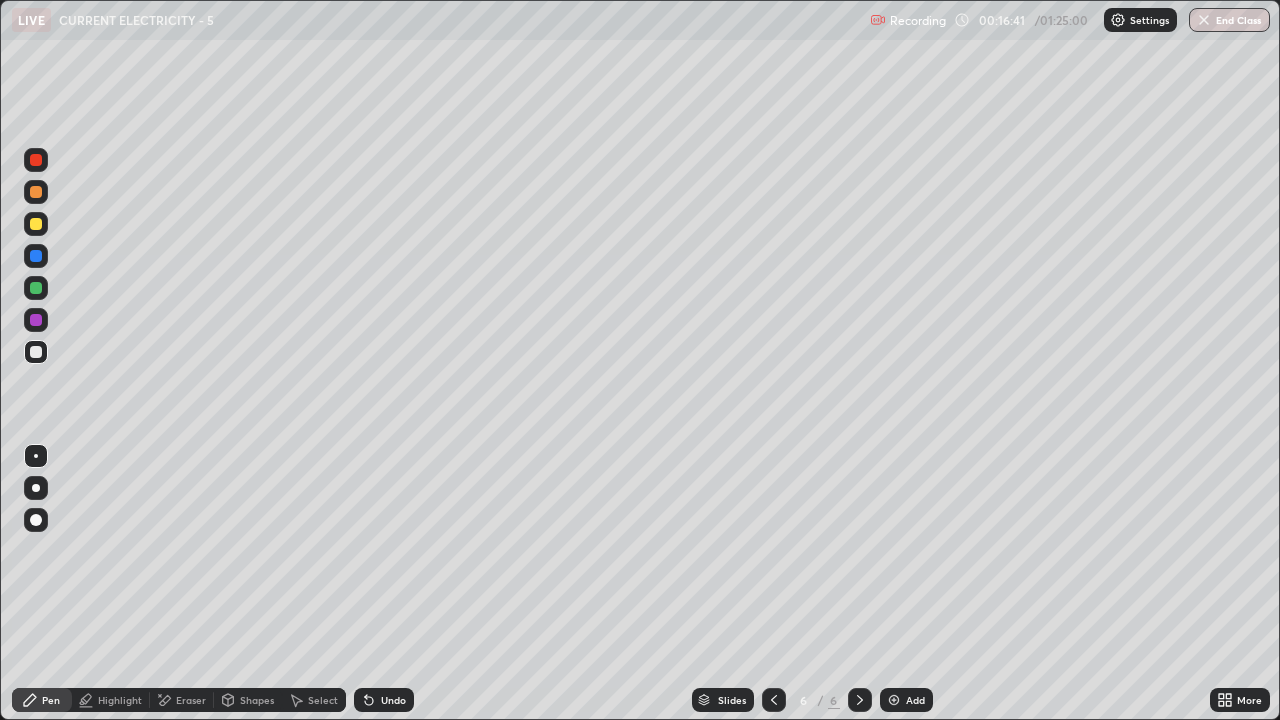 click on "Undo" at bounding box center [393, 700] 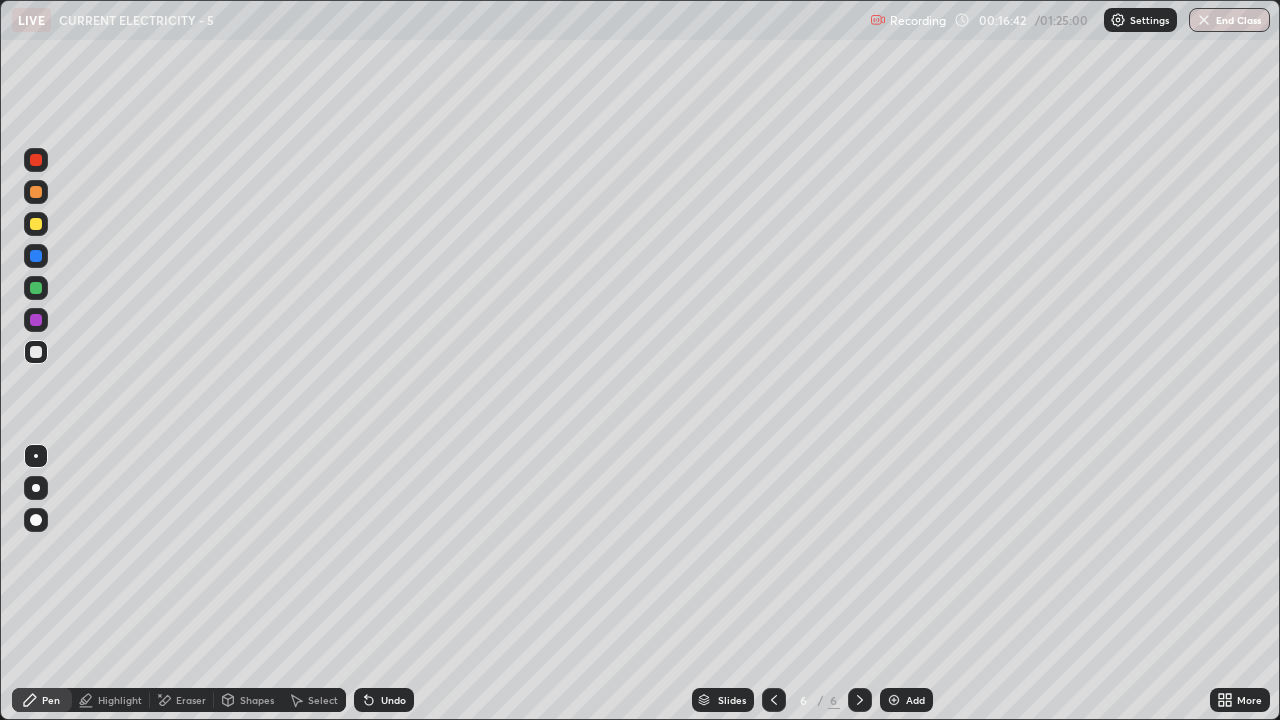 click on "Undo" at bounding box center (384, 700) 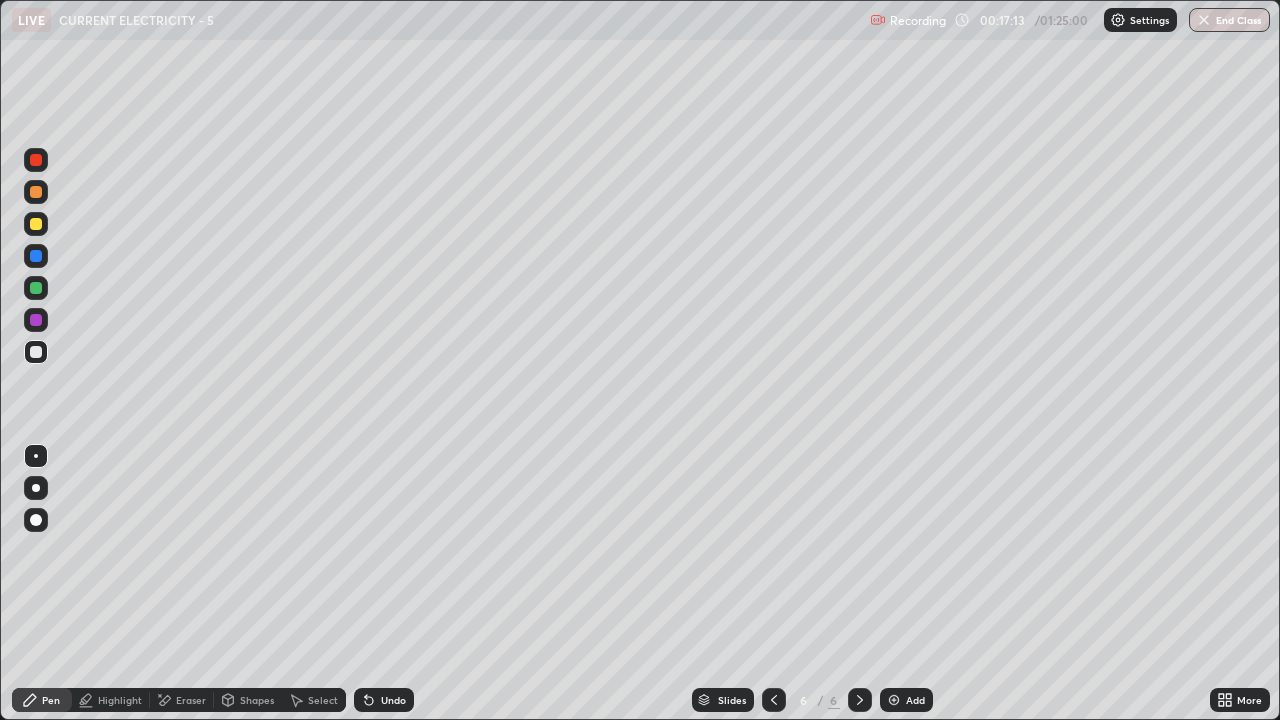 click on "Undo" at bounding box center [393, 700] 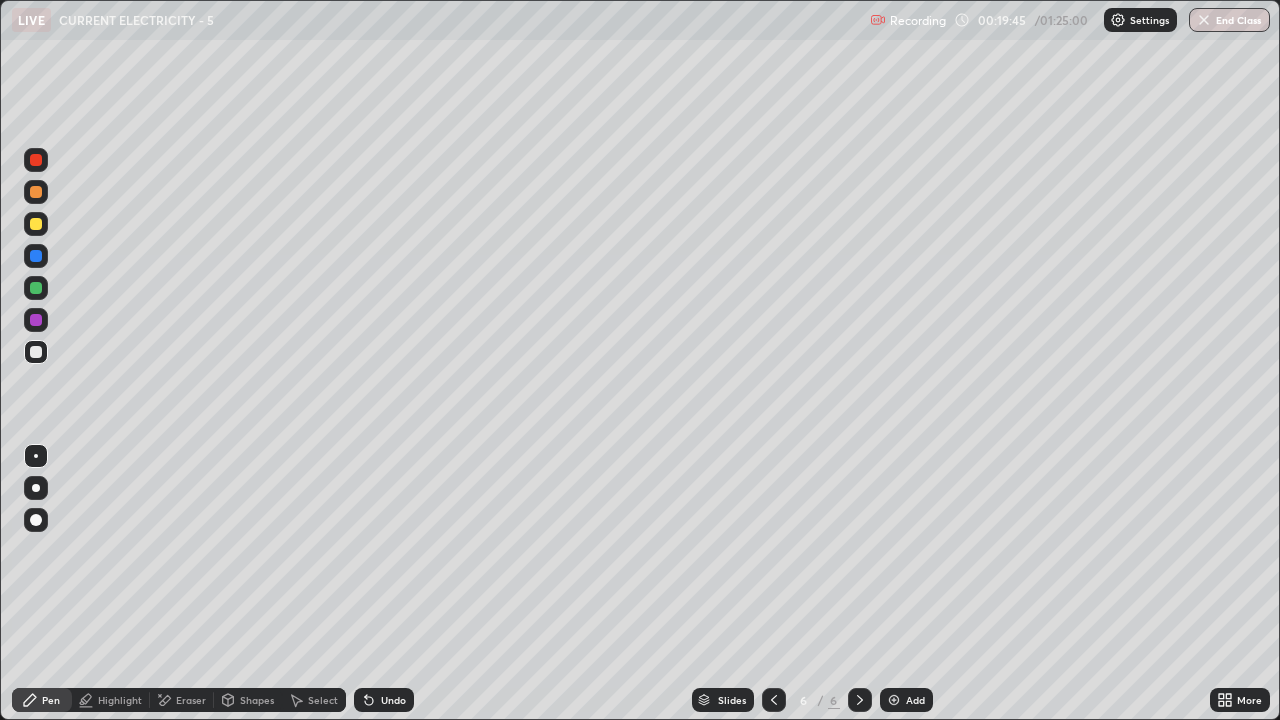 click 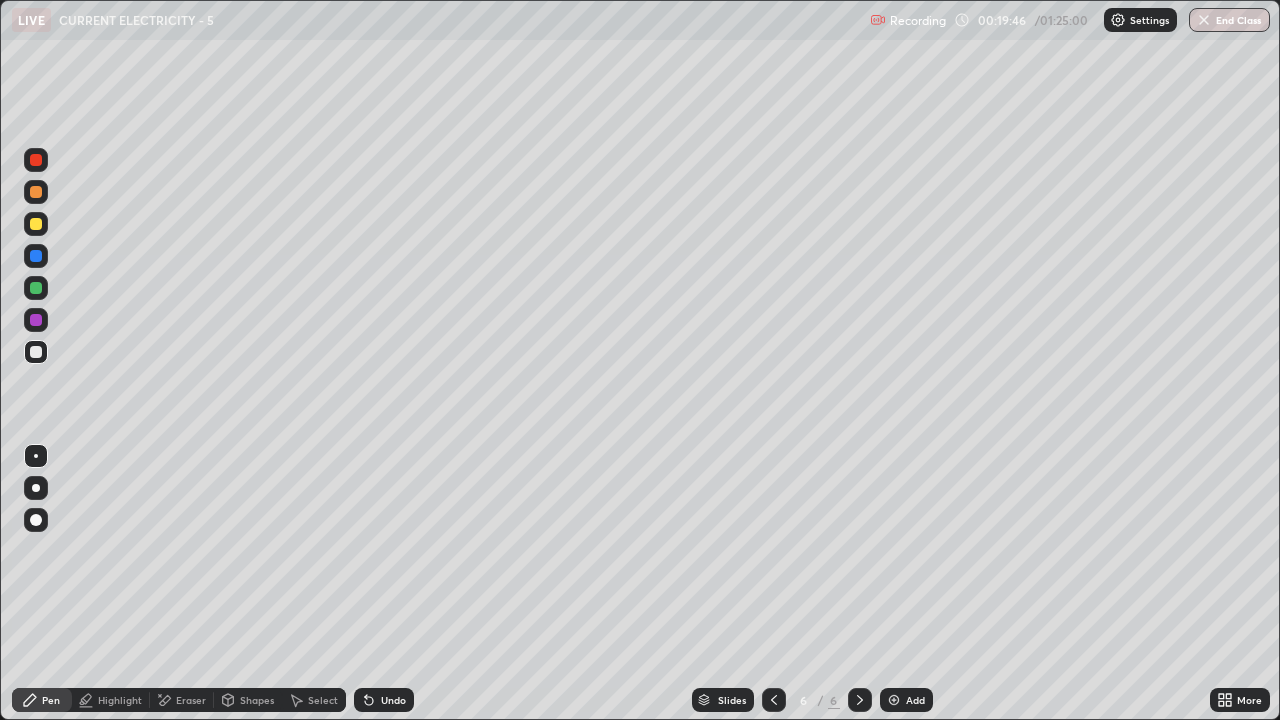 click on "Undo" at bounding box center [393, 700] 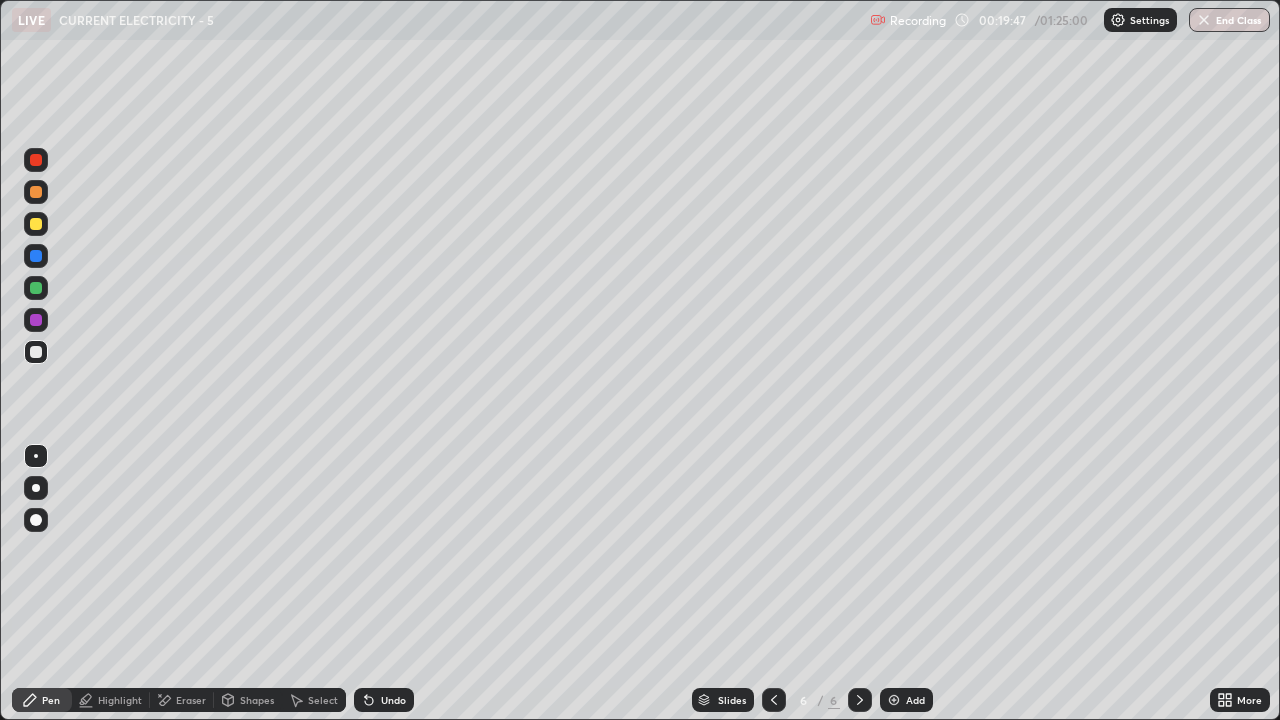 click on "Undo" at bounding box center [393, 700] 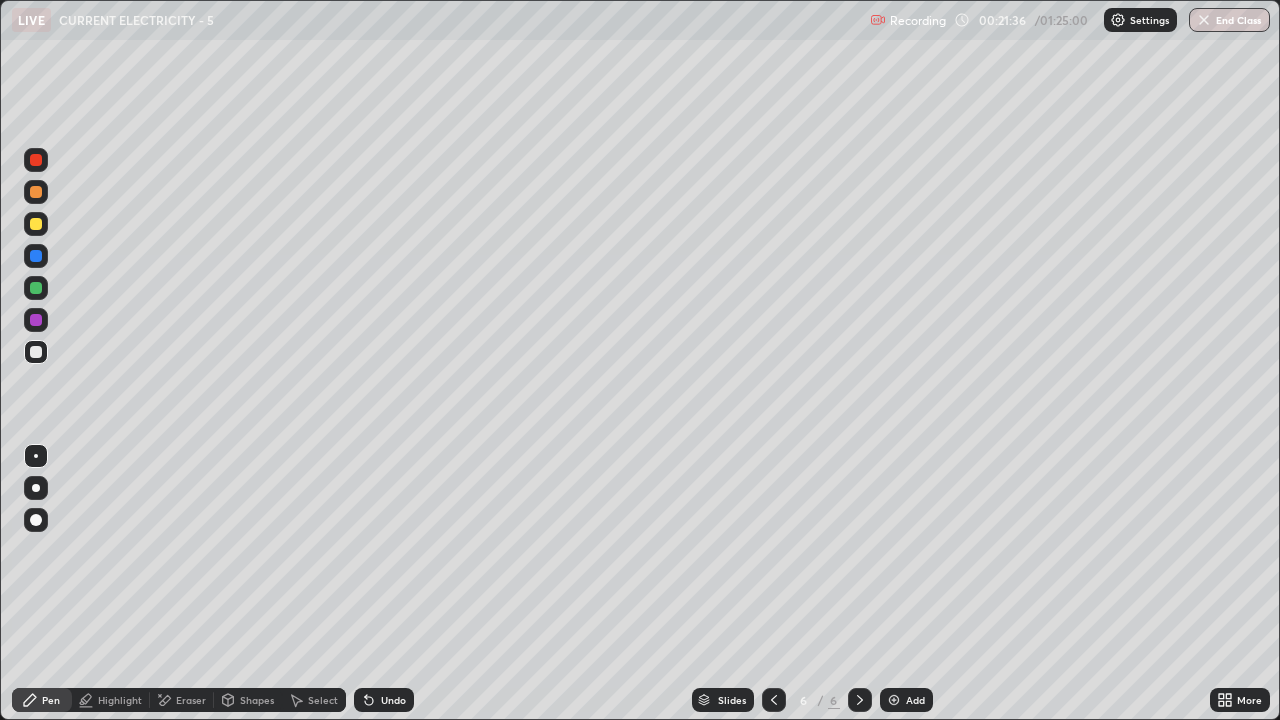 click on "Add" at bounding box center [906, 700] 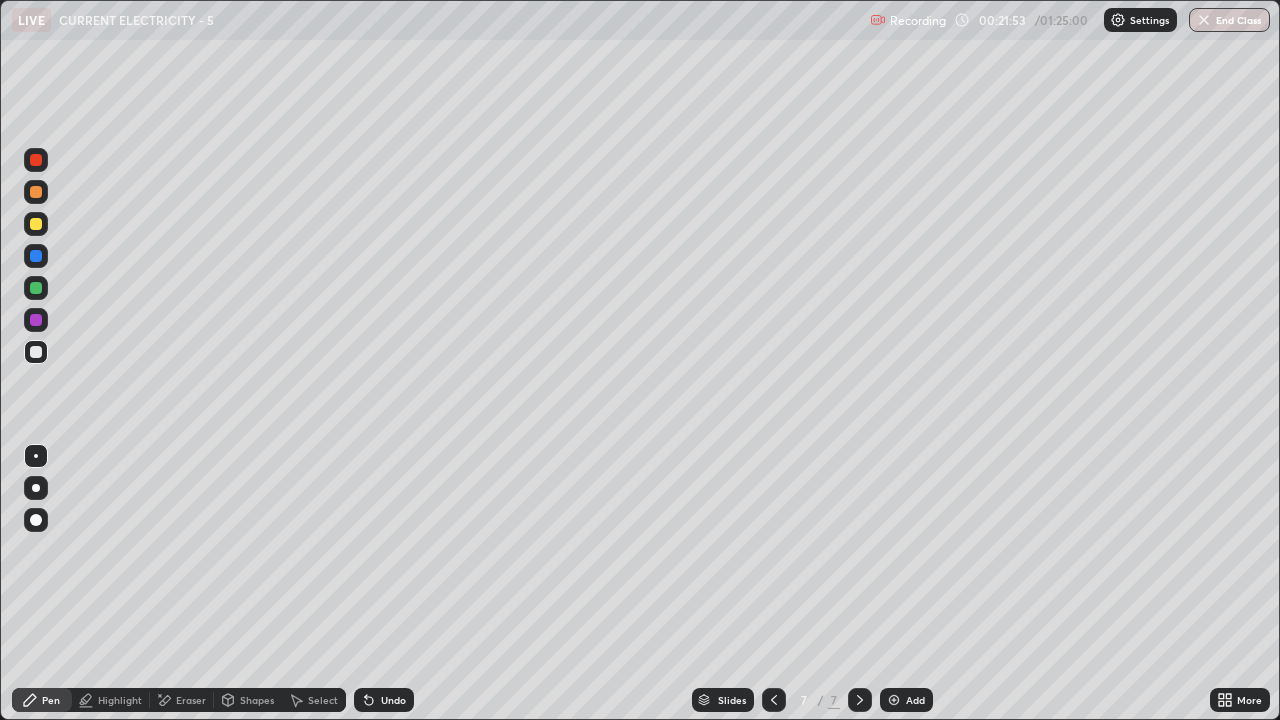click on "Undo" at bounding box center [384, 700] 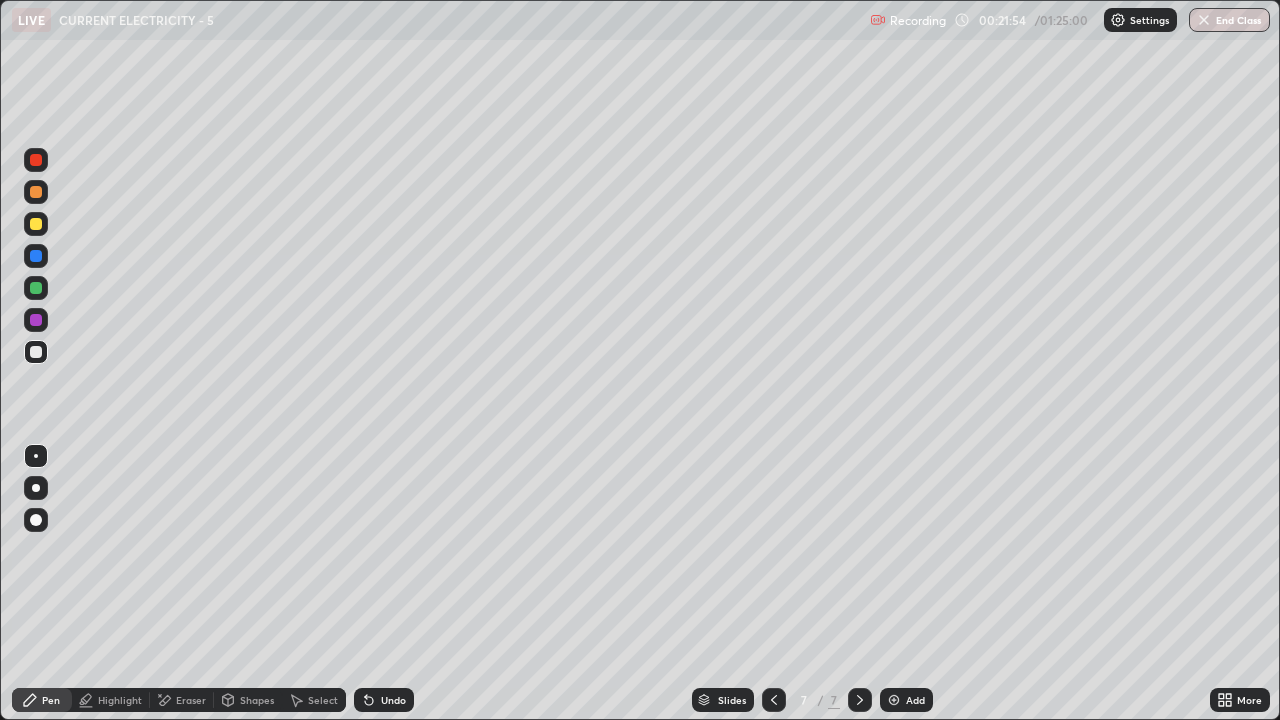 click on "Undo" at bounding box center [384, 700] 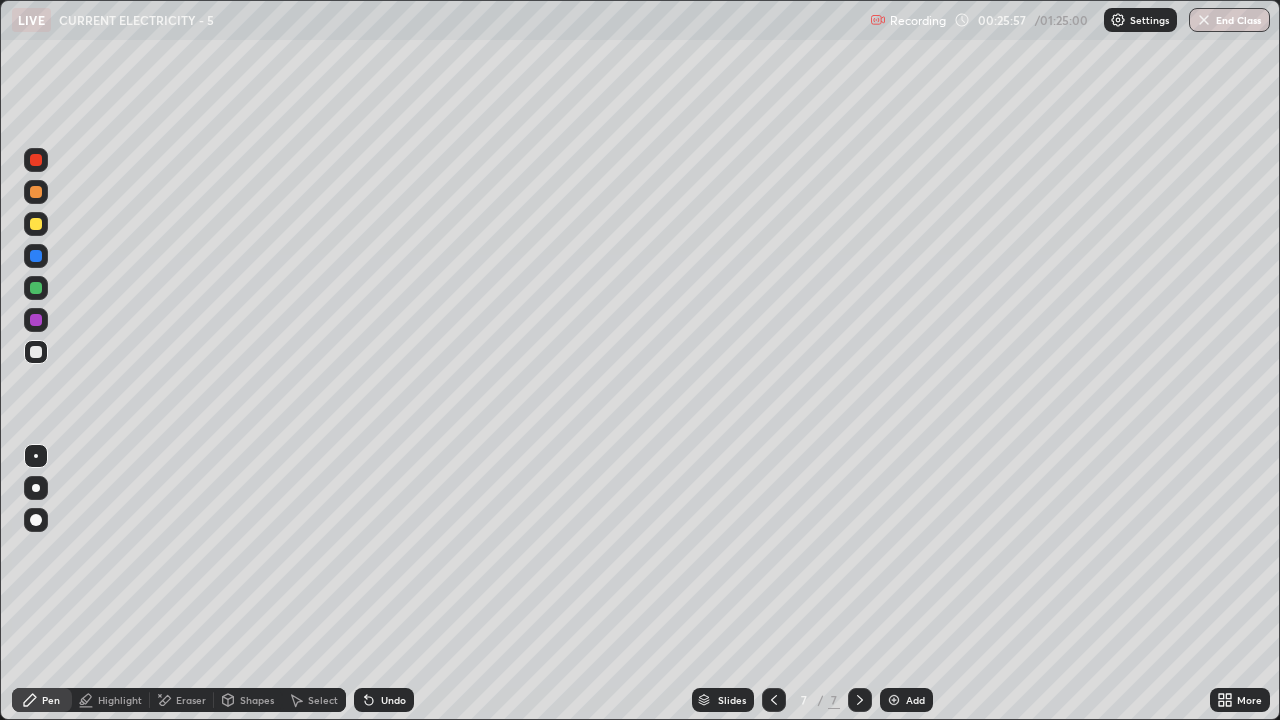 click on "Add" at bounding box center (906, 700) 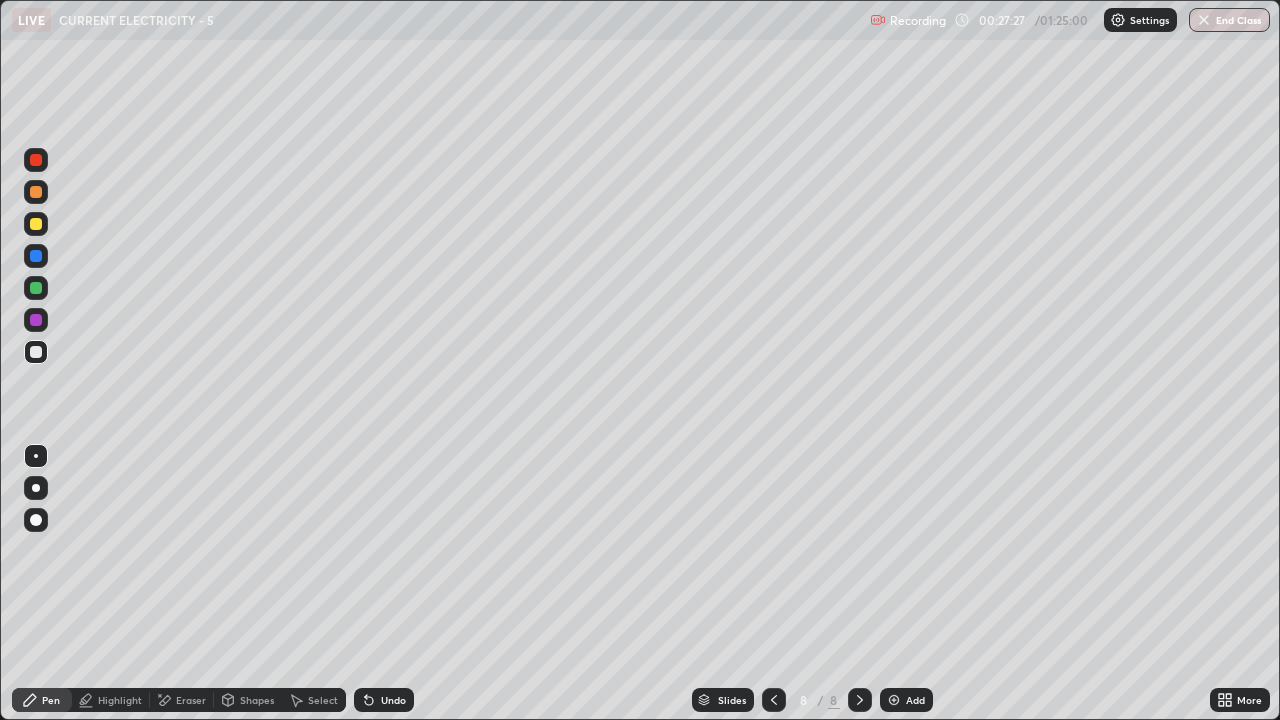 click at bounding box center (774, 700) 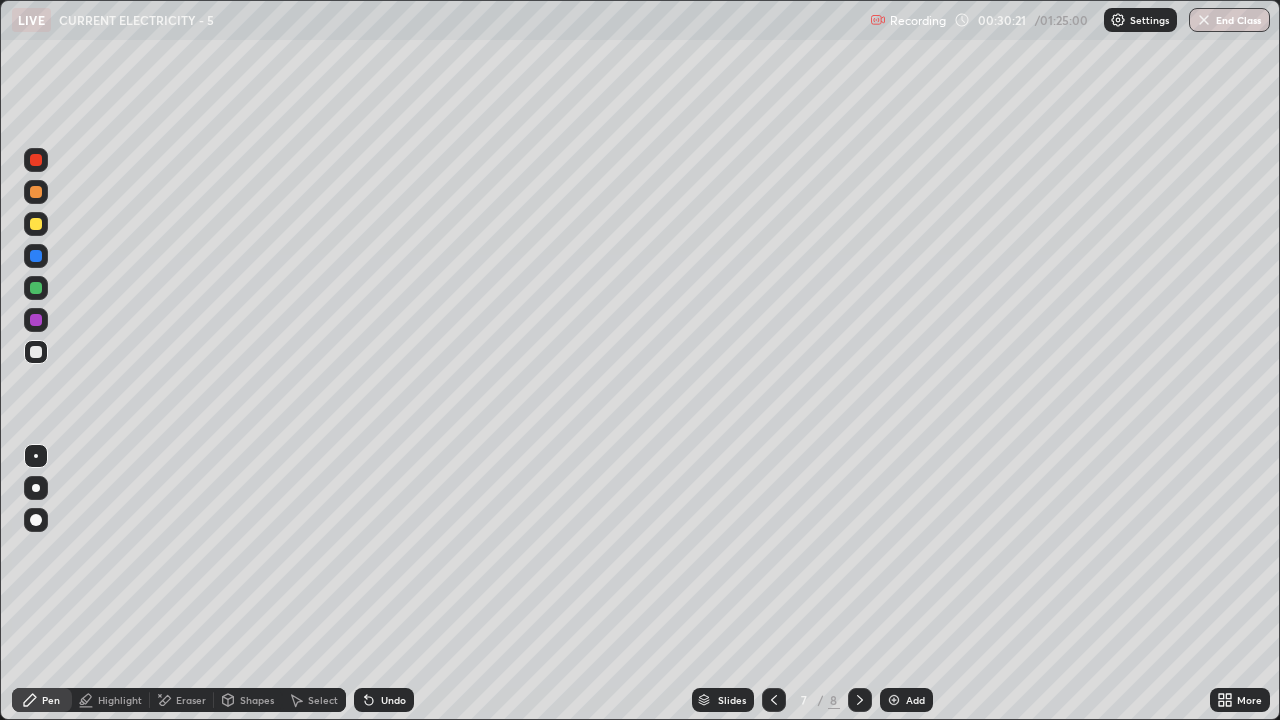 click at bounding box center (894, 700) 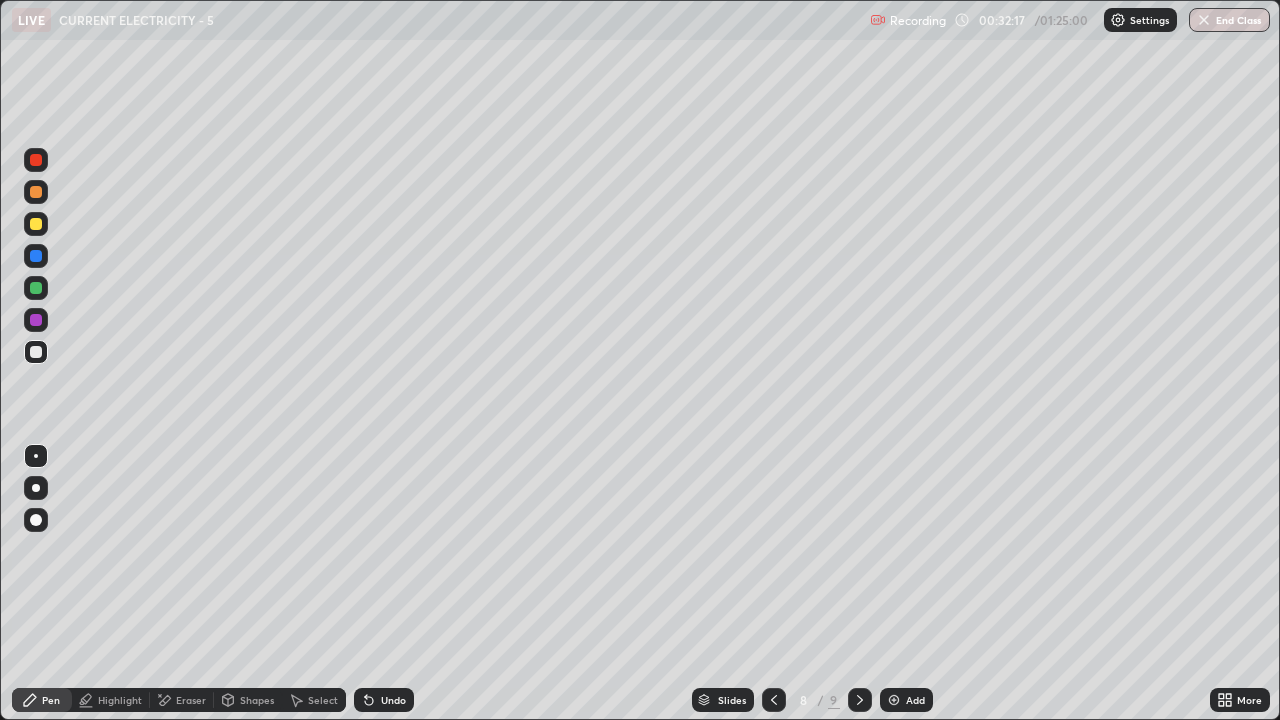 click on "Eraser" at bounding box center [191, 700] 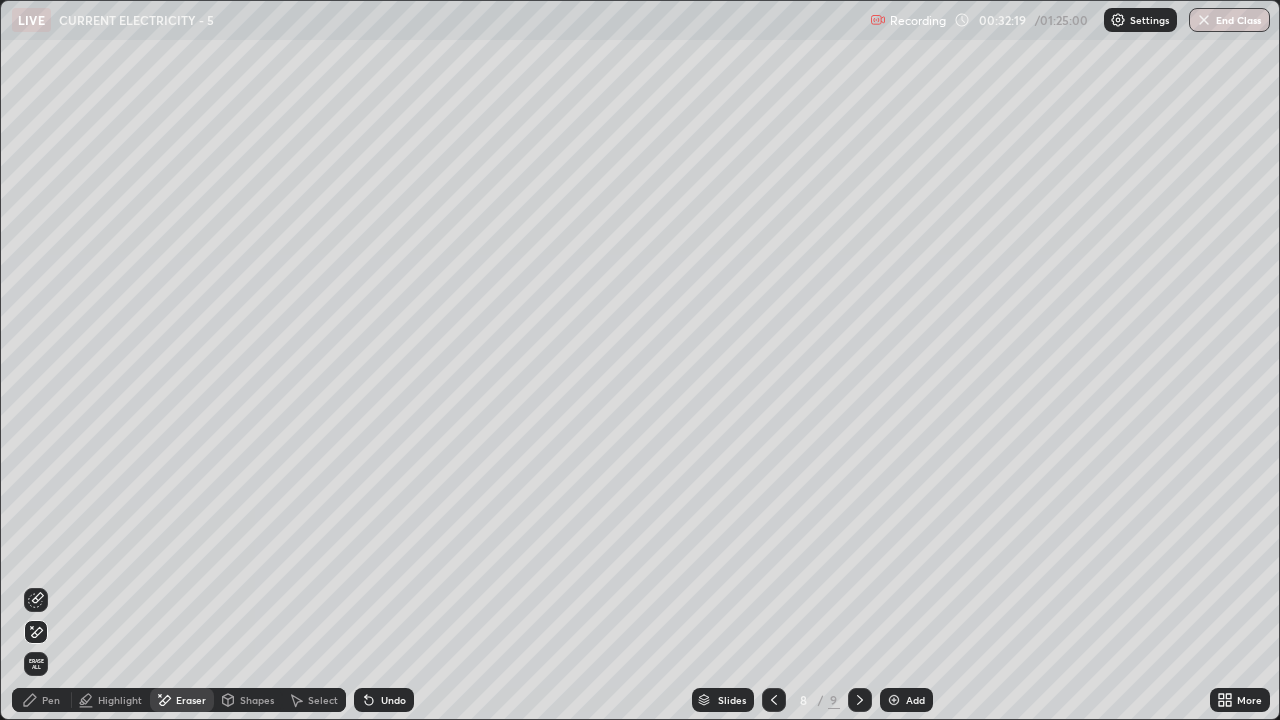click on "Pen" at bounding box center [42, 700] 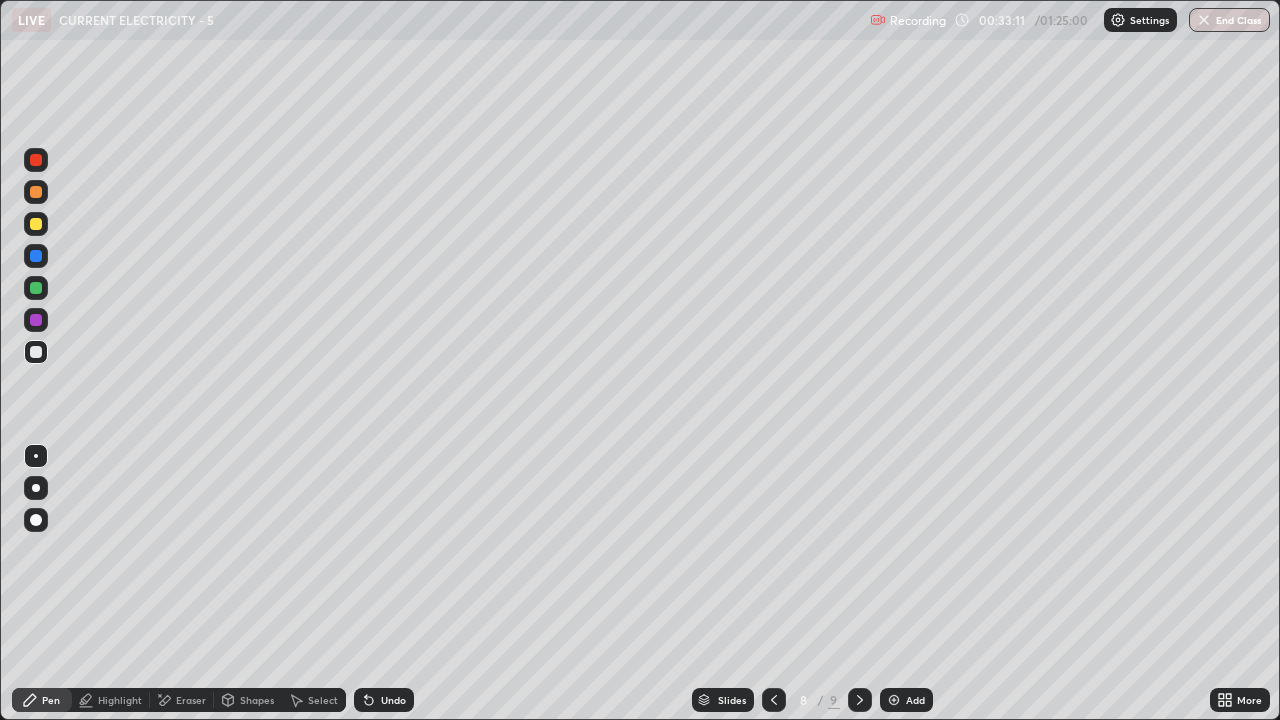 click 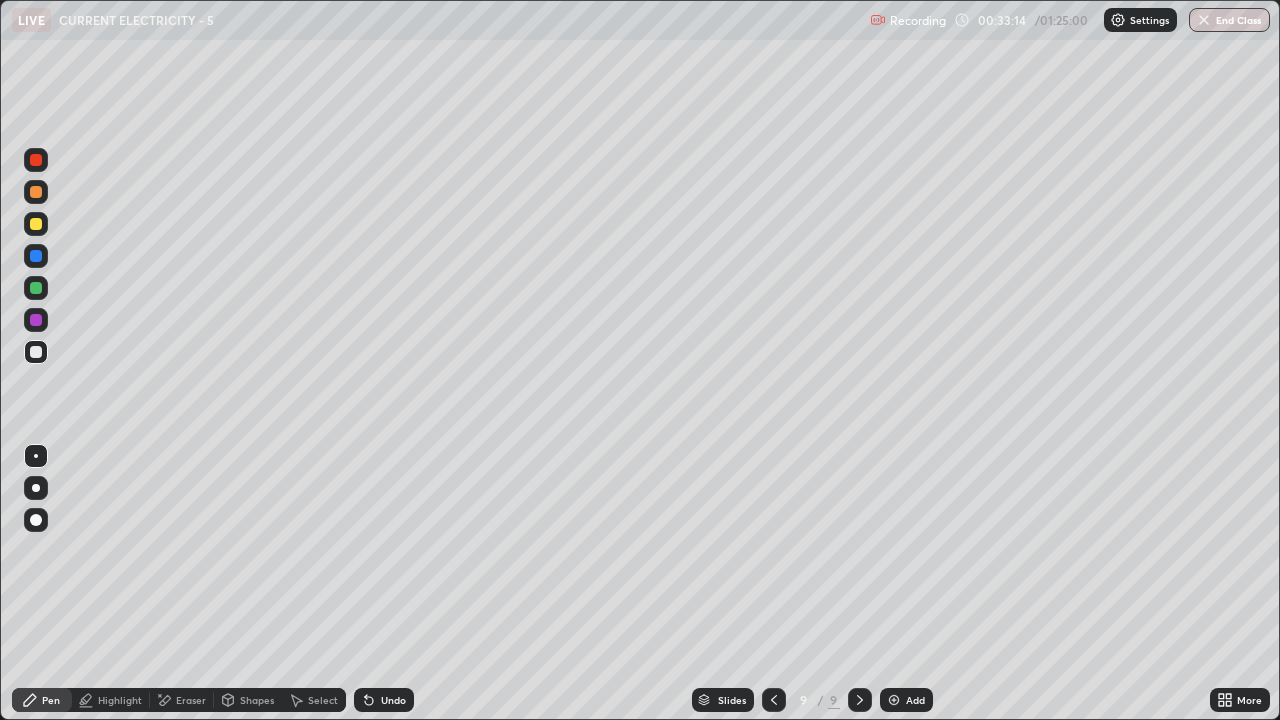 click on "Eraser" at bounding box center (191, 700) 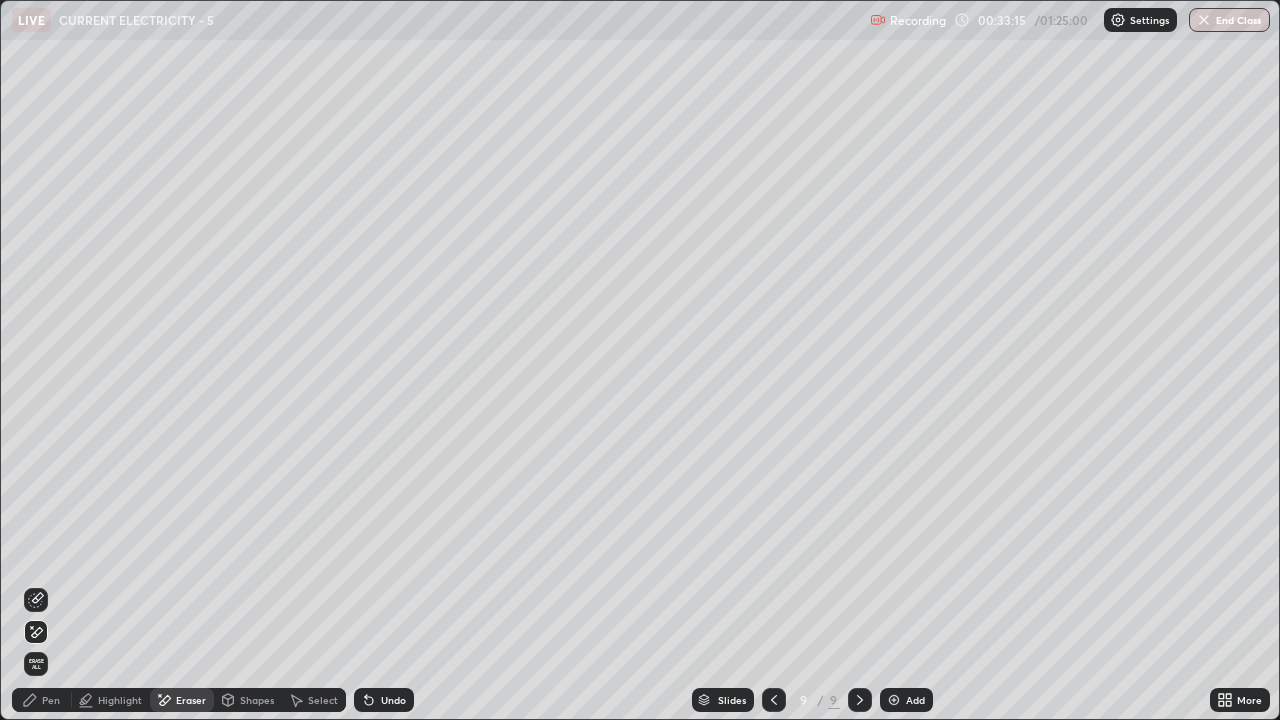 click on "Erase all" at bounding box center (36, 664) 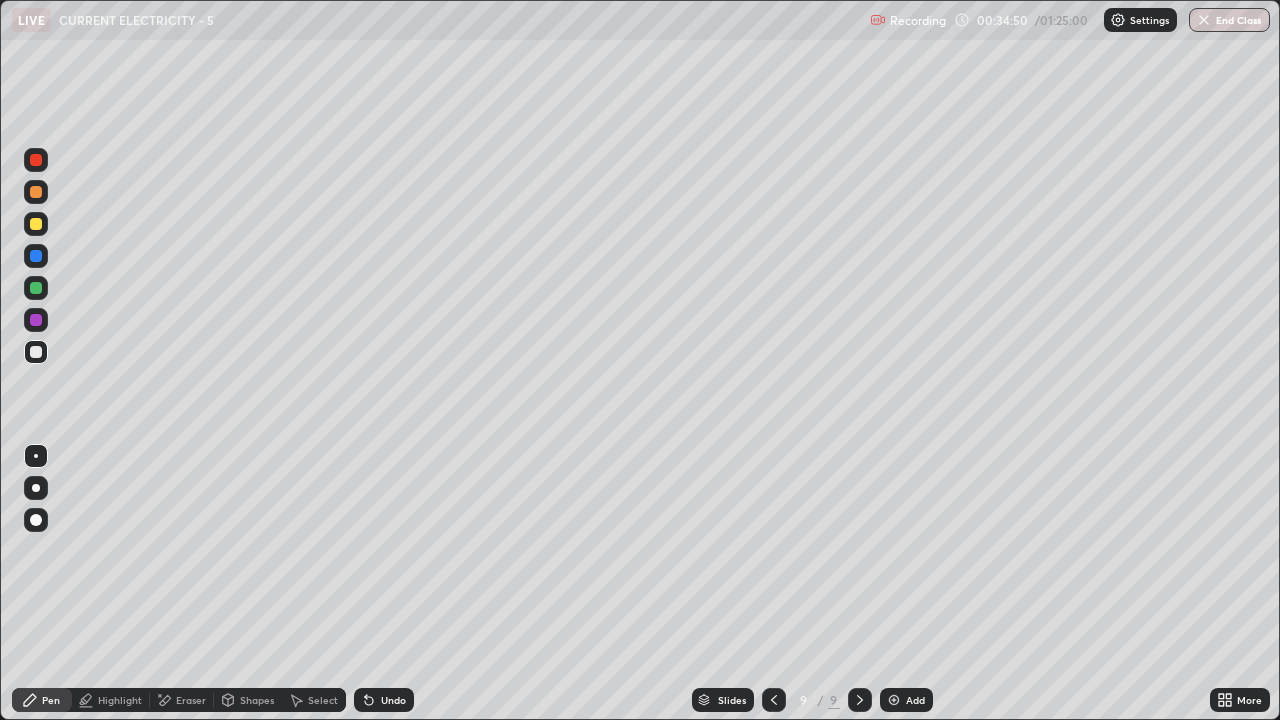 click on "Eraser" at bounding box center (191, 700) 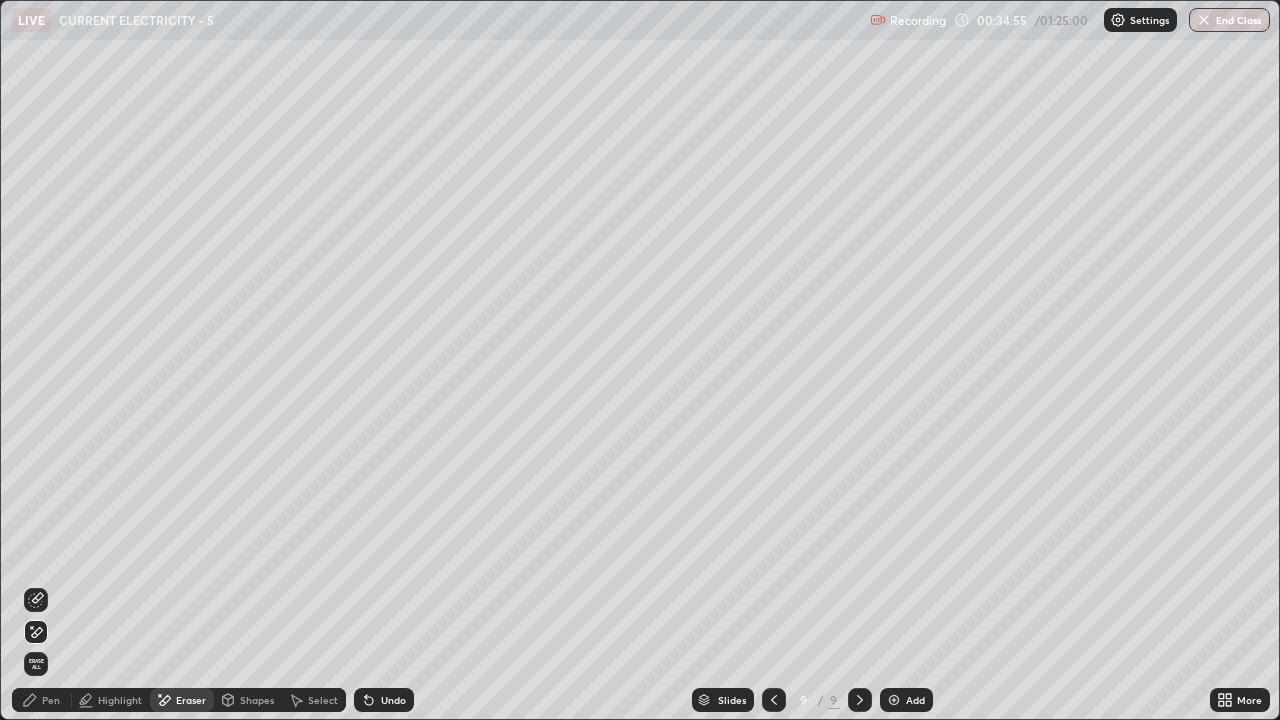 click on "Pen" at bounding box center [51, 700] 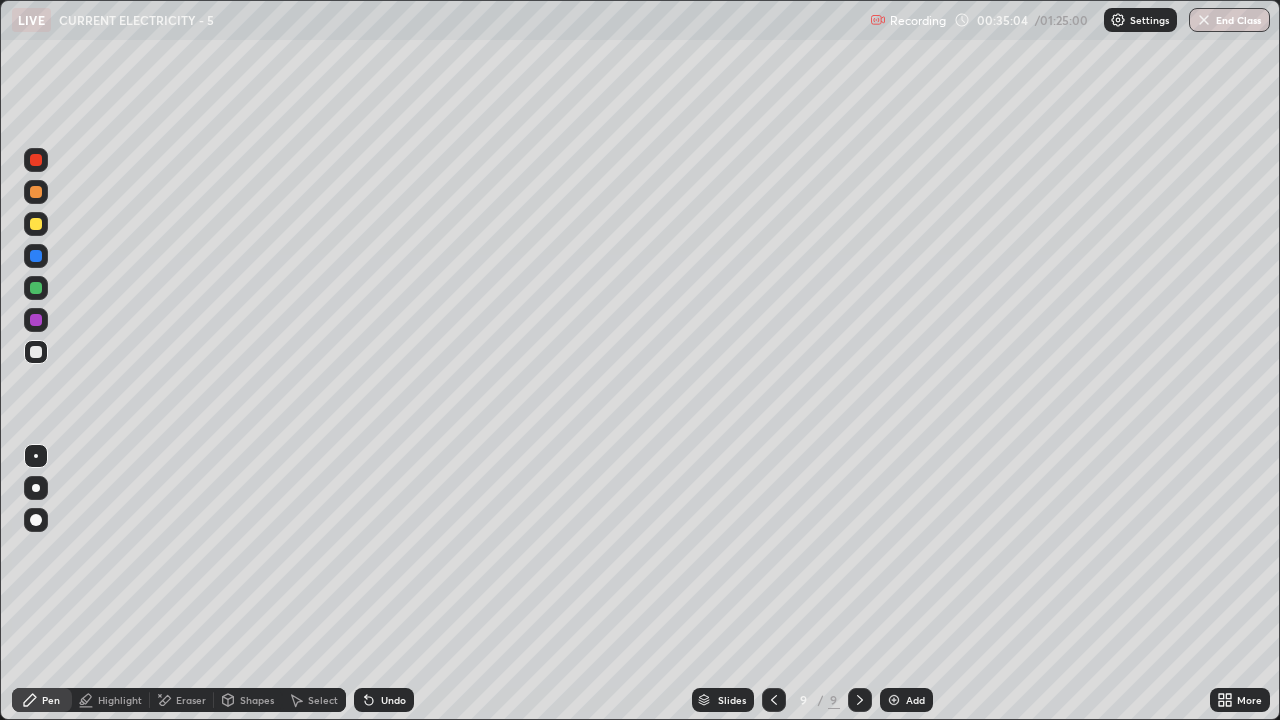 click on "Eraser" at bounding box center (191, 700) 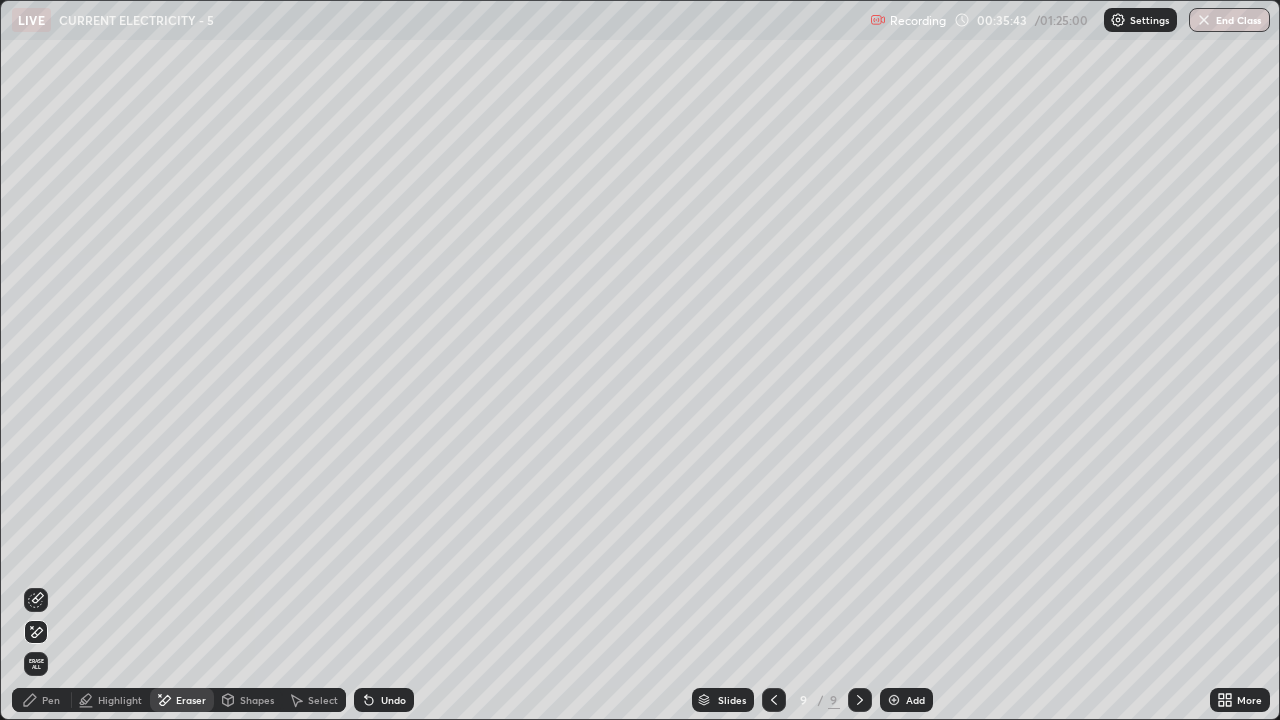 click on "Erase all" at bounding box center (36, 664) 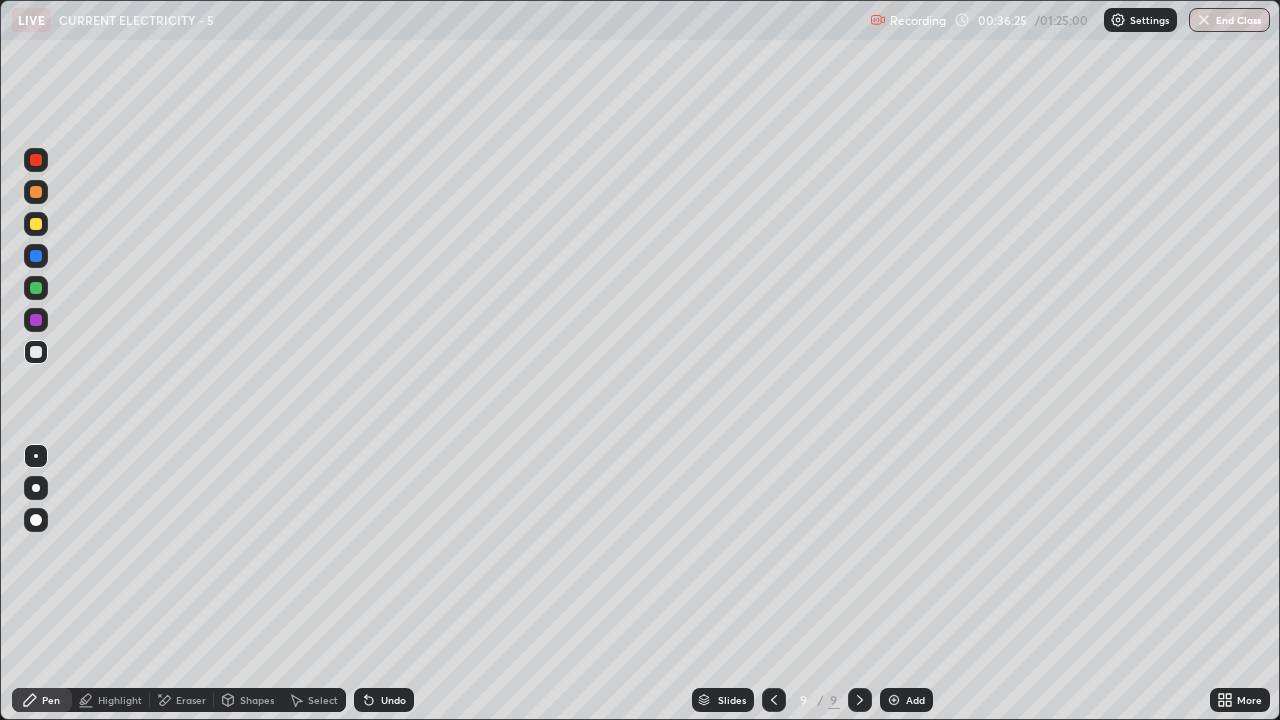 click on "Undo" at bounding box center [393, 700] 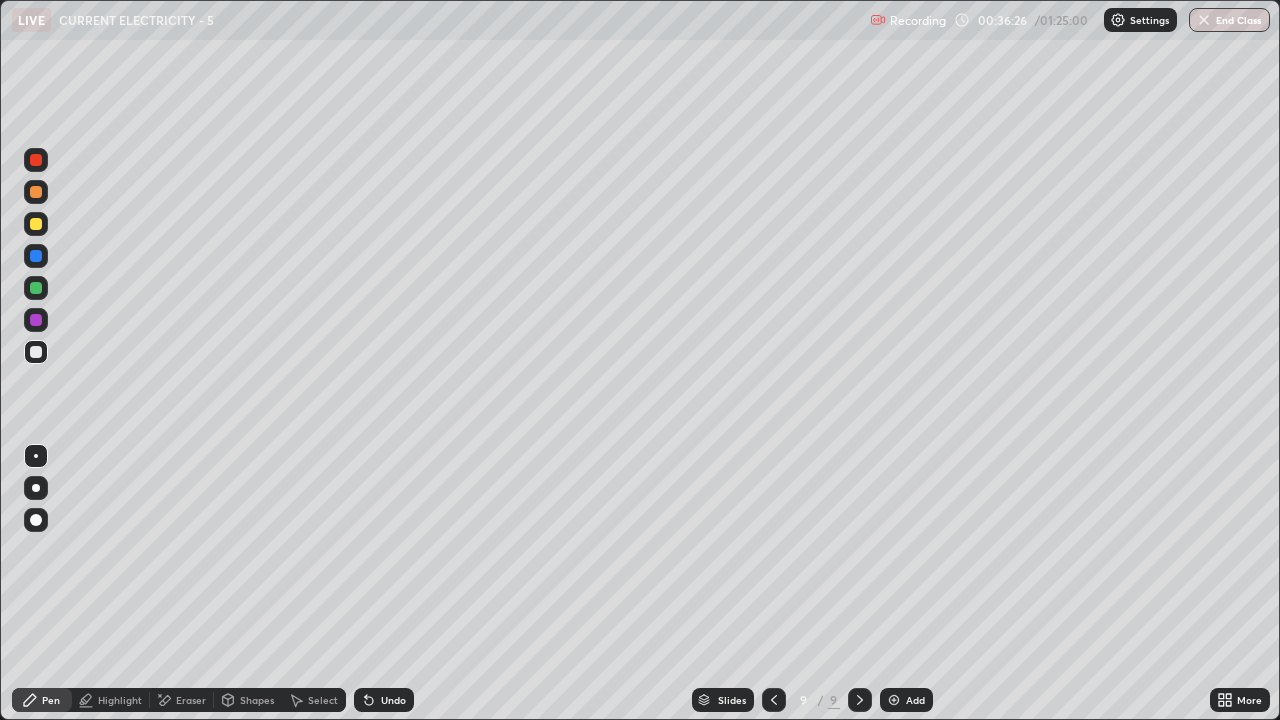 click on "Undo" at bounding box center [384, 700] 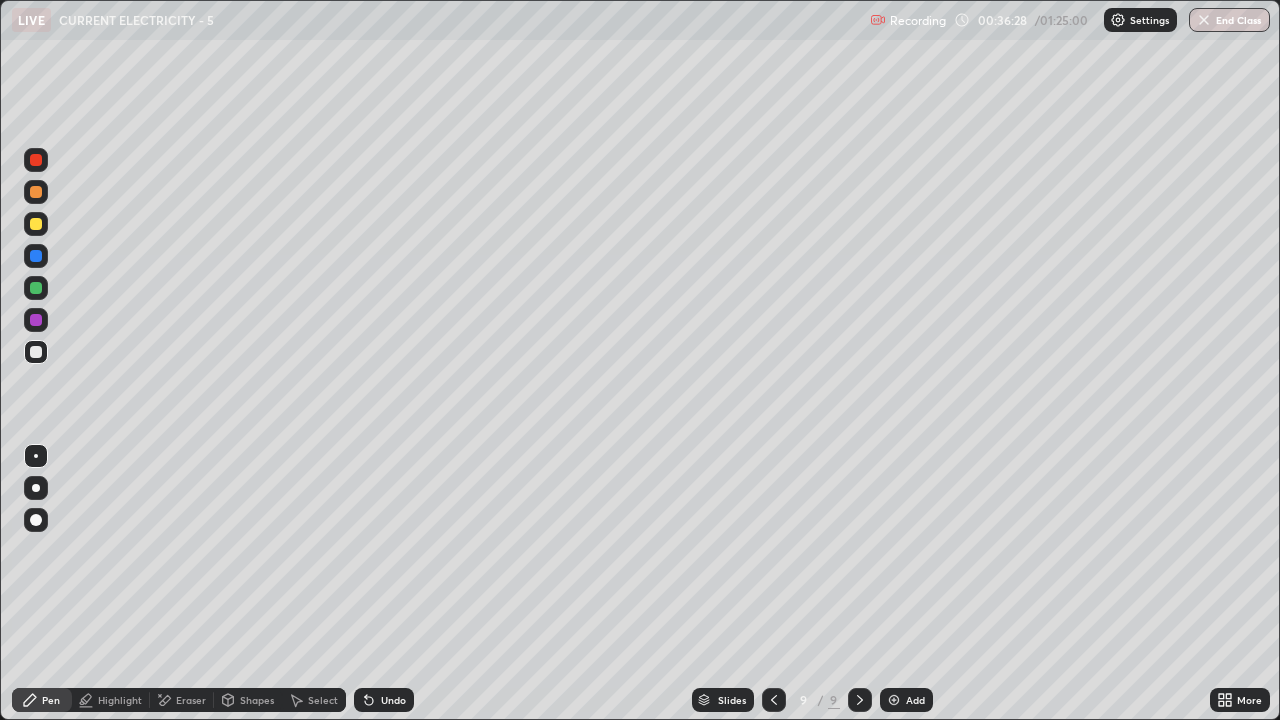 click on "Highlight" at bounding box center (111, 700) 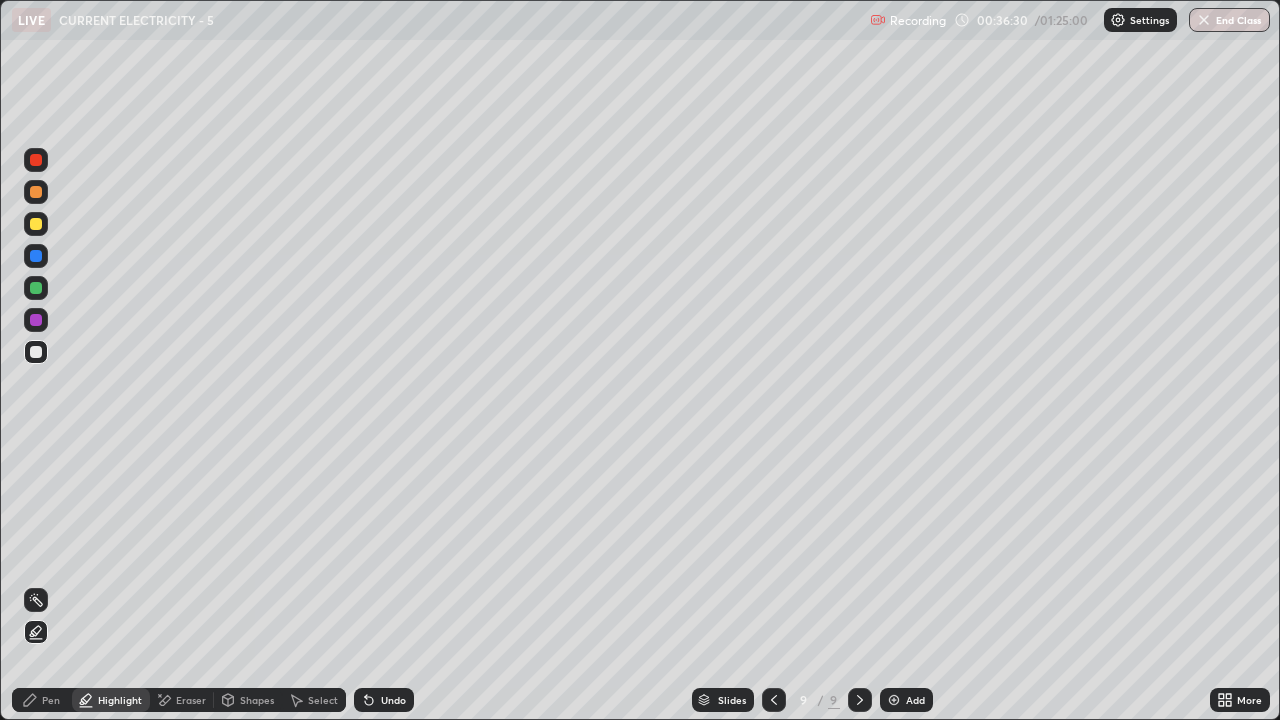 click 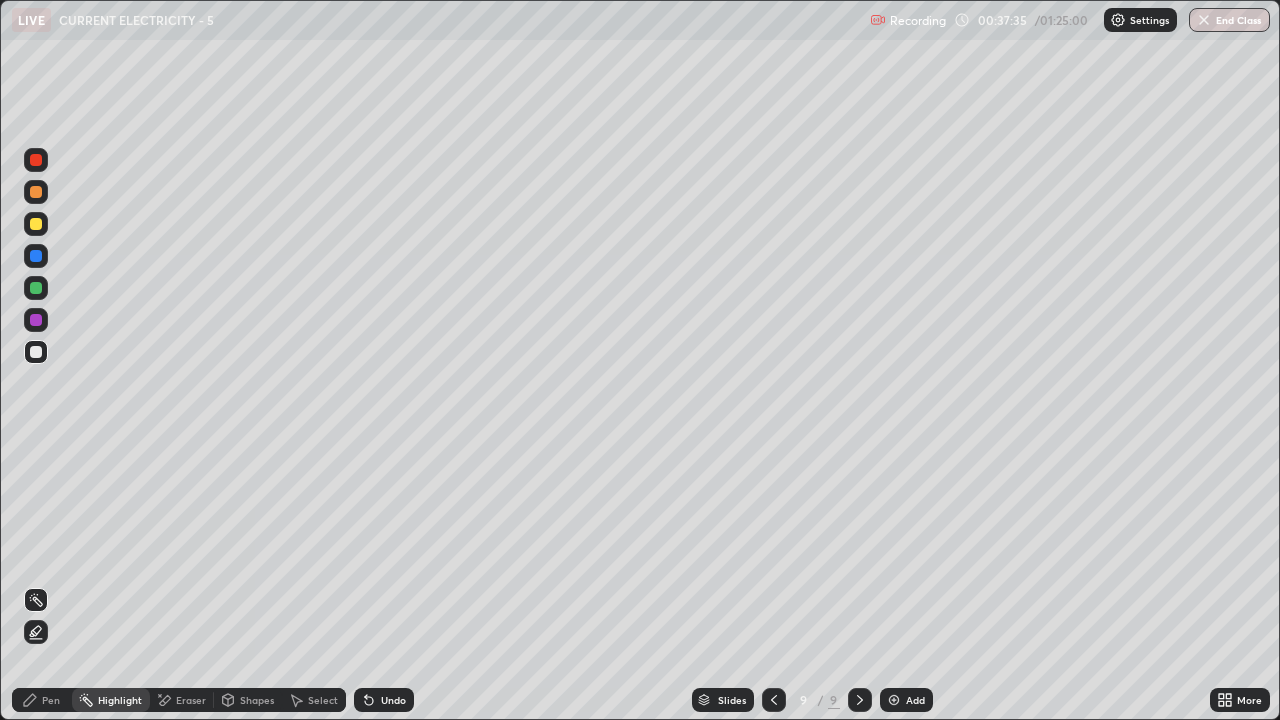 click on "Eraser" at bounding box center (182, 700) 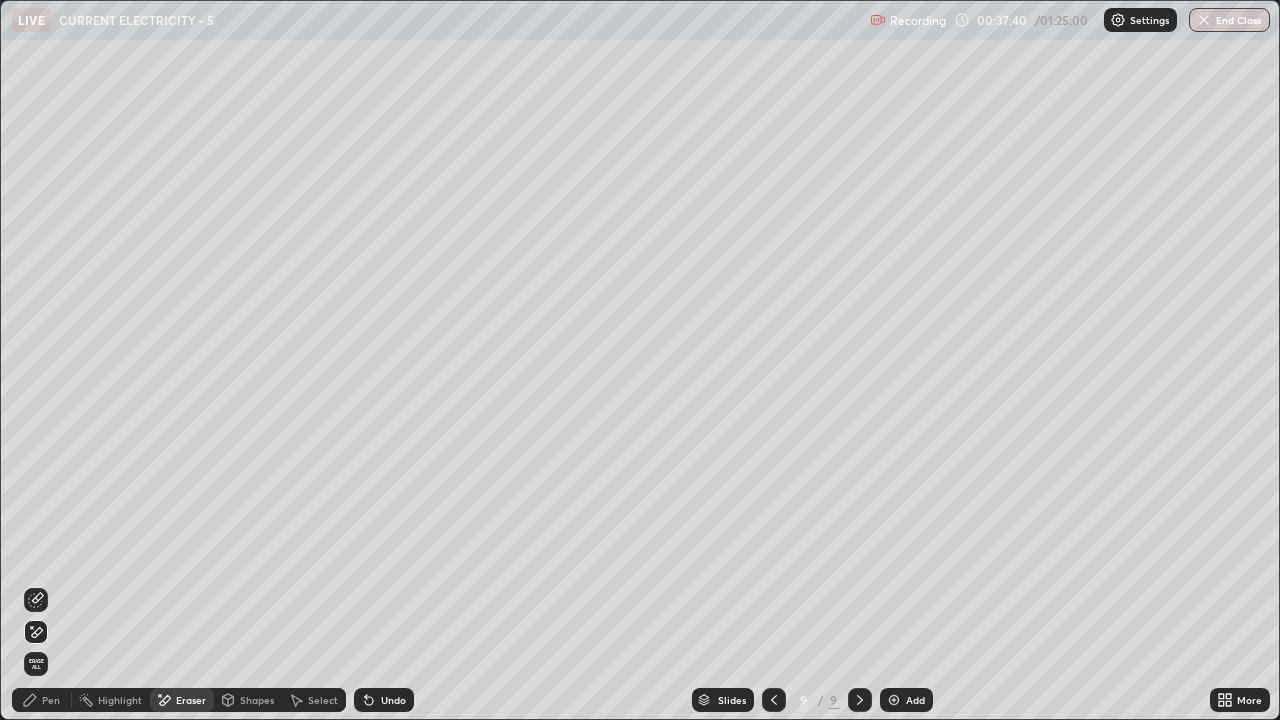 click on "Pen" at bounding box center [42, 700] 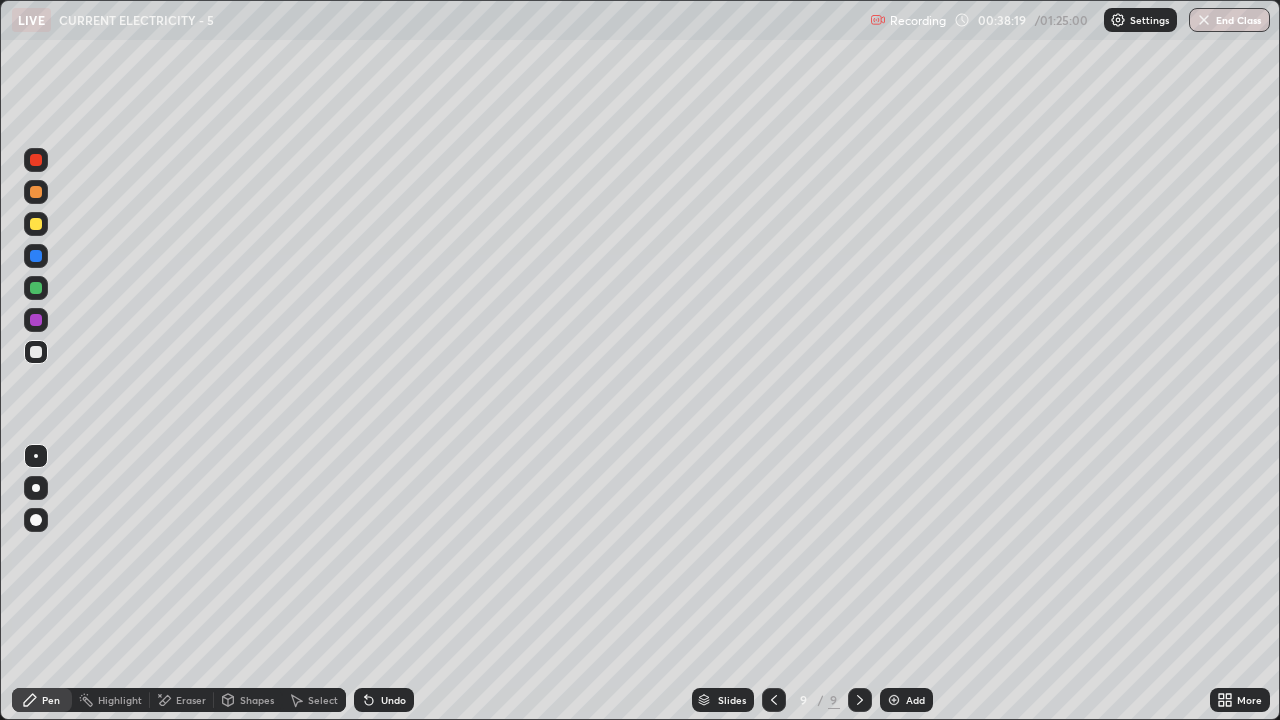 click on "Undo" at bounding box center [393, 700] 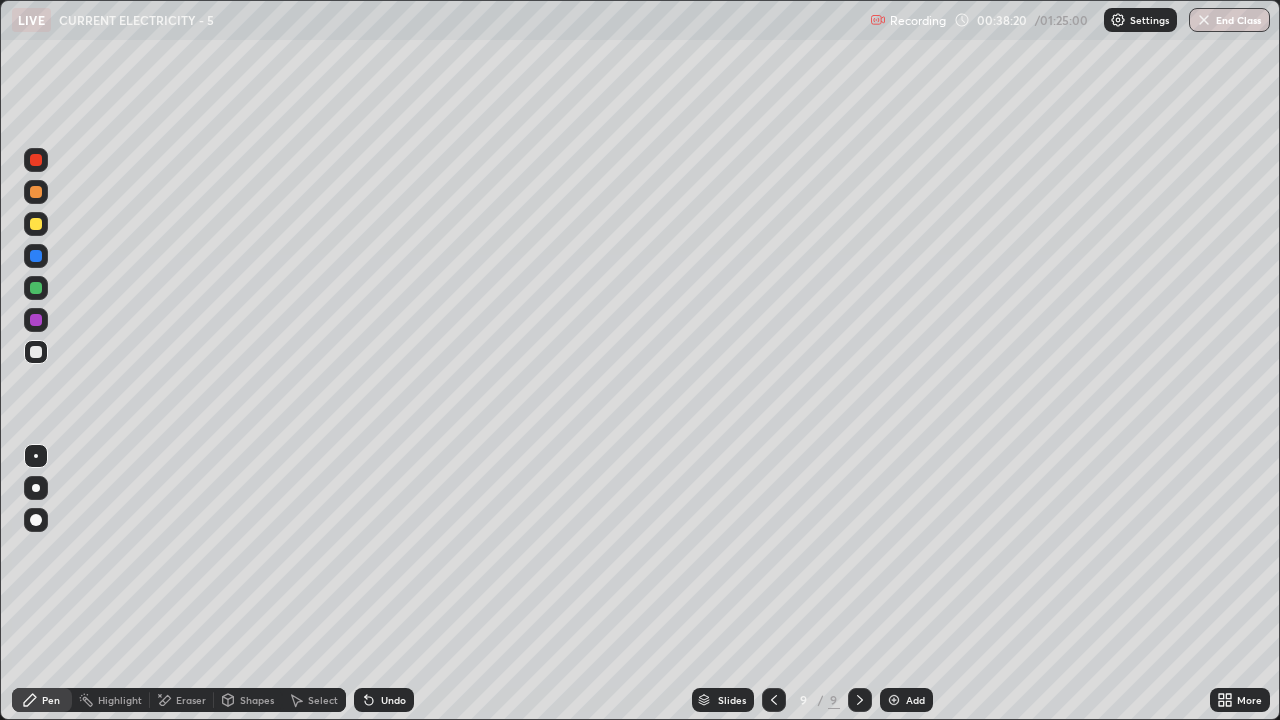 click on "Undo" at bounding box center (384, 700) 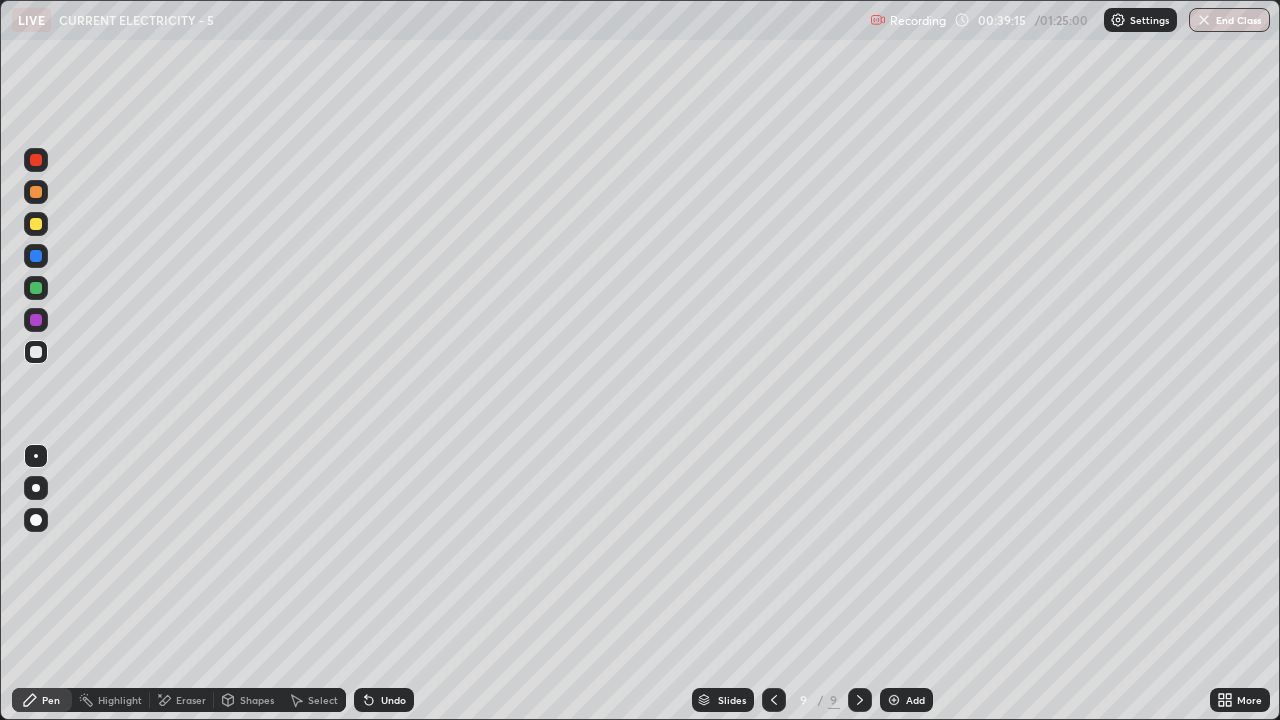 click on "Undo" at bounding box center [384, 700] 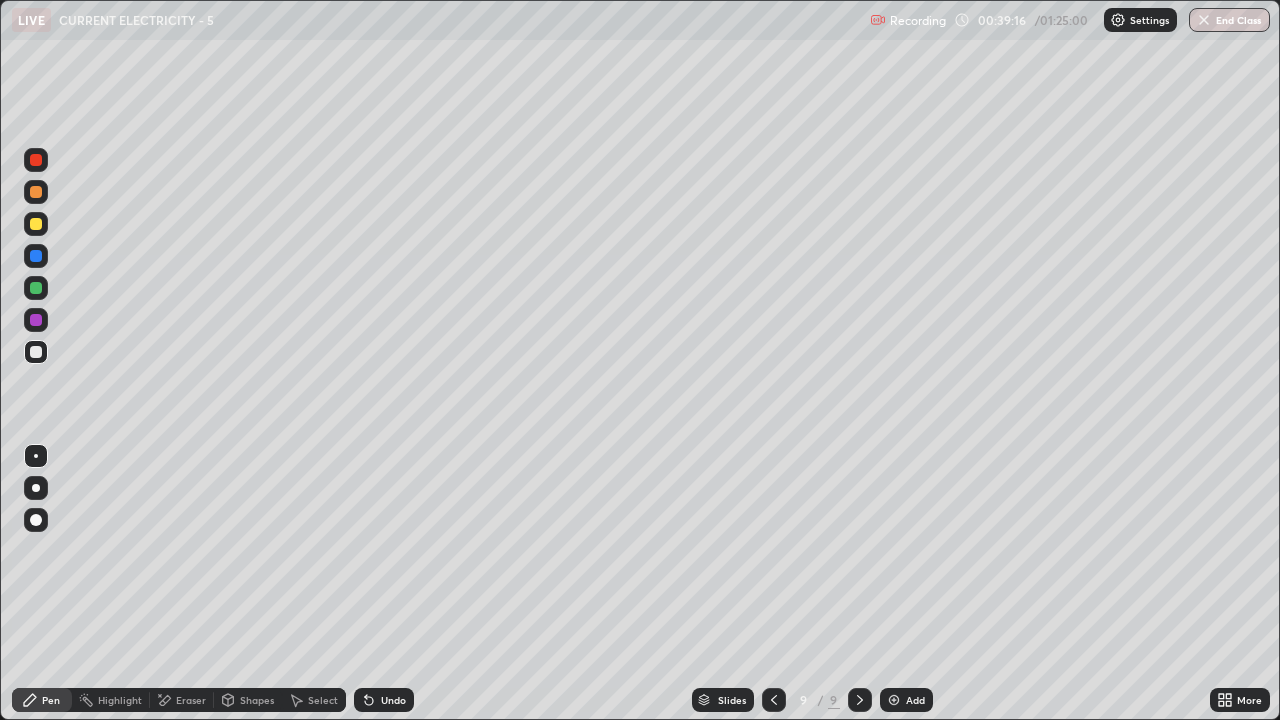 click on "Undo" at bounding box center (384, 700) 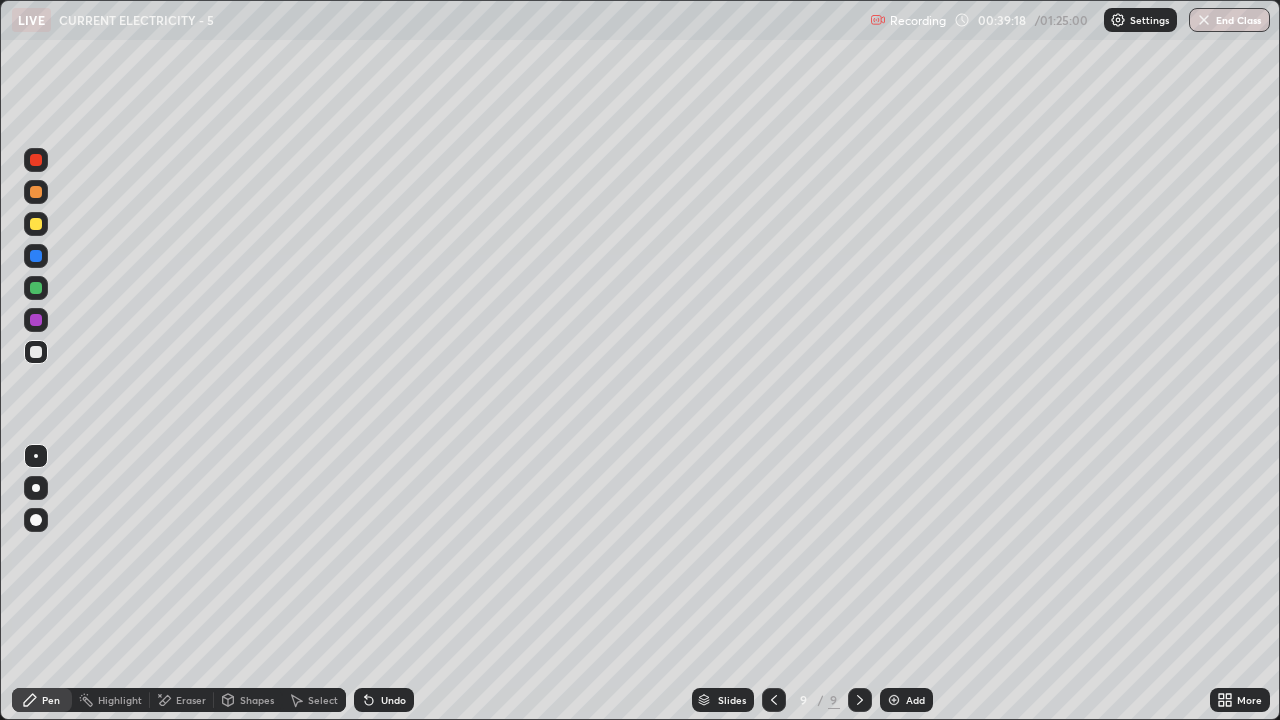 click on "Undo" at bounding box center (393, 700) 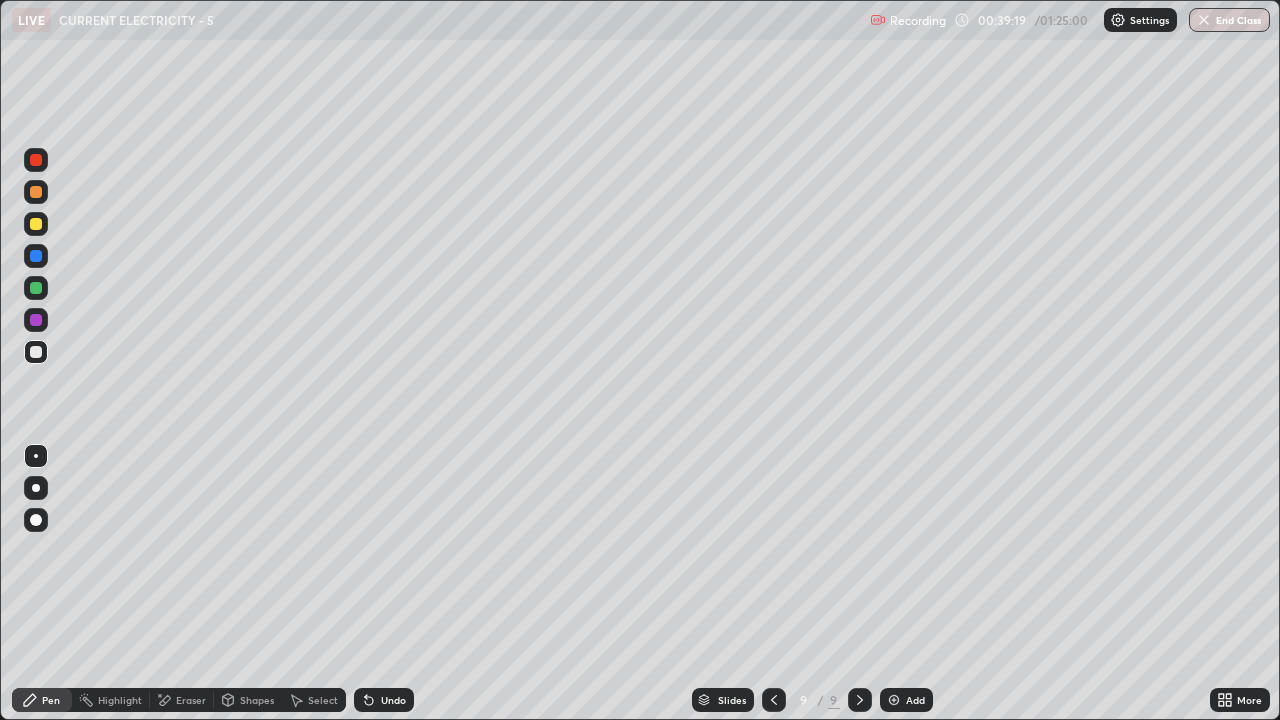 click on "Undo" at bounding box center [393, 700] 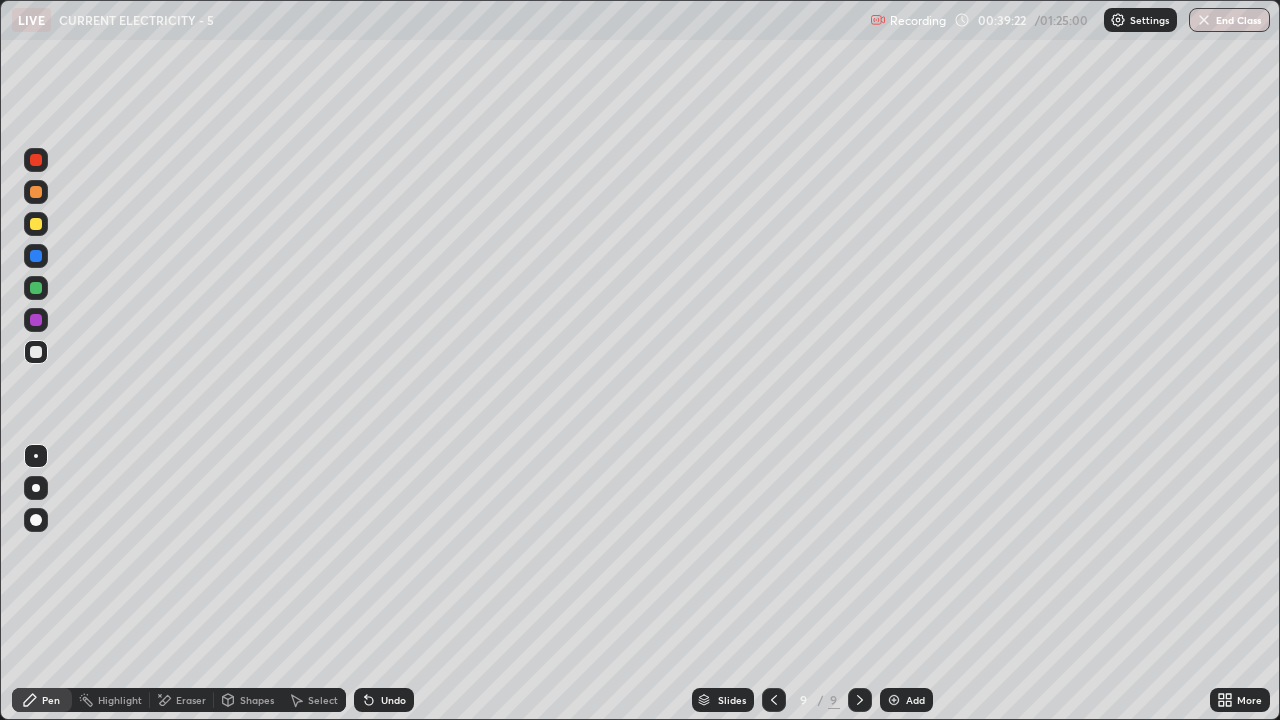 click on "Eraser" at bounding box center [191, 700] 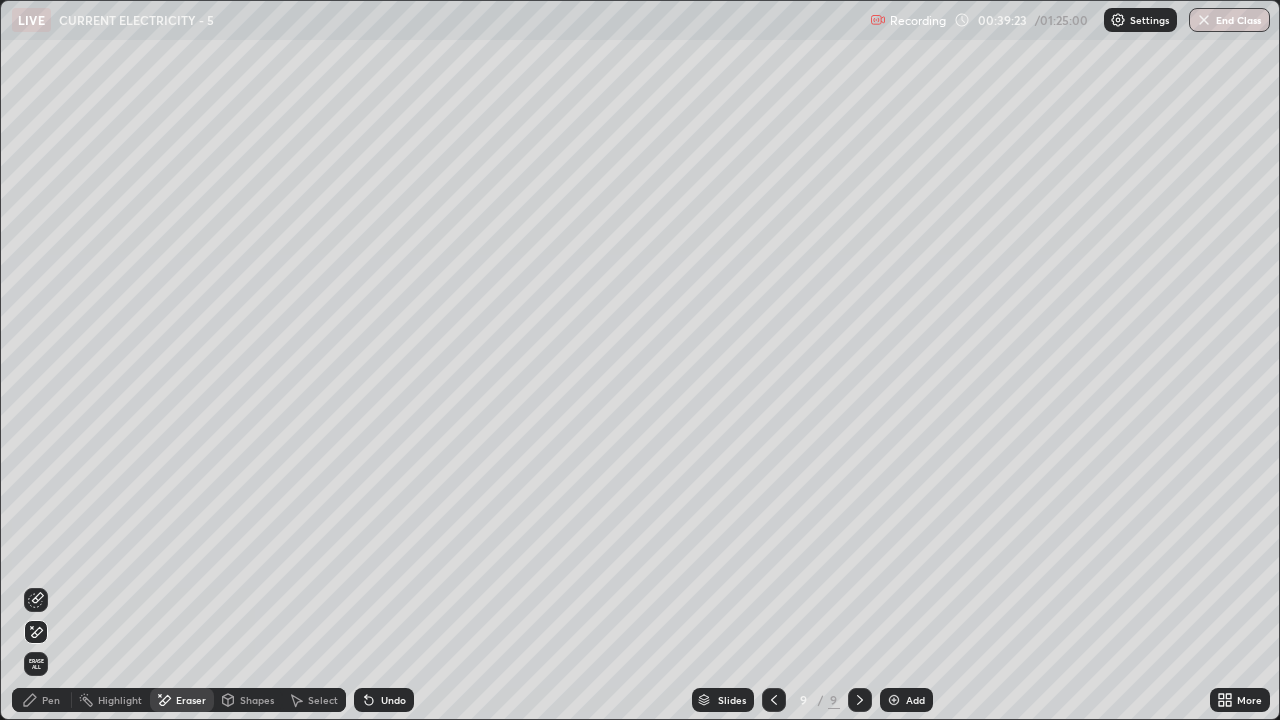 click 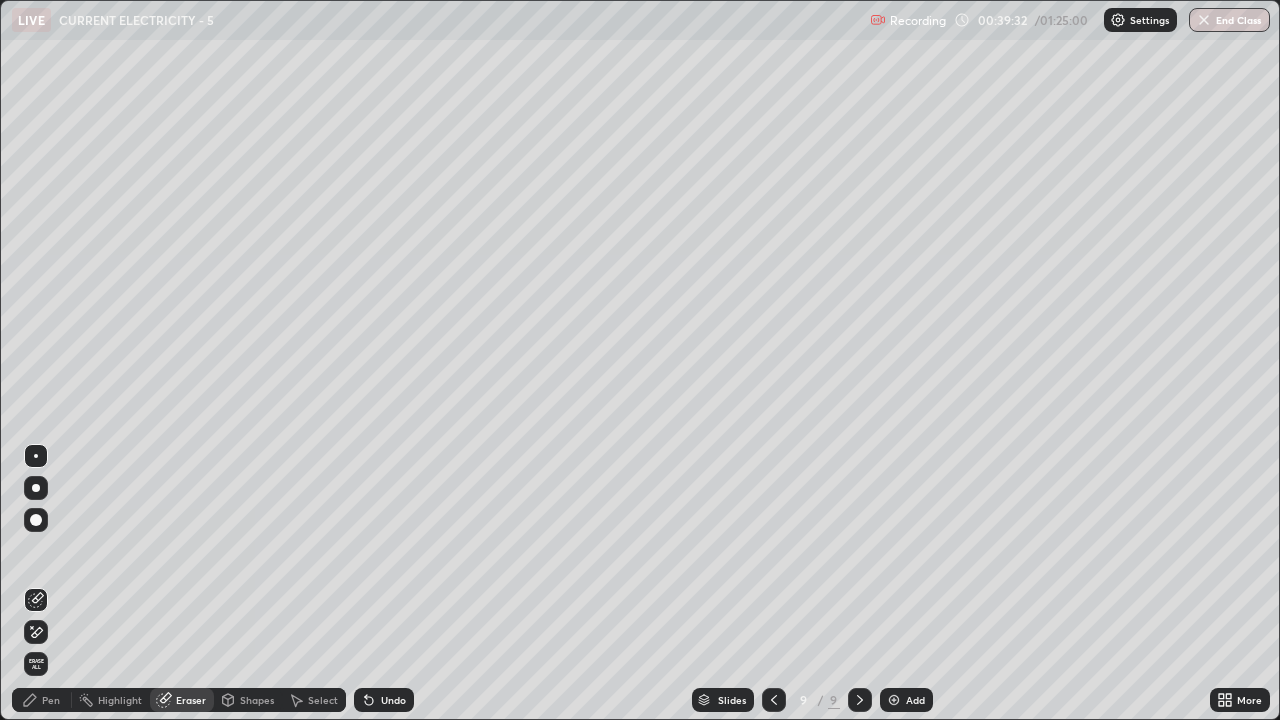 click on "Pen" at bounding box center (51, 700) 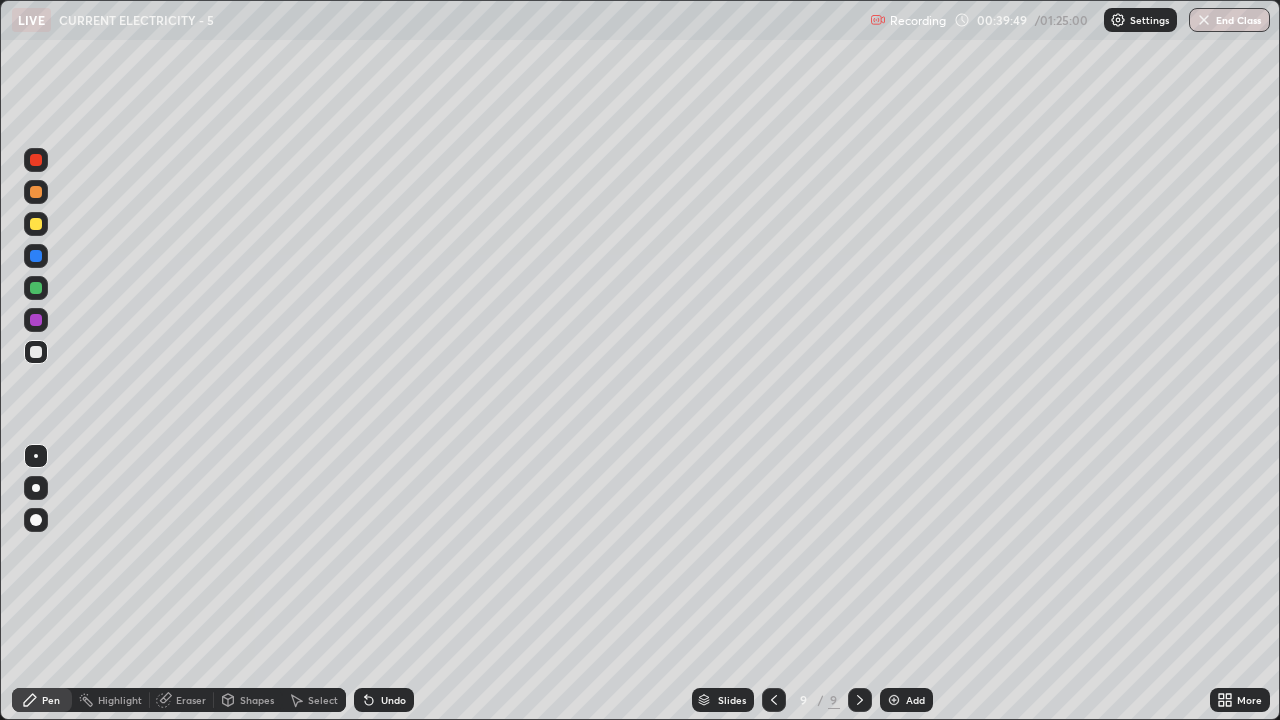 click on "Eraser" at bounding box center [191, 700] 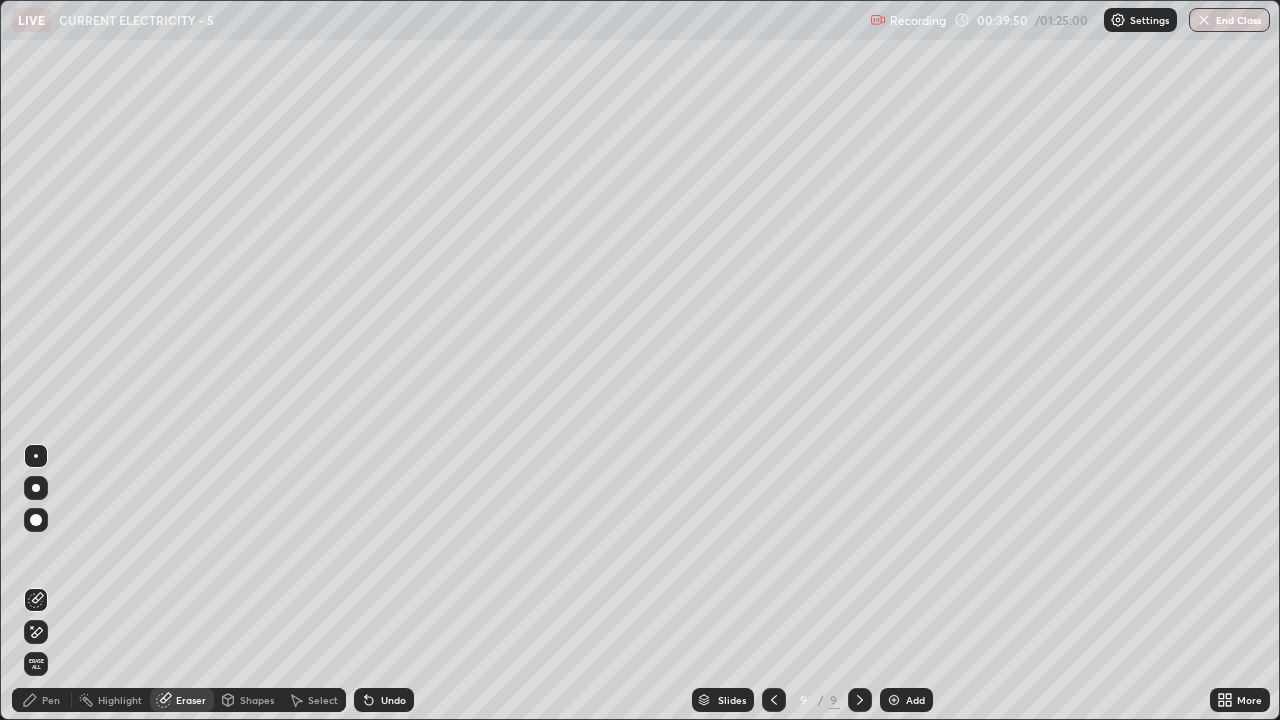 click on "Highlight" at bounding box center [120, 700] 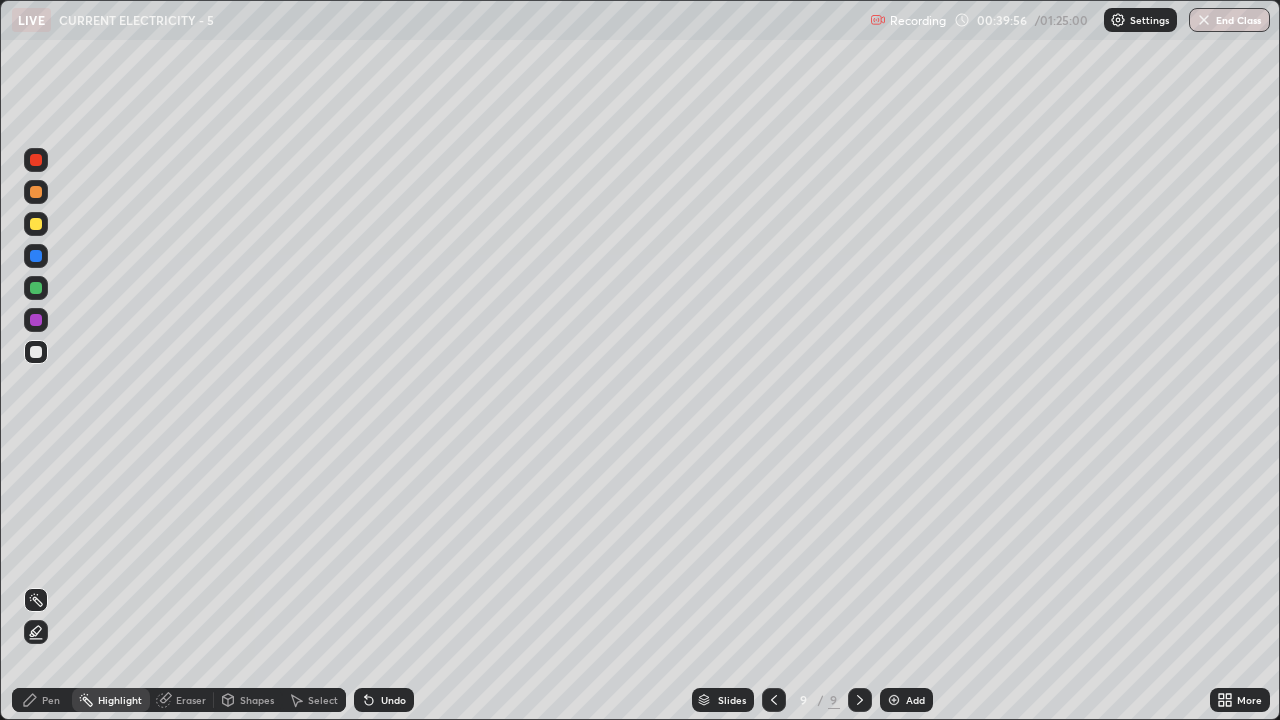click on "Pen" at bounding box center (51, 700) 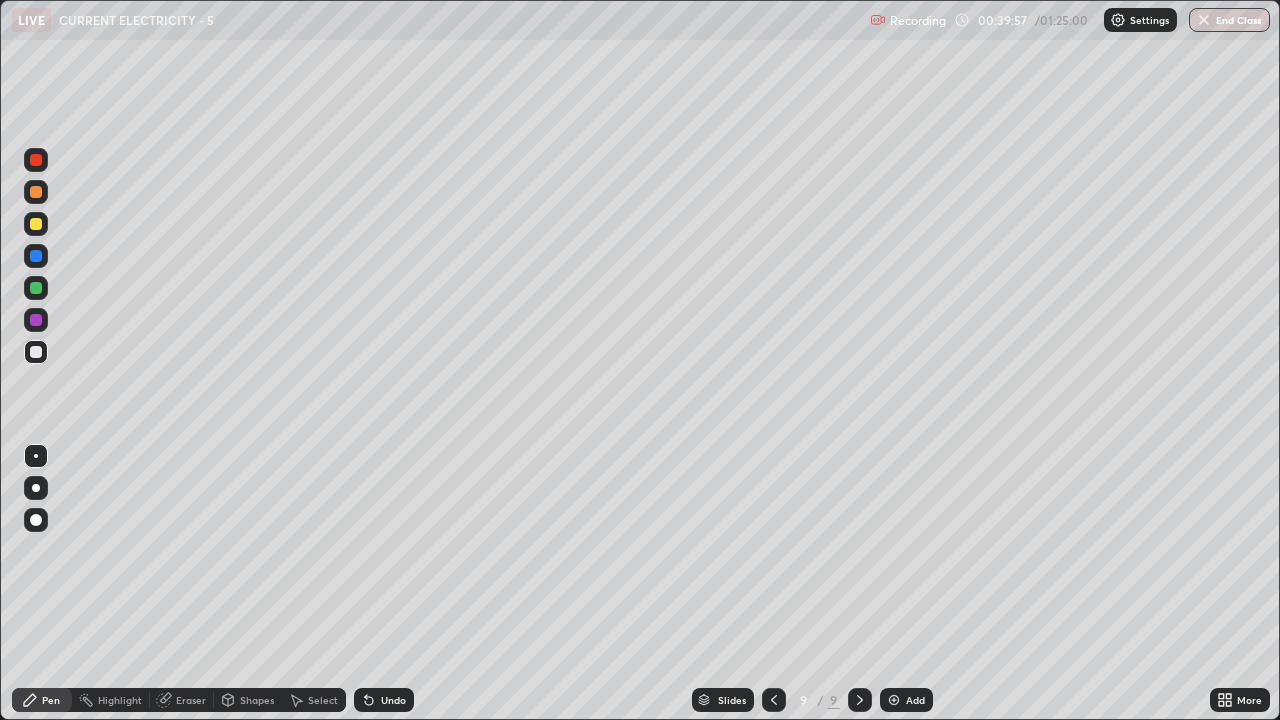 click on "Eraser" at bounding box center [182, 700] 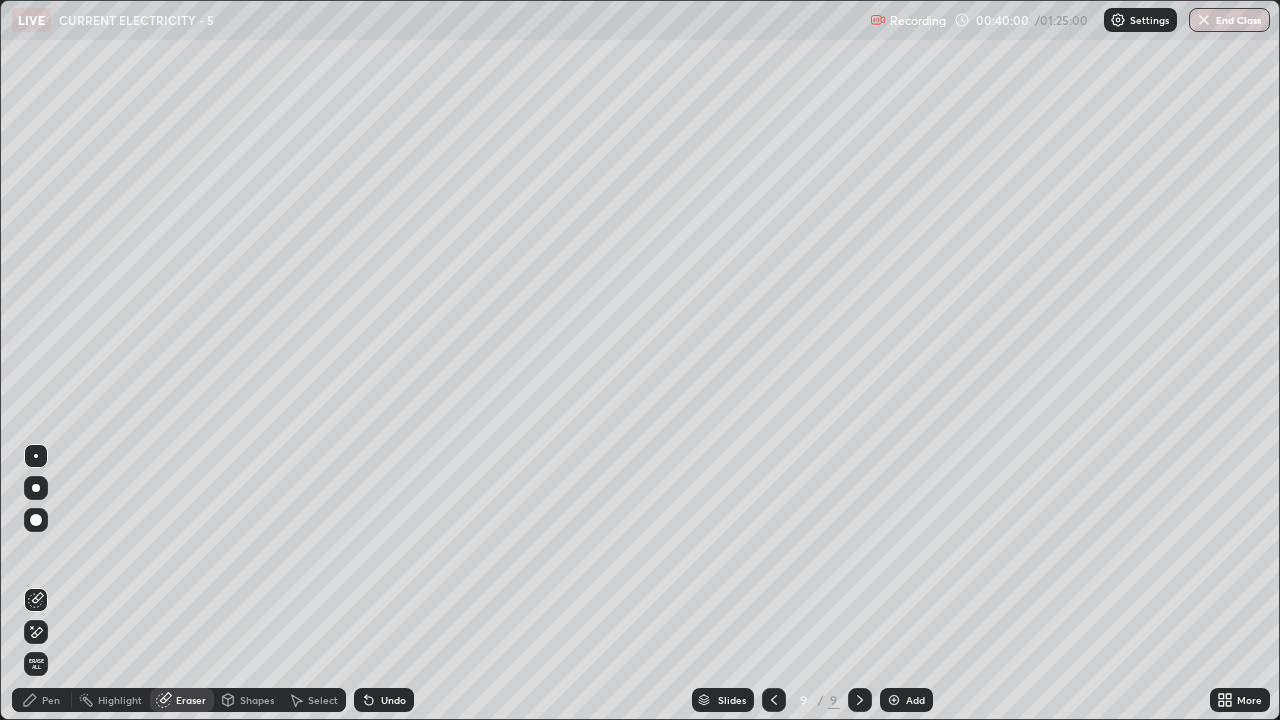click at bounding box center [36, 632] 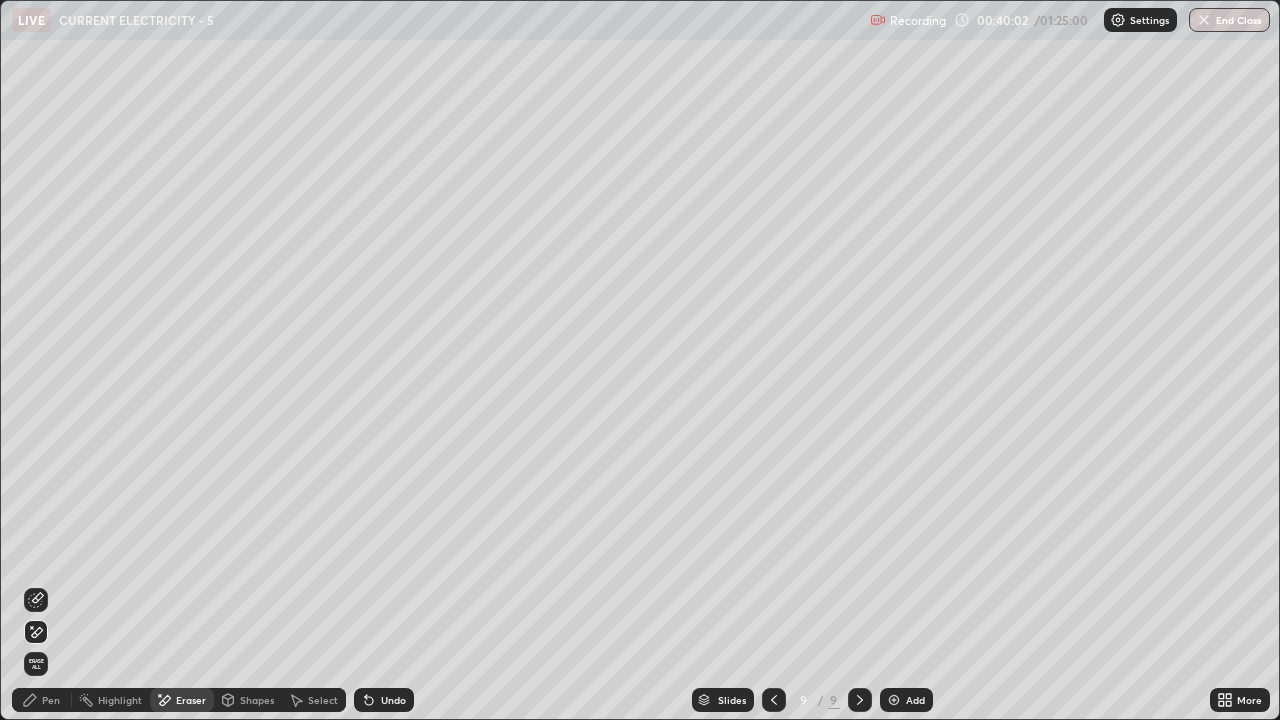 click on "Pen" at bounding box center [51, 700] 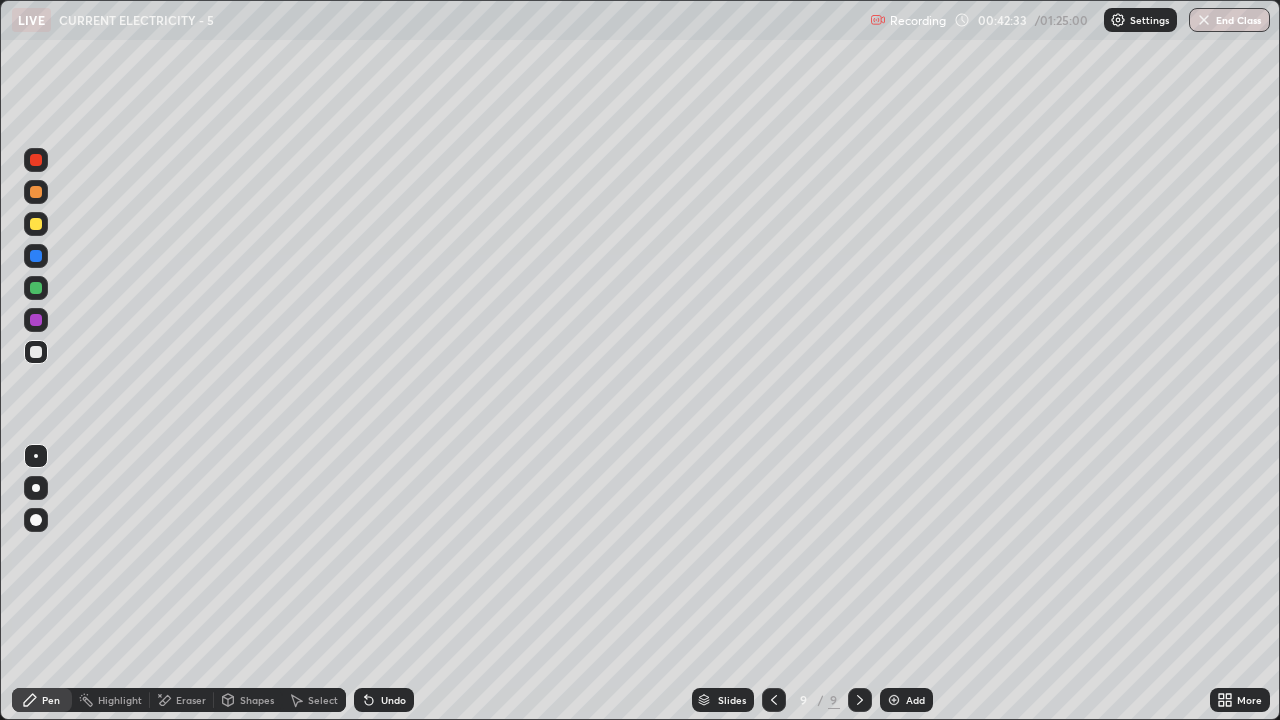 click on "Add" at bounding box center [906, 700] 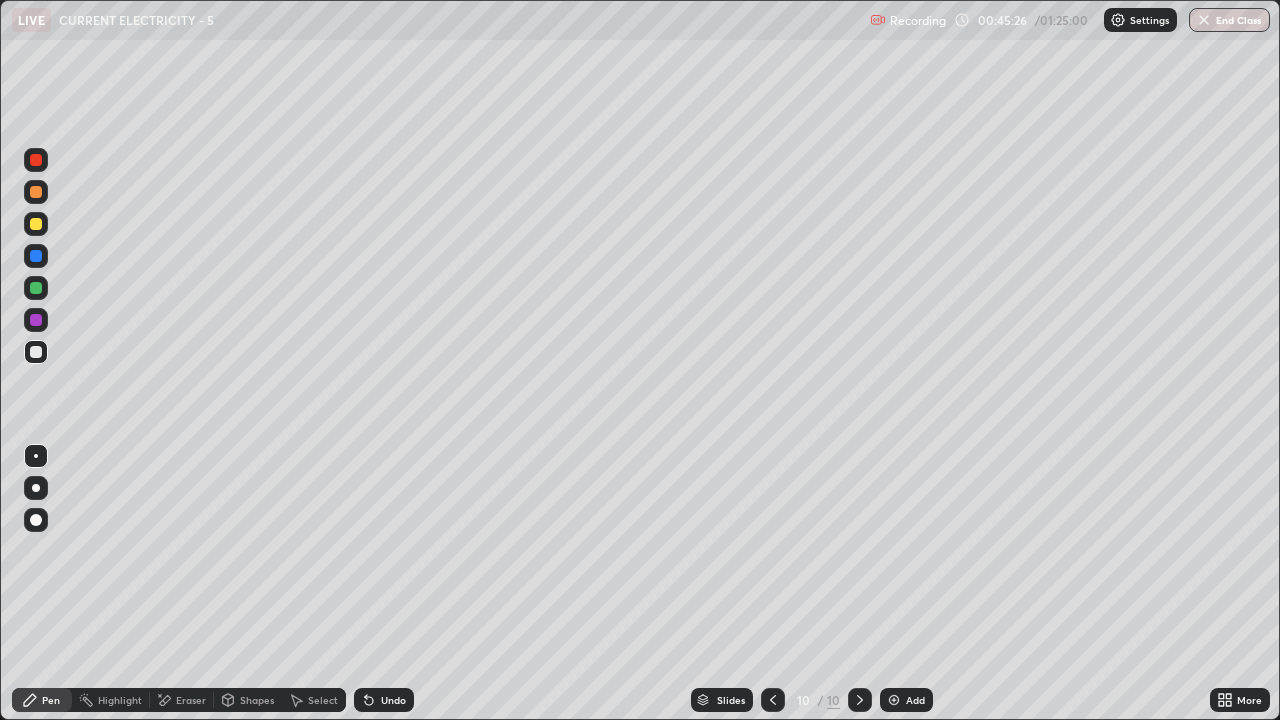 click on "Highlight" at bounding box center [120, 700] 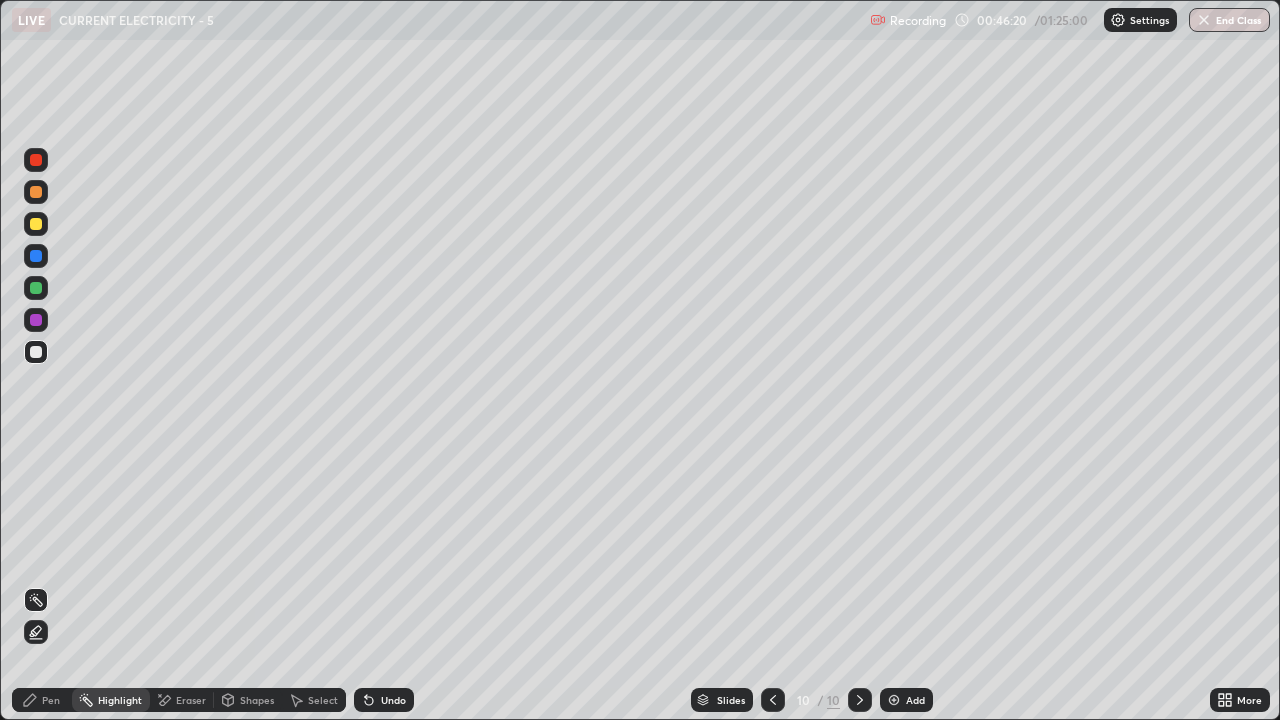 click on "Pen" at bounding box center [51, 700] 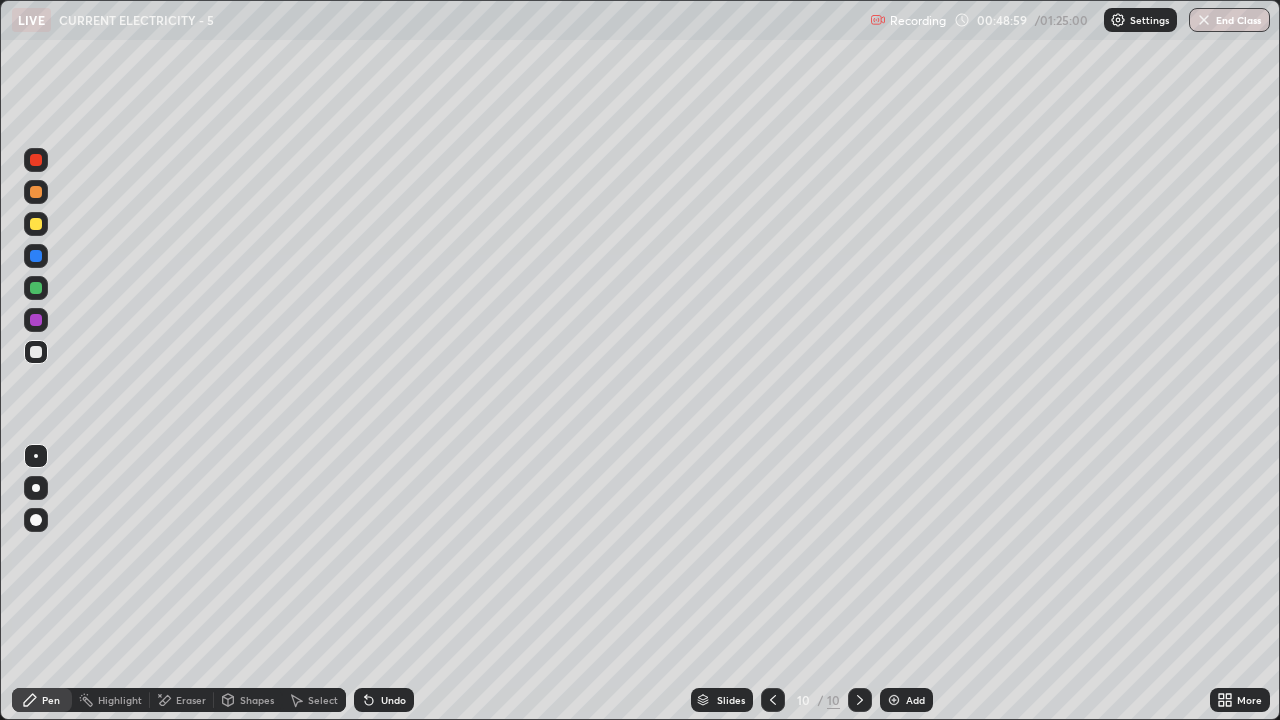 click on "Eraser" at bounding box center [182, 700] 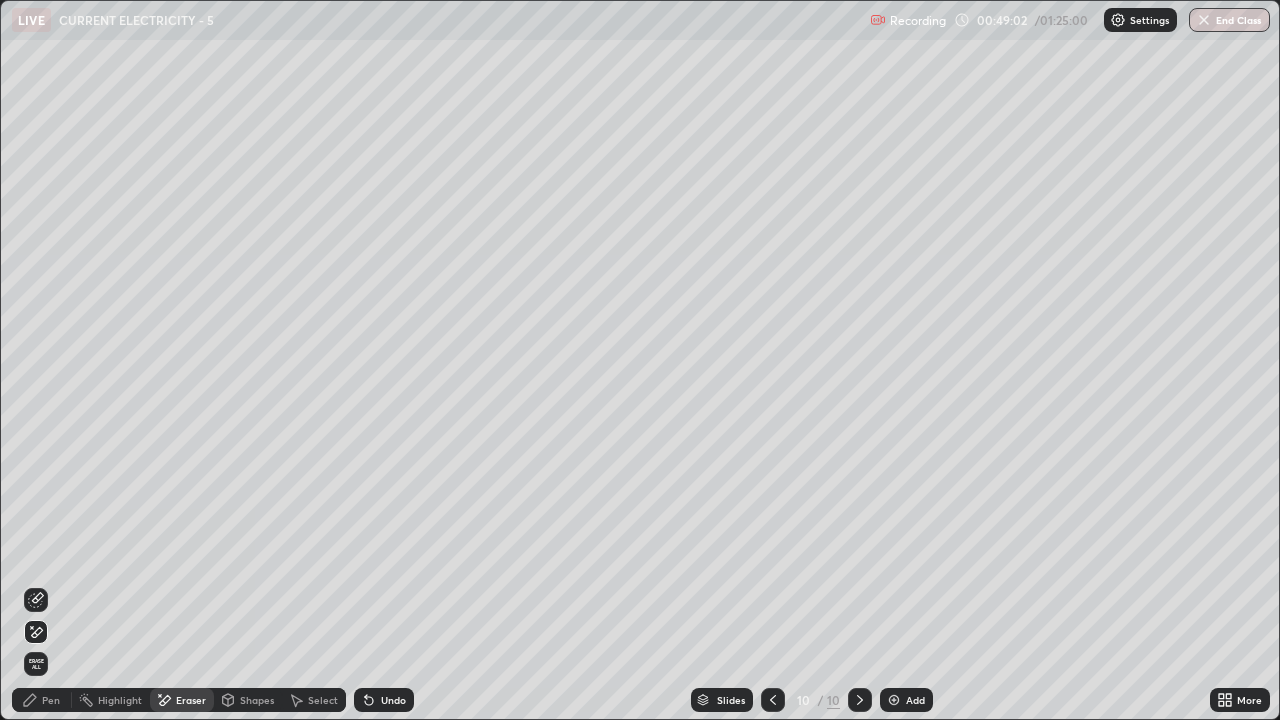 click on "Pen" at bounding box center (51, 700) 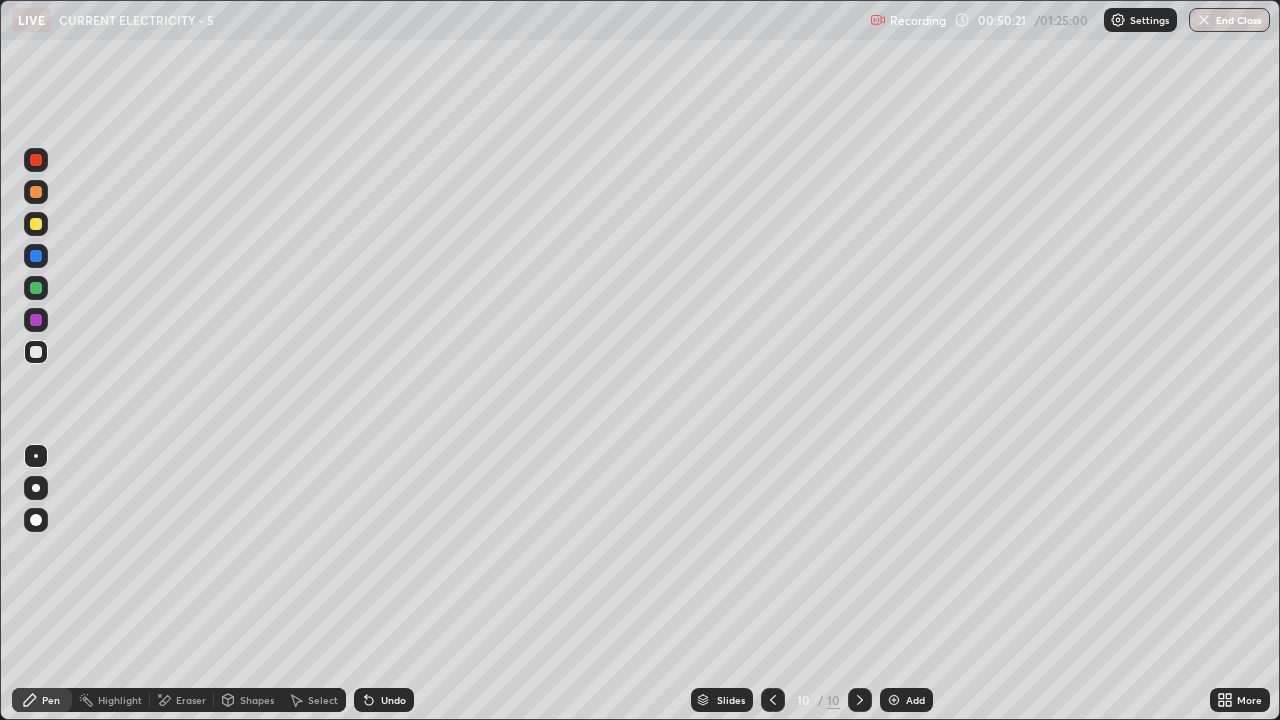 click on "Add" at bounding box center [915, 700] 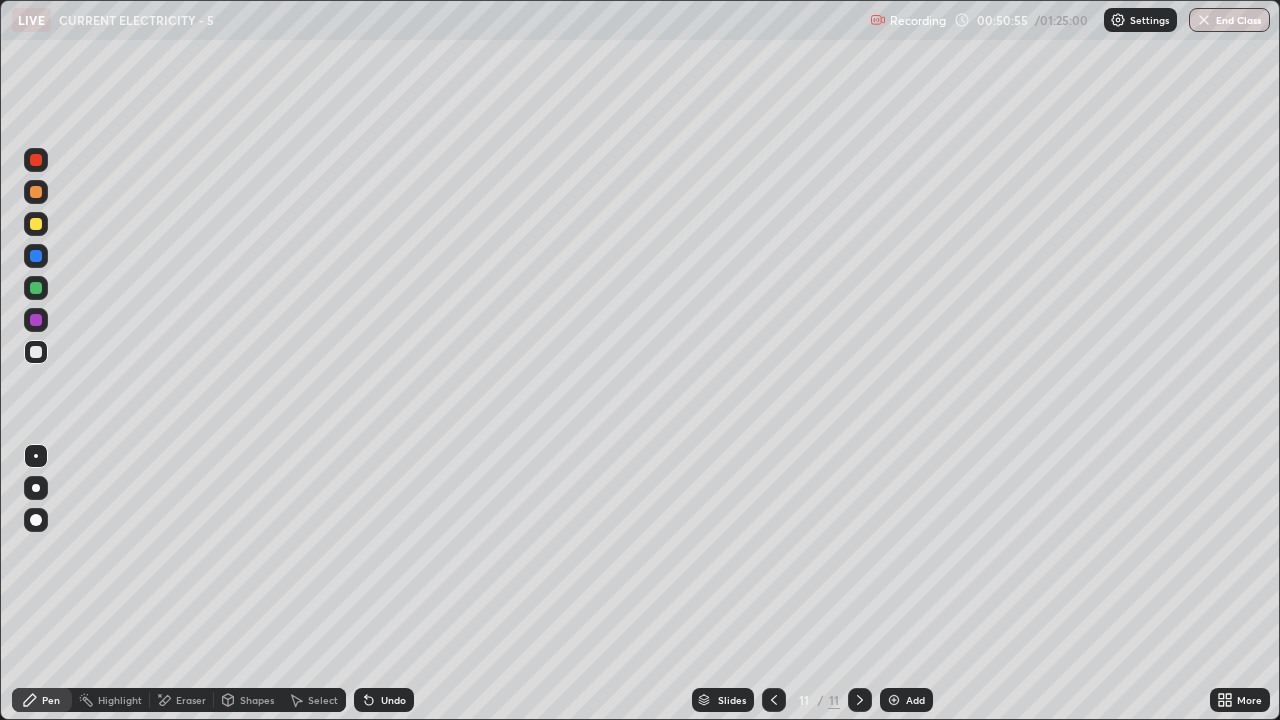 click on "Eraser" at bounding box center [191, 700] 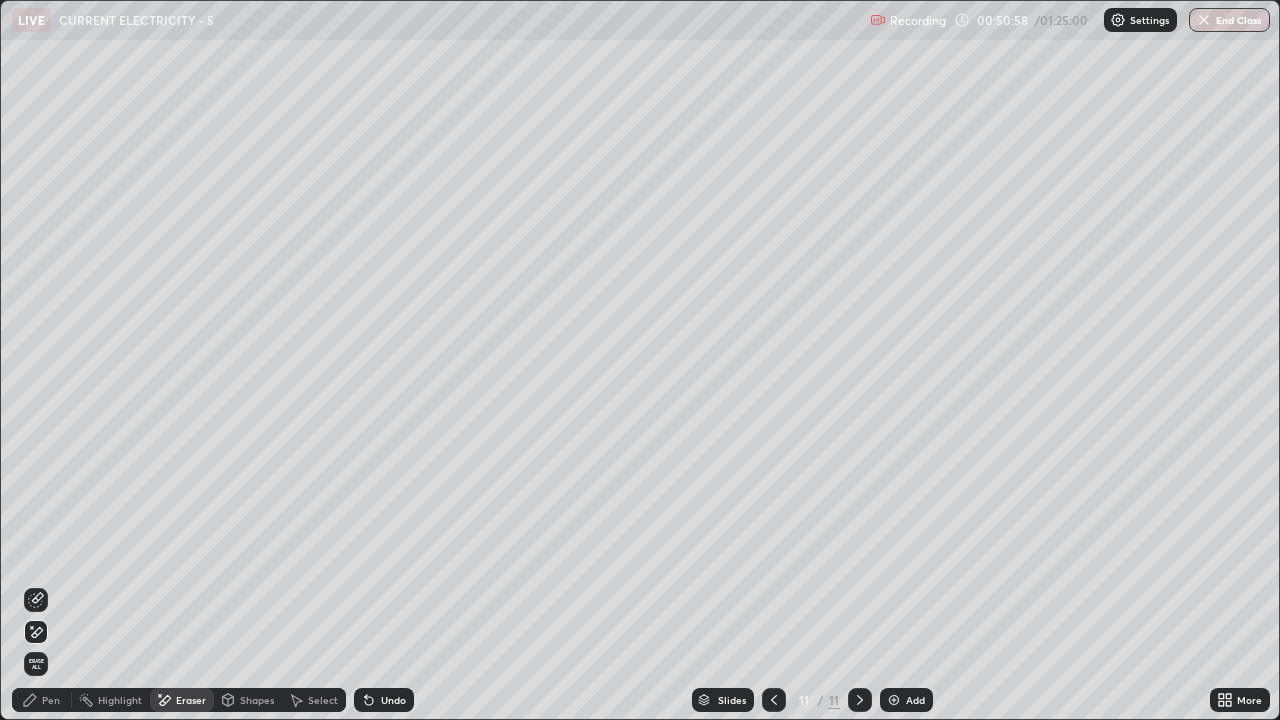 click on "Highlight" at bounding box center [120, 700] 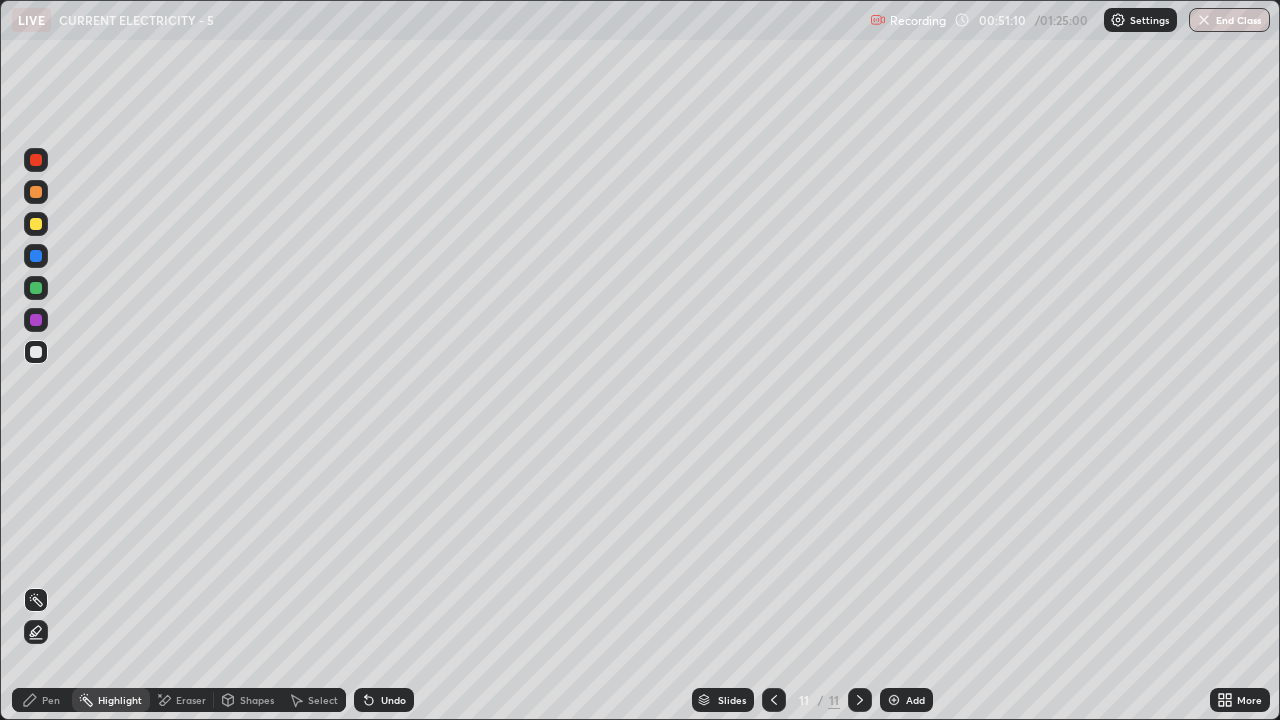 click on "Eraser" at bounding box center (191, 700) 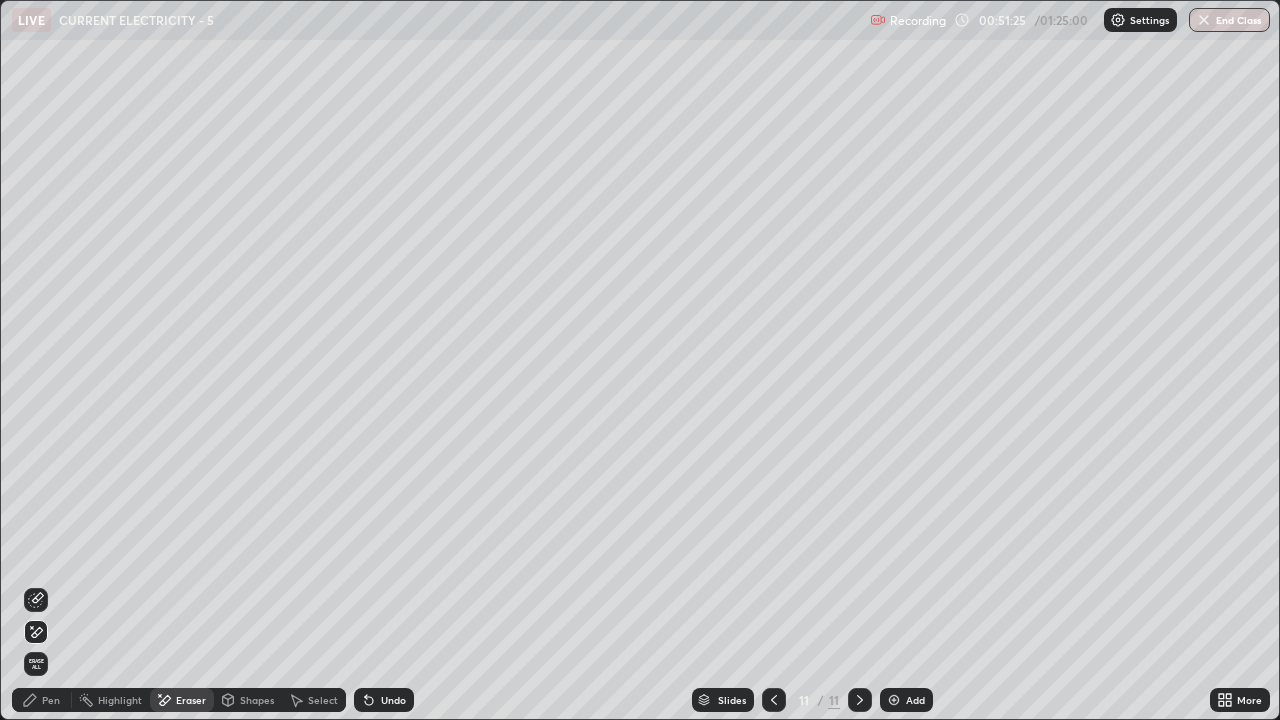click 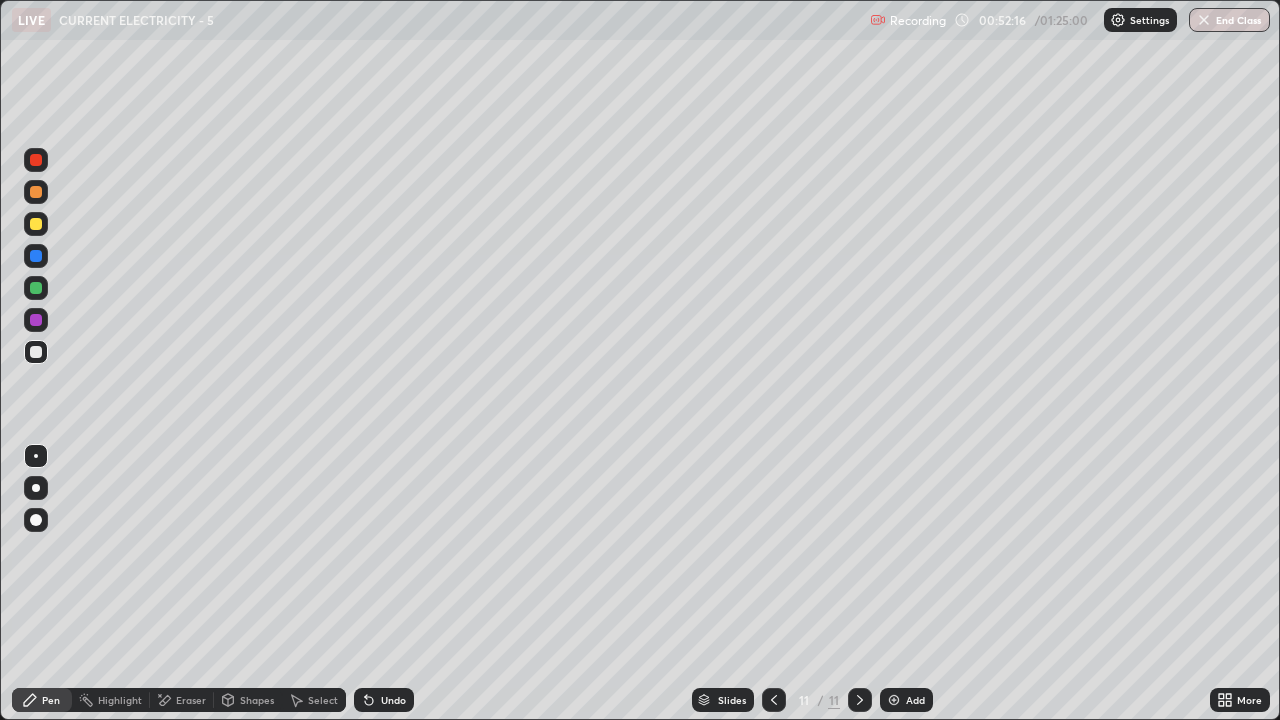 click 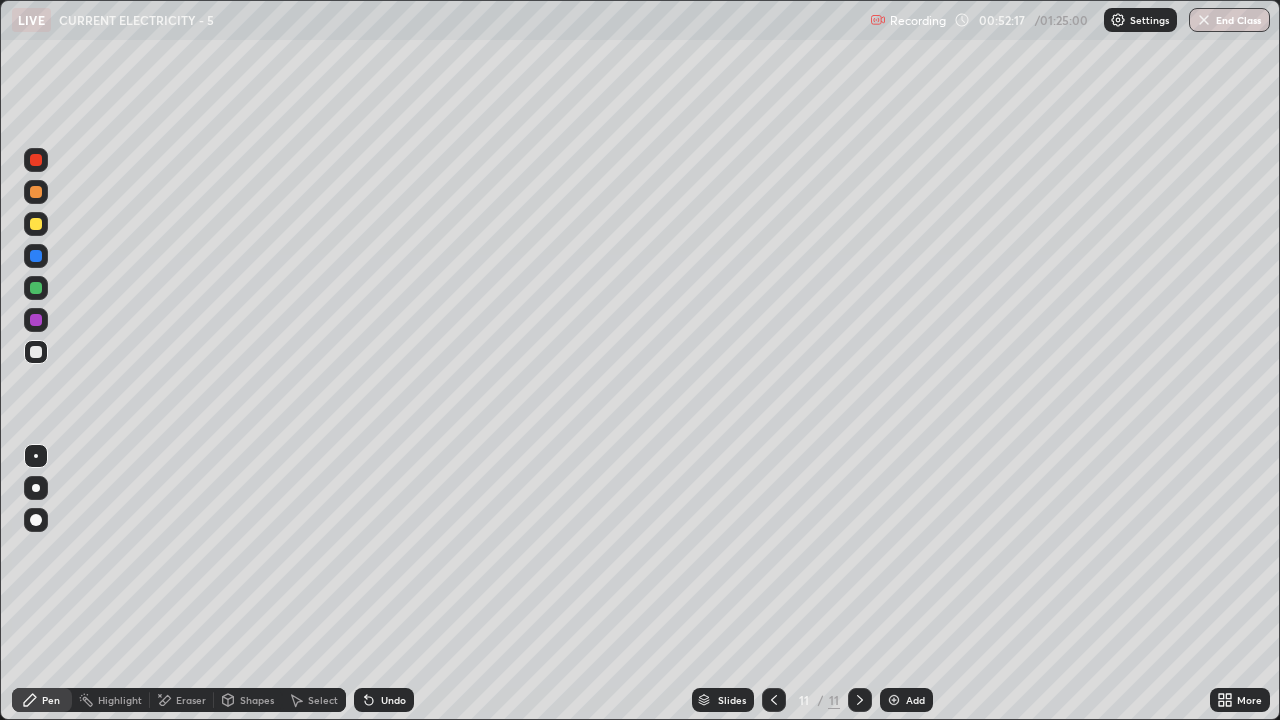 click on "Undo" at bounding box center [384, 700] 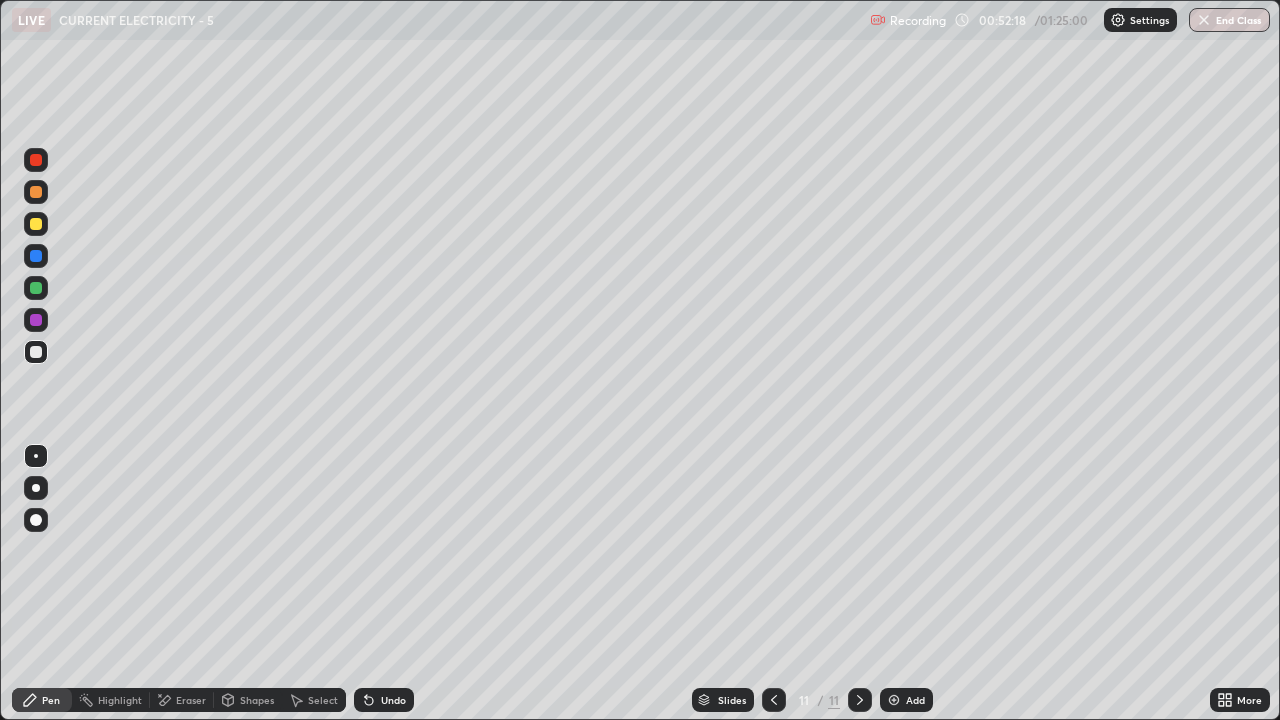 click on "Undo" at bounding box center [384, 700] 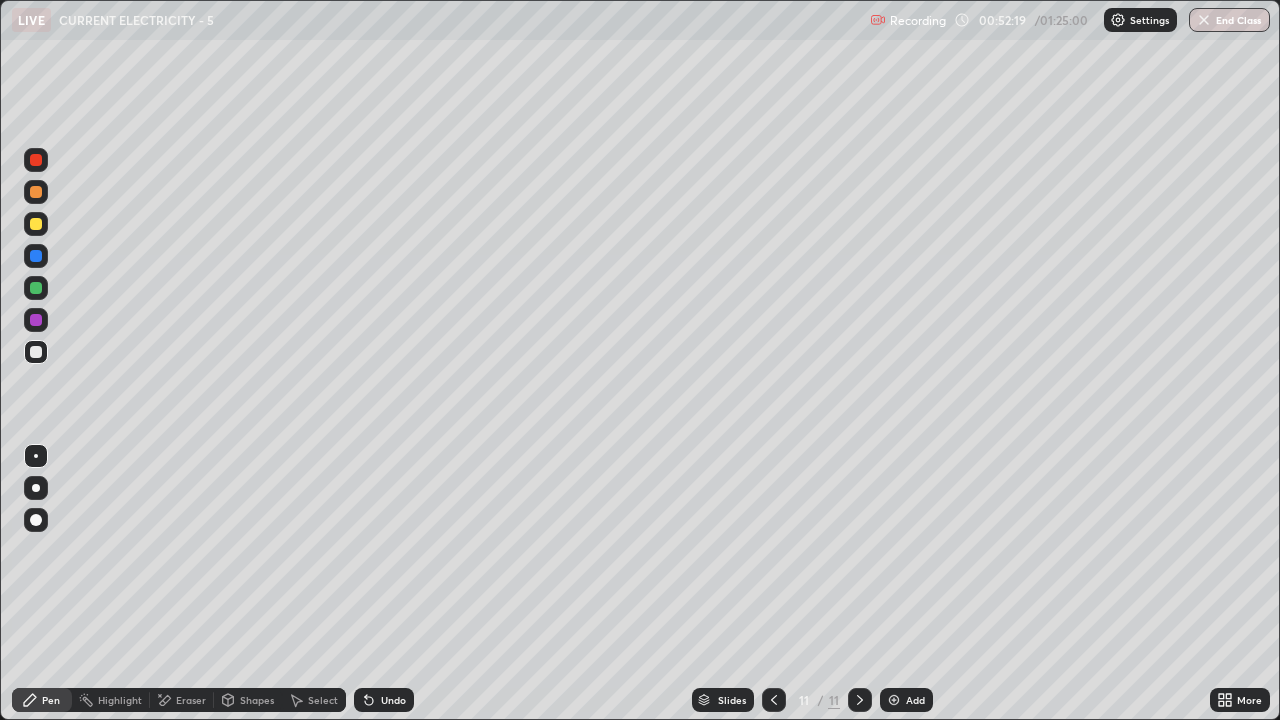 click on "Undo" at bounding box center [384, 700] 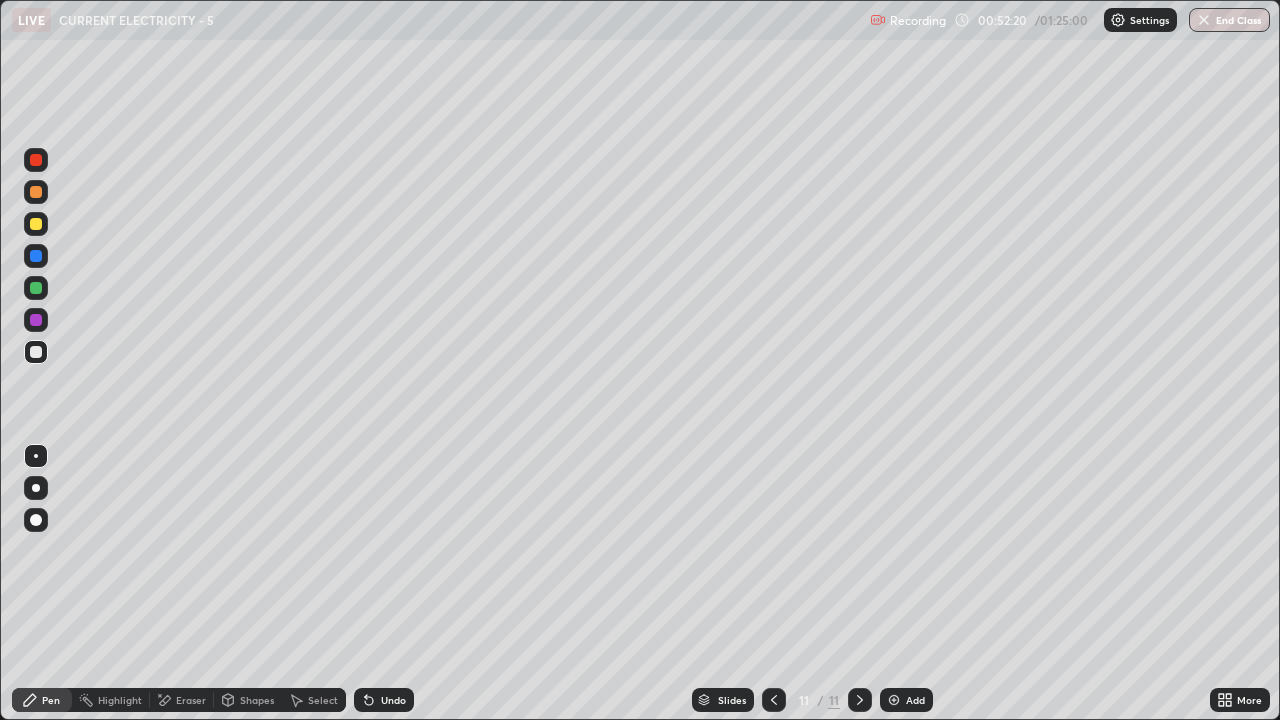 click on "Undo" at bounding box center [384, 700] 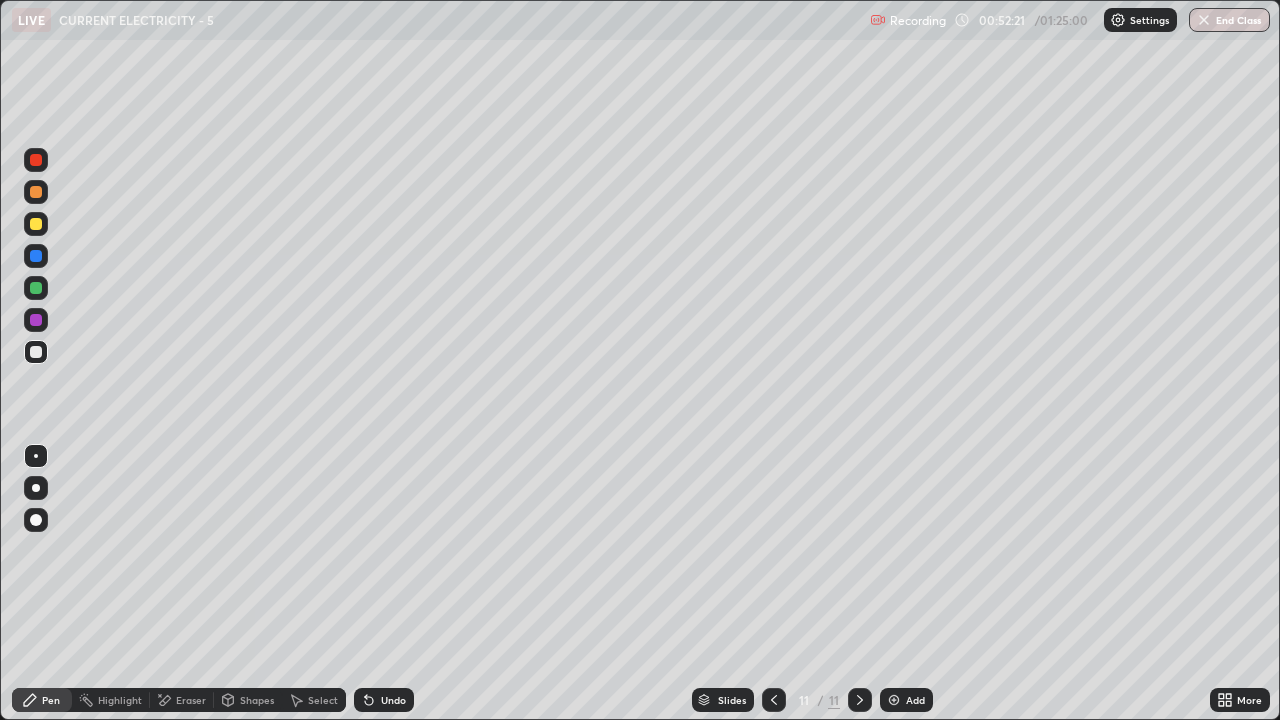 click on "Undo" at bounding box center [393, 700] 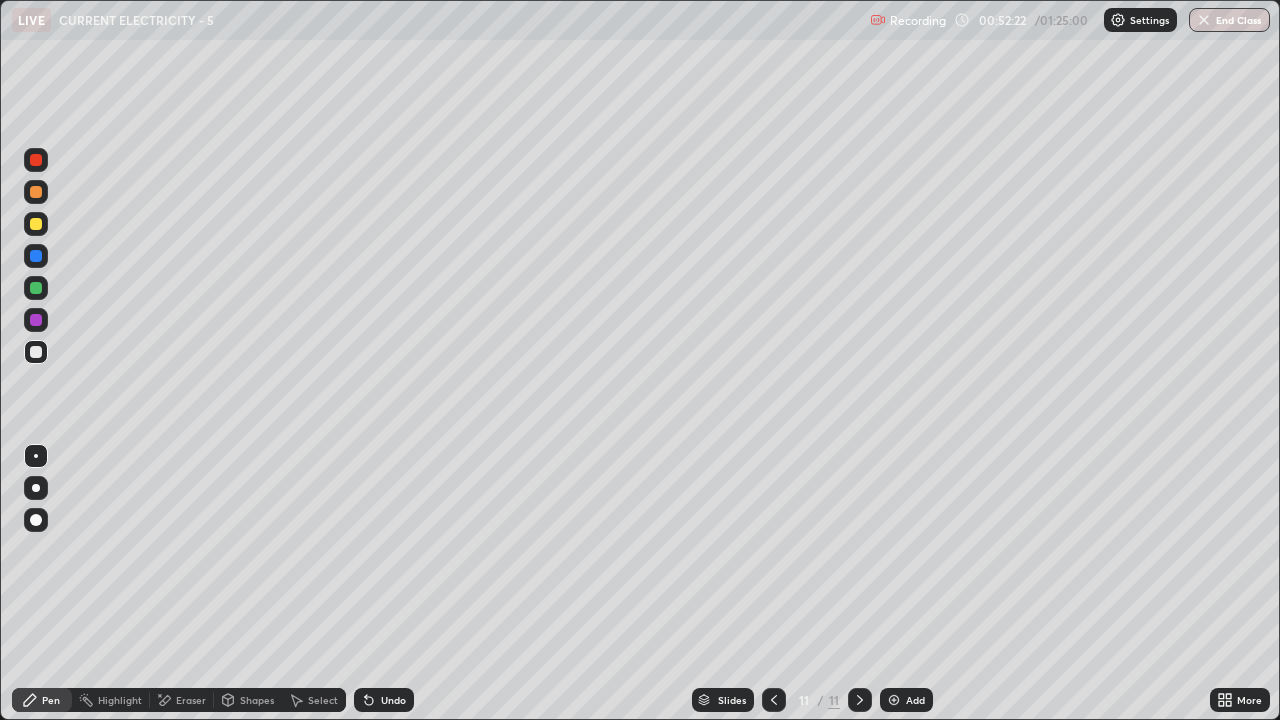 click on "Undo" at bounding box center [393, 700] 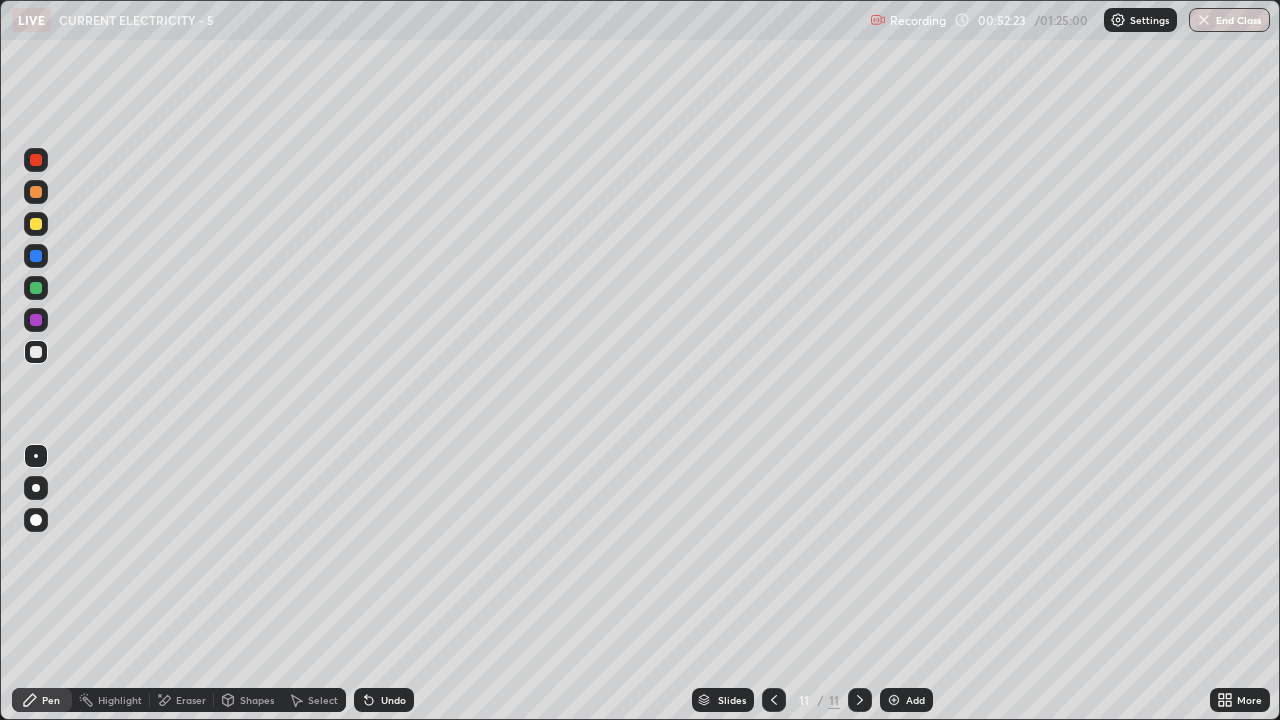 click on "Undo" at bounding box center (393, 700) 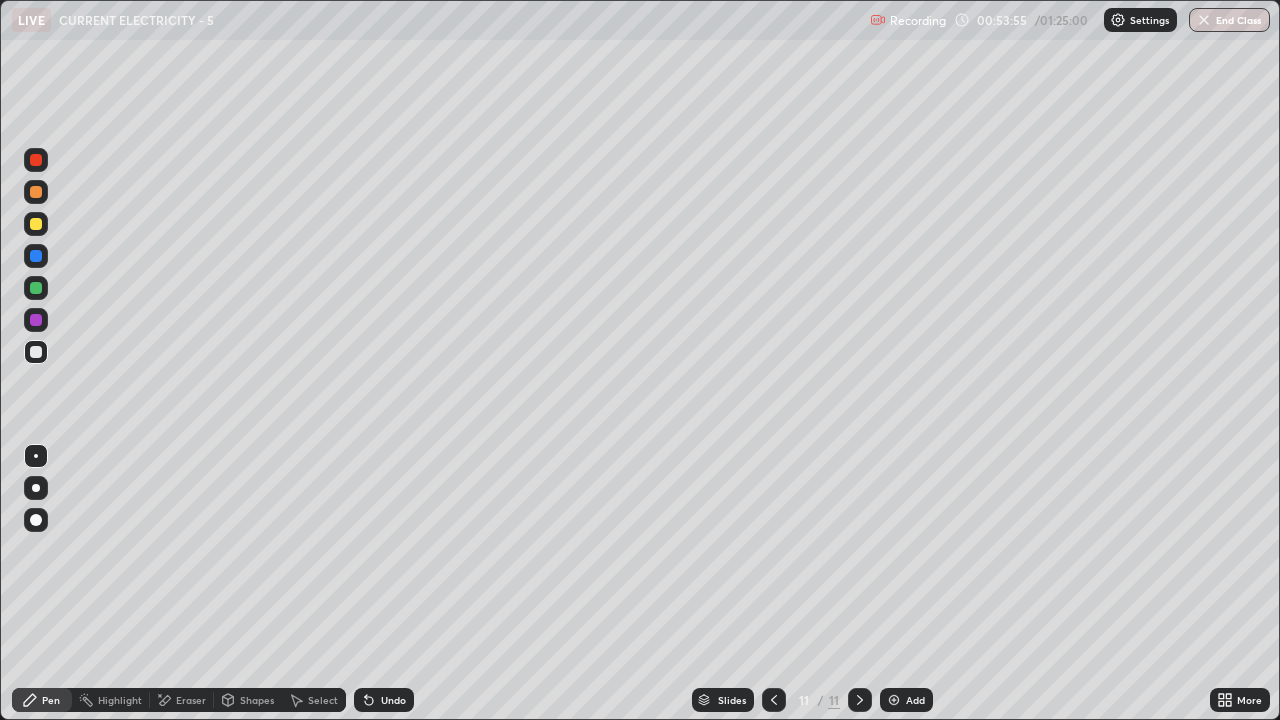 click on "Select" at bounding box center (323, 700) 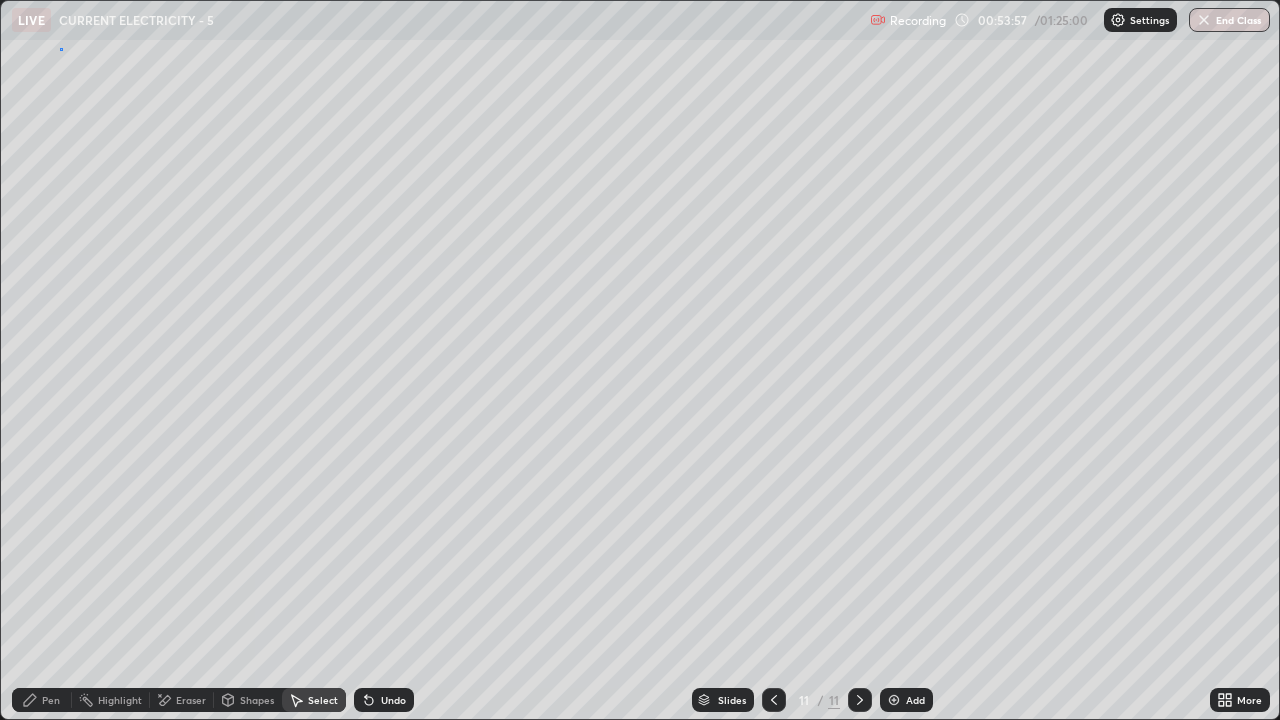 click on "0 ° Undo Copy Duplicate Duplicate to new slide Delete" at bounding box center (640, 360) 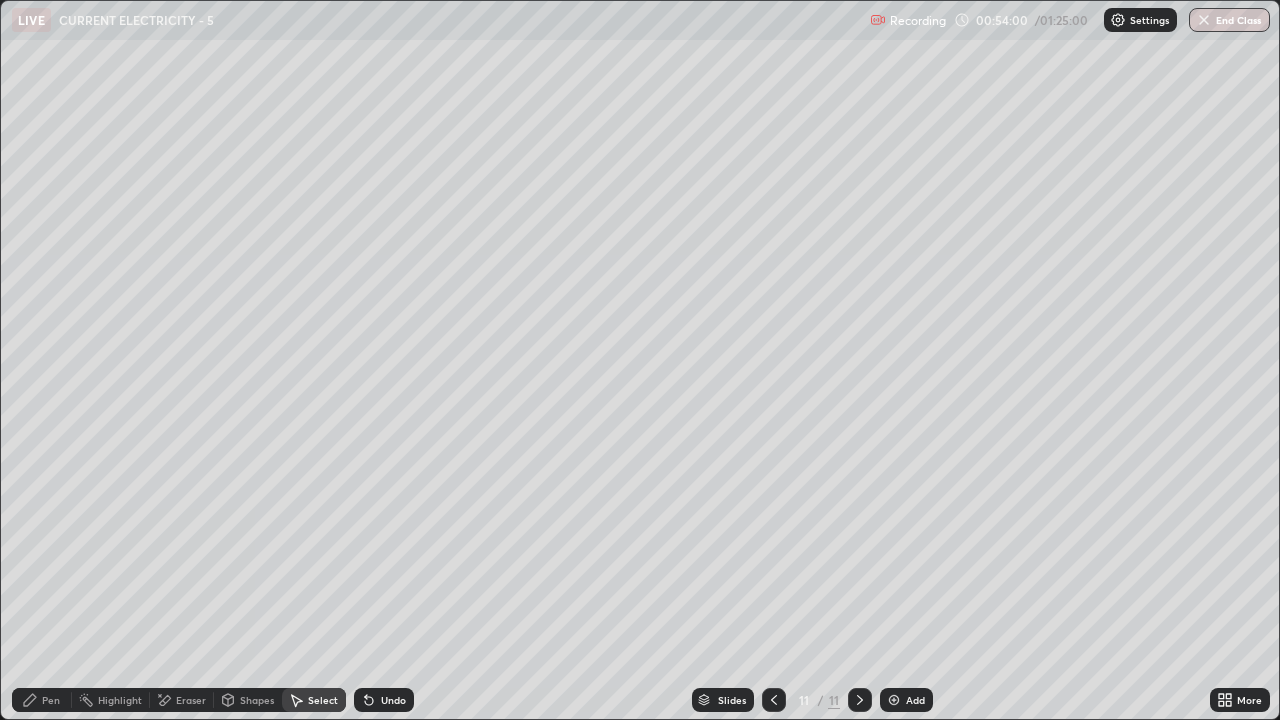 click on "Pen" at bounding box center (42, 700) 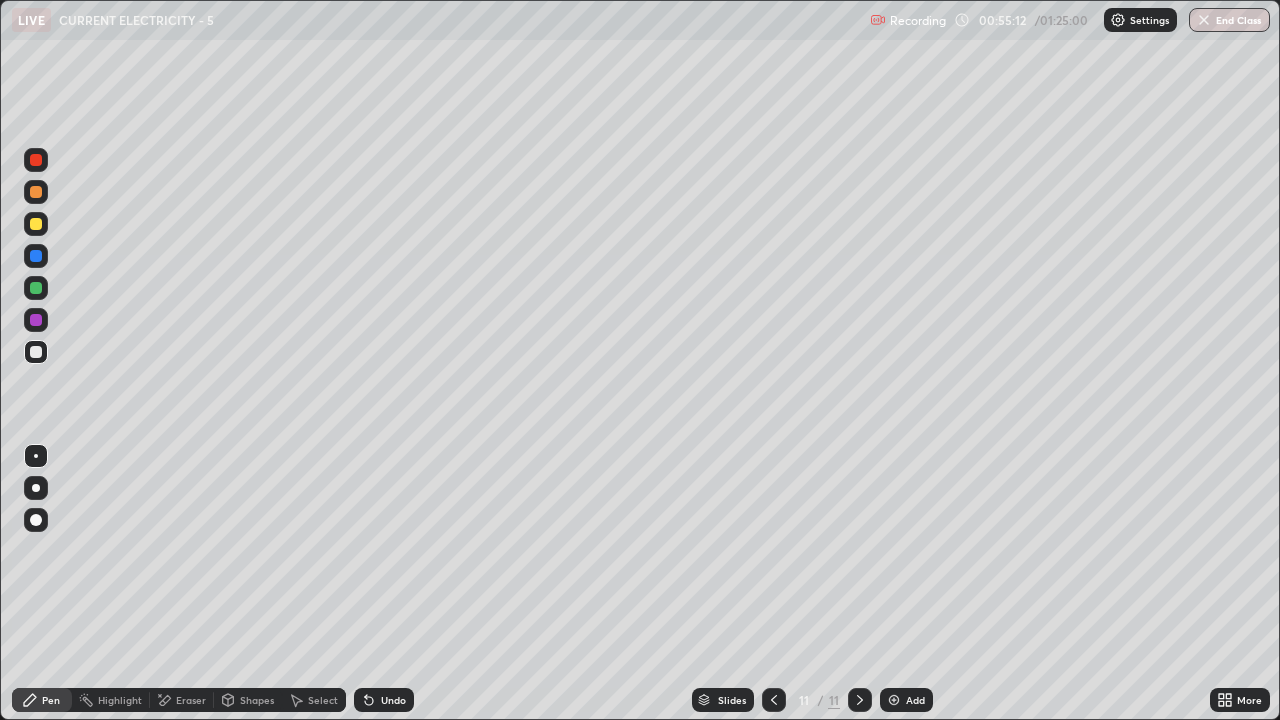 click on "Add" at bounding box center [906, 700] 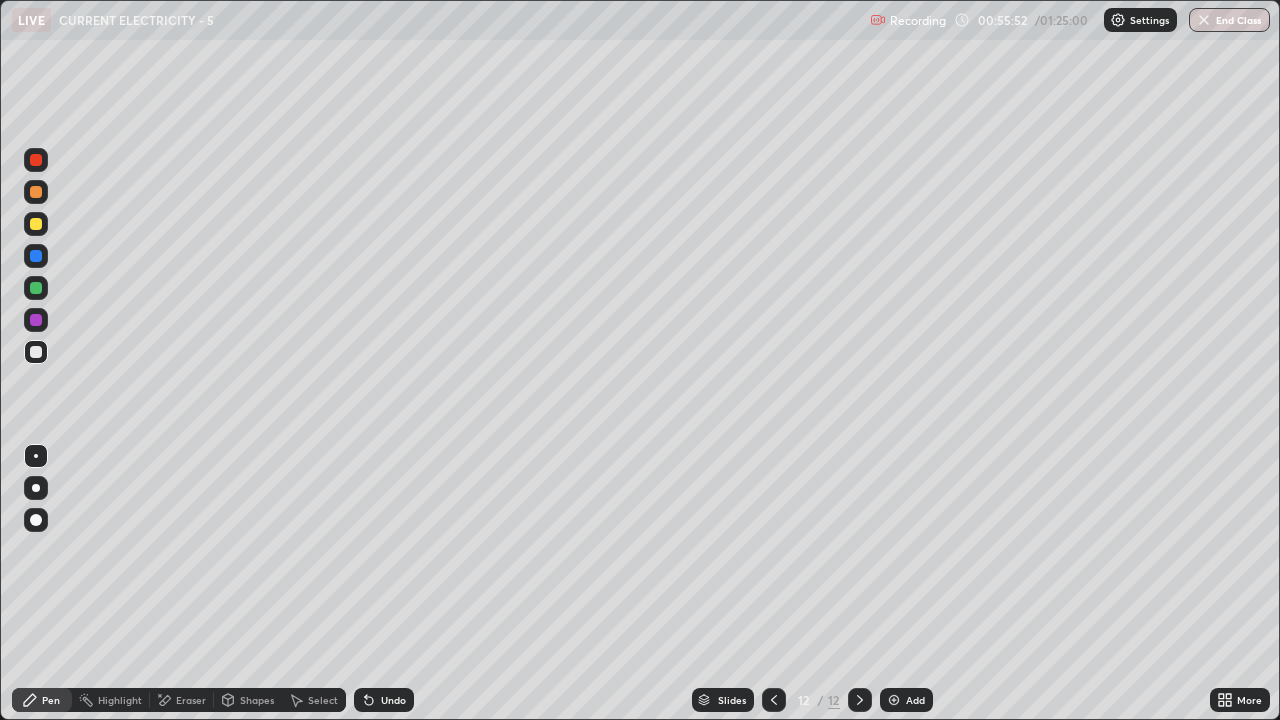 click on "Eraser" at bounding box center (191, 700) 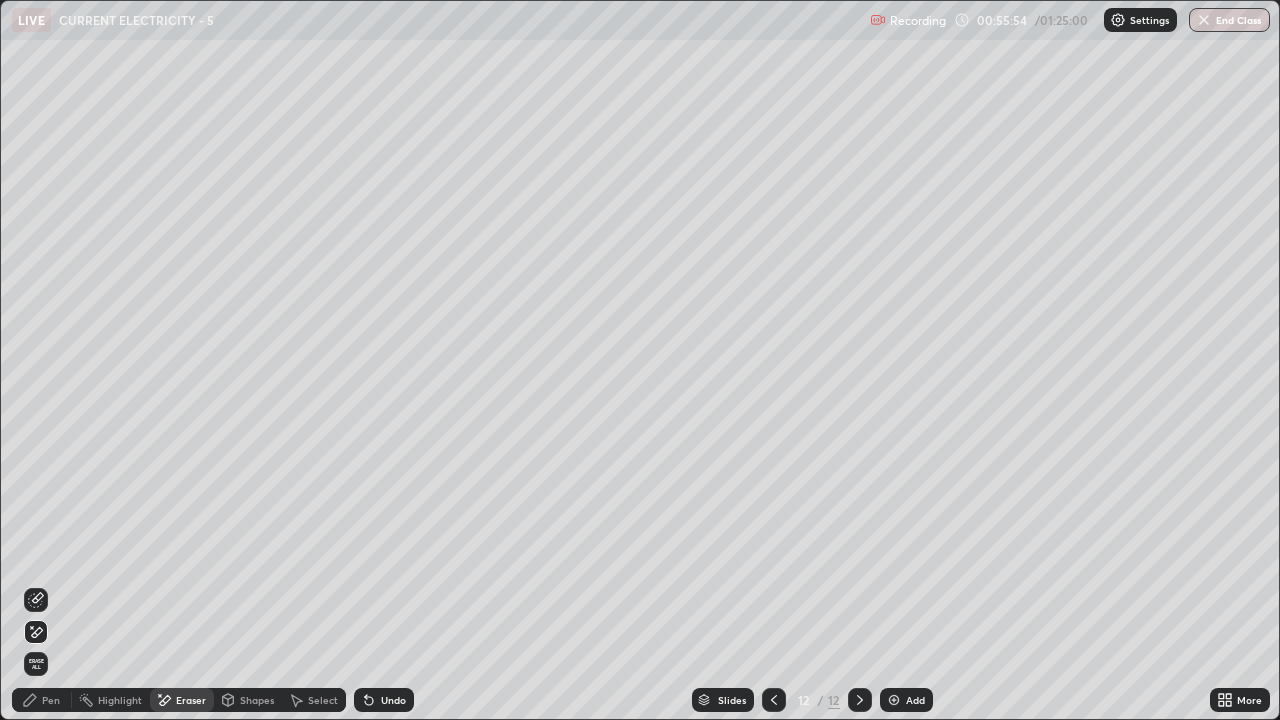 click 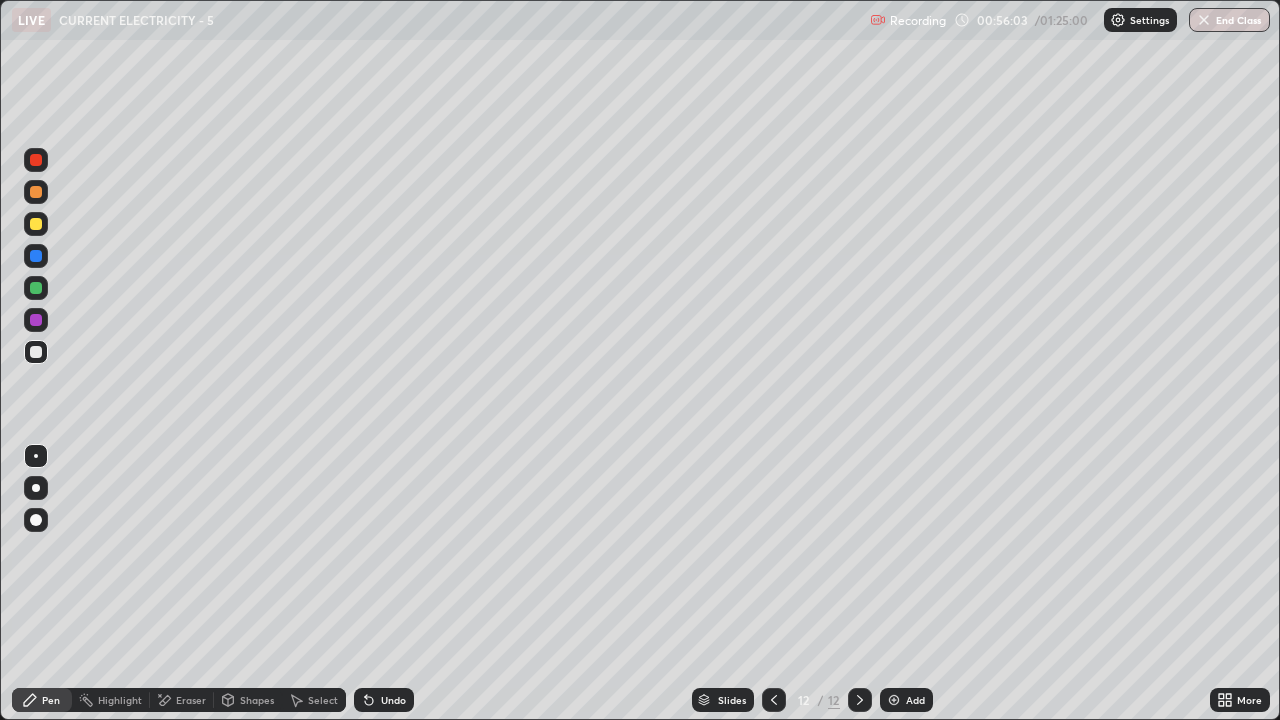 click on "Undo" at bounding box center [393, 700] 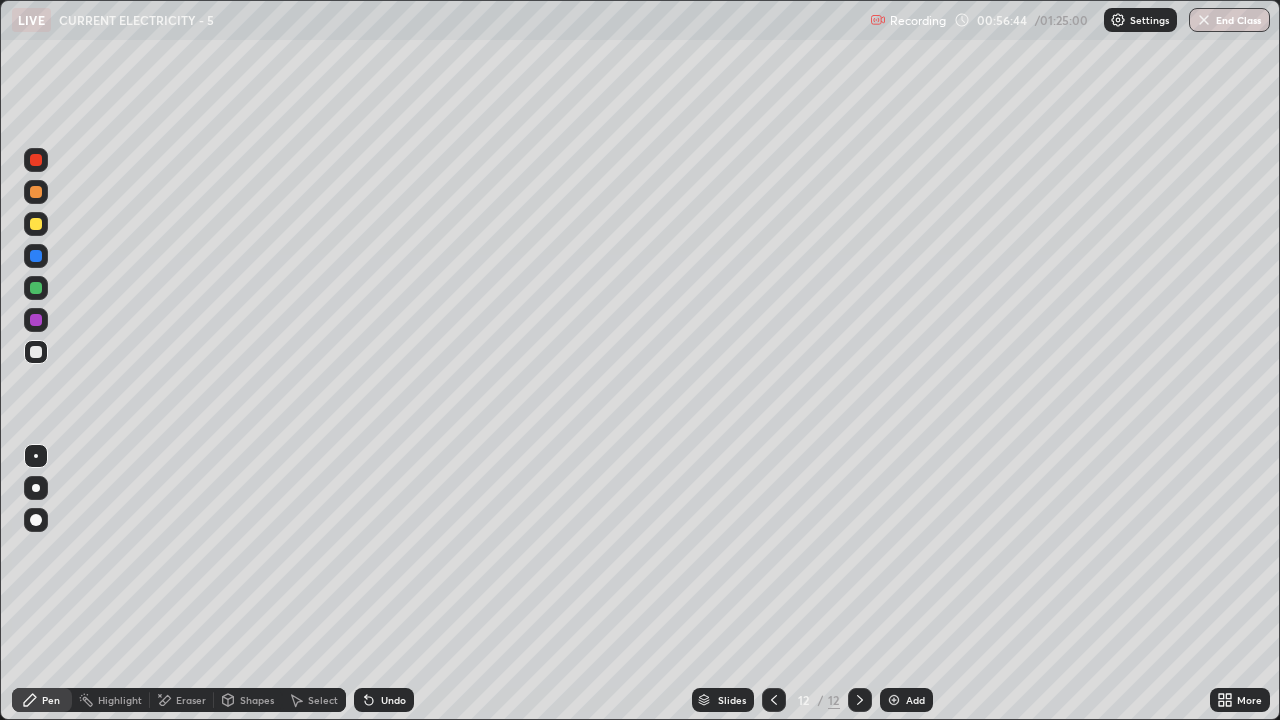 click on "Undo" at bounding box center [393, 700] 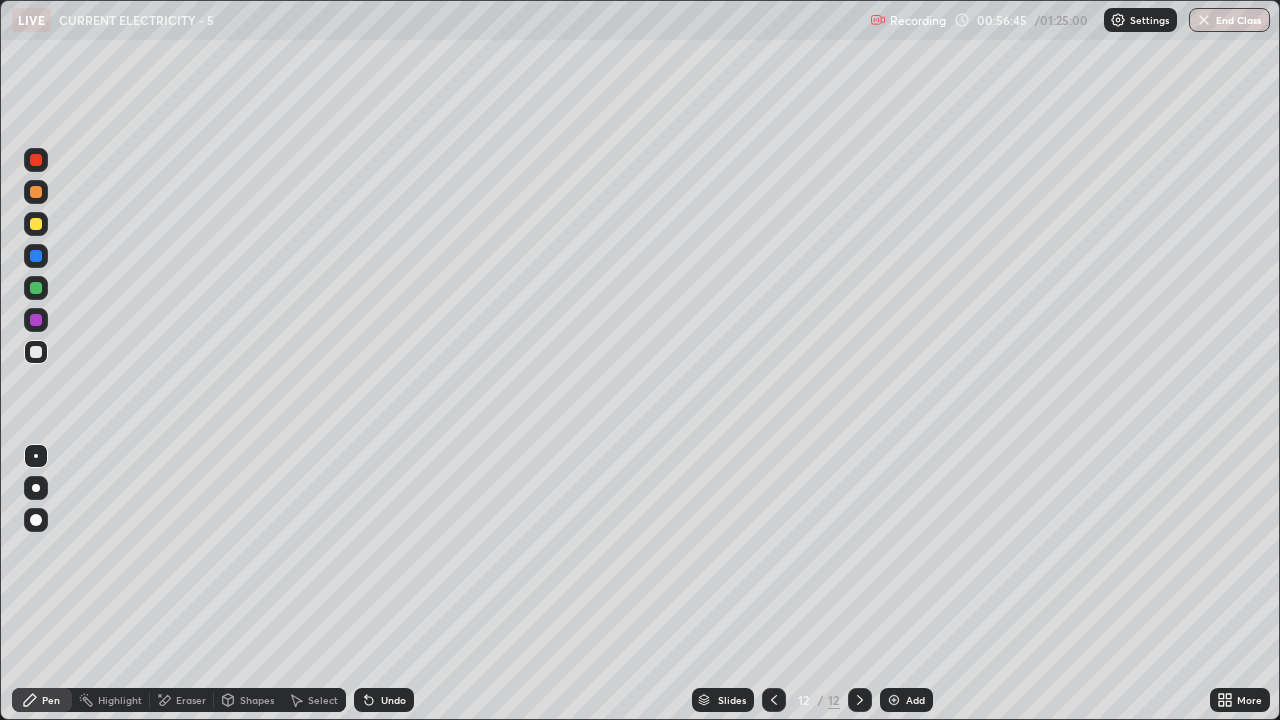 click on "Undo" at bounding box center [393, 700] 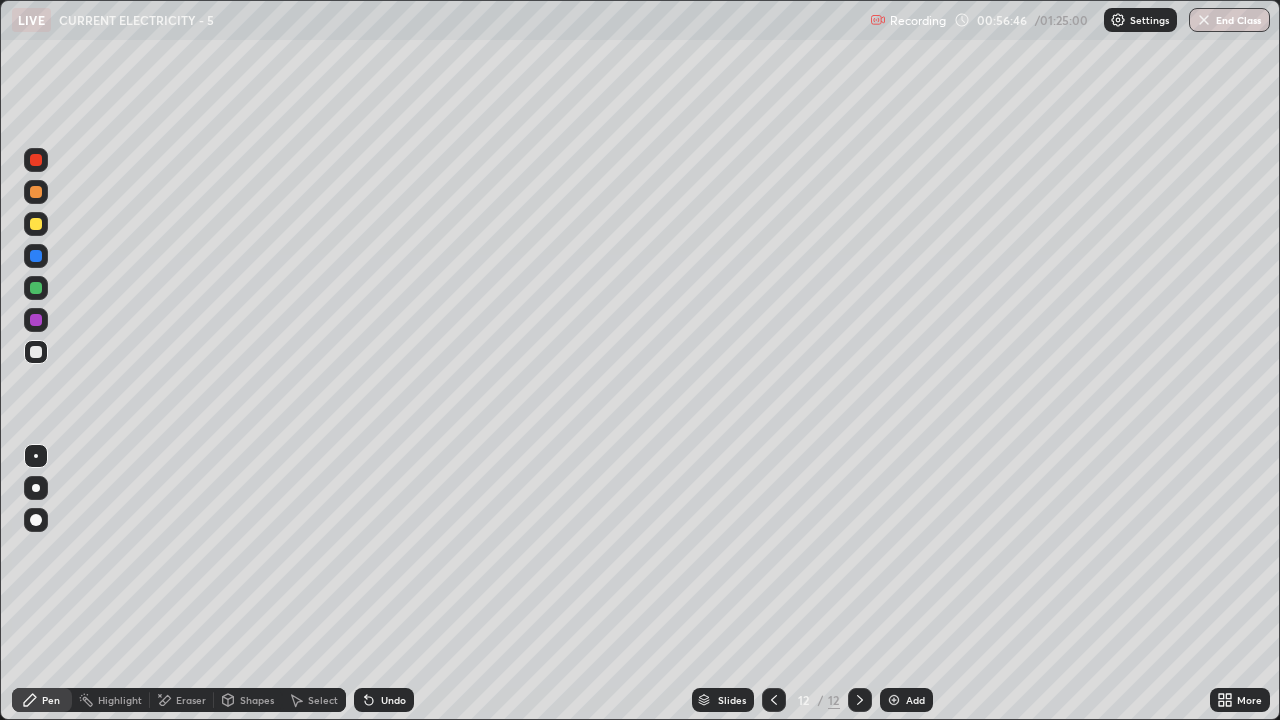 click on "Undo" at bounding box center (393, 700) 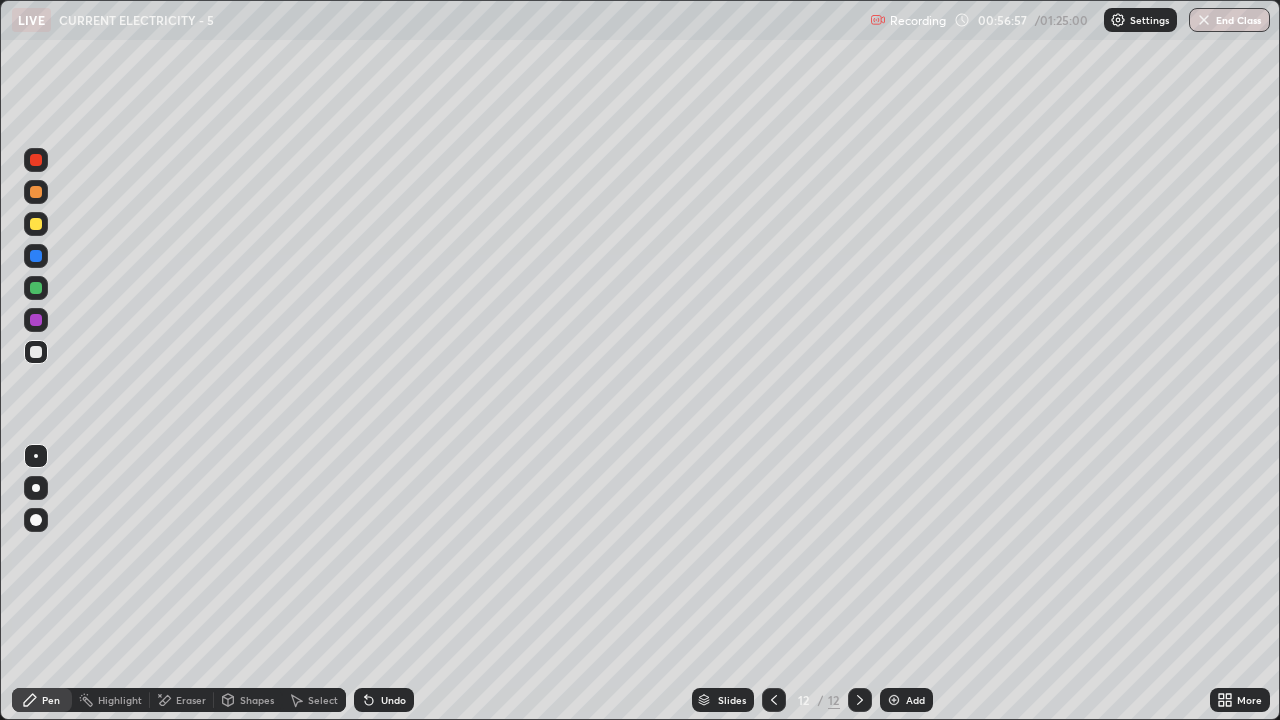 click on "Eraser" at bounding box center (191, 700) 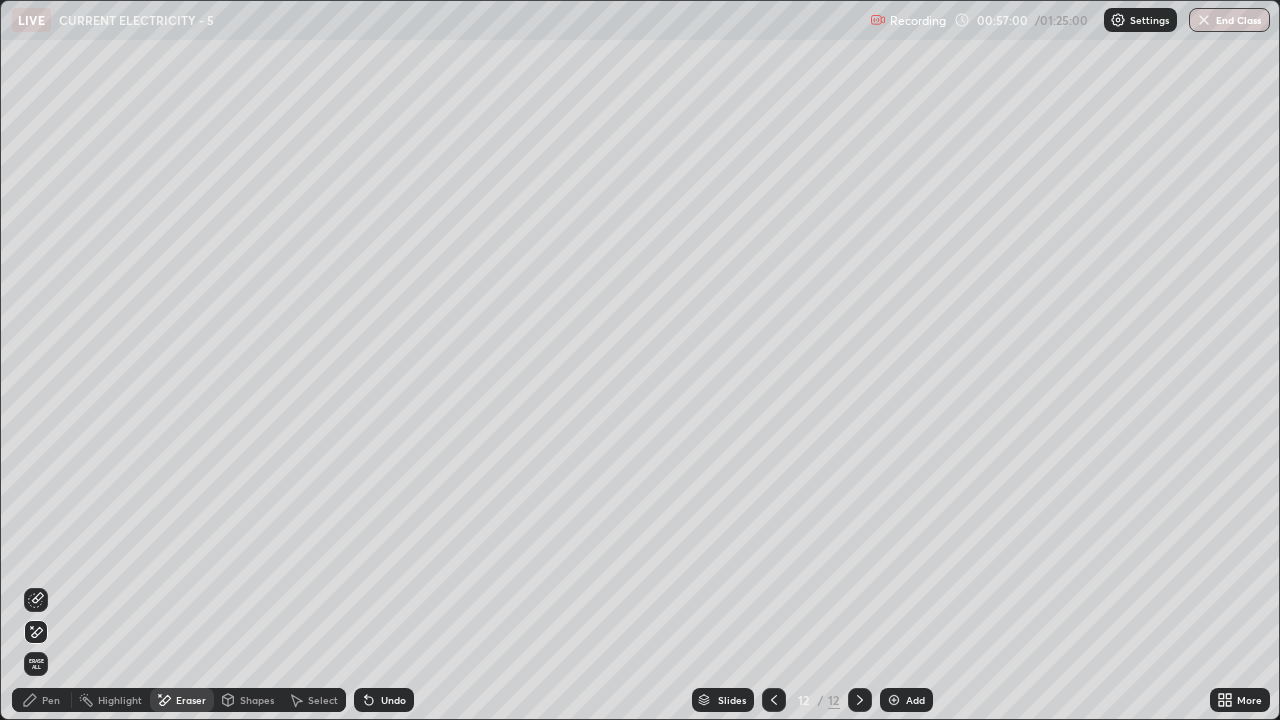 click on "Pen" at bounding box center [51, 700] 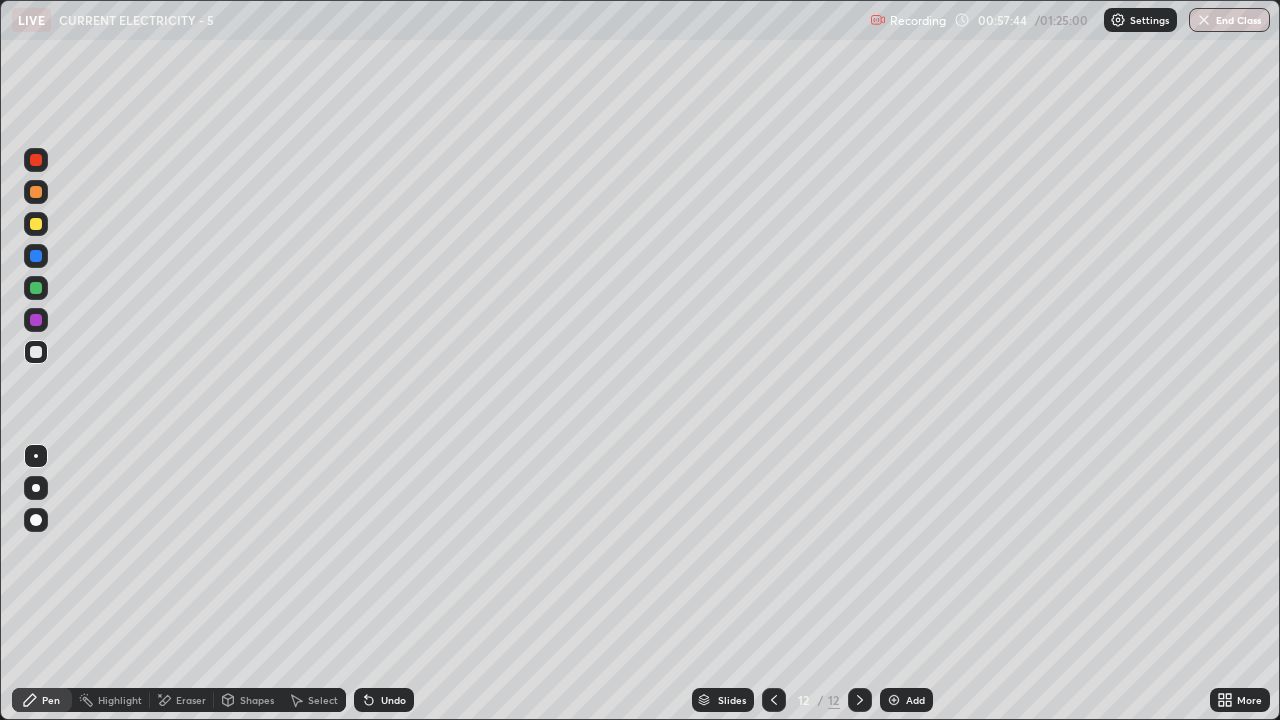 click on "Highlight" at bounding box center [120, 700] 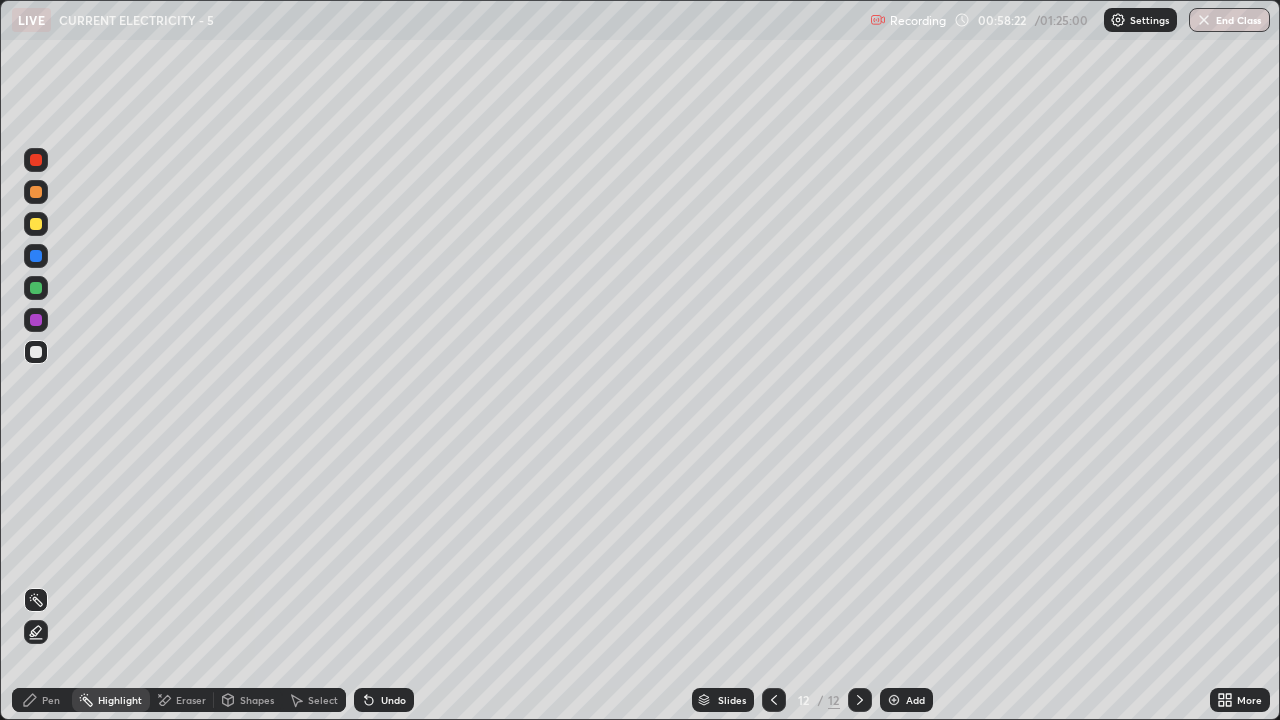 click on "Select" at bounding box center [314, 700] 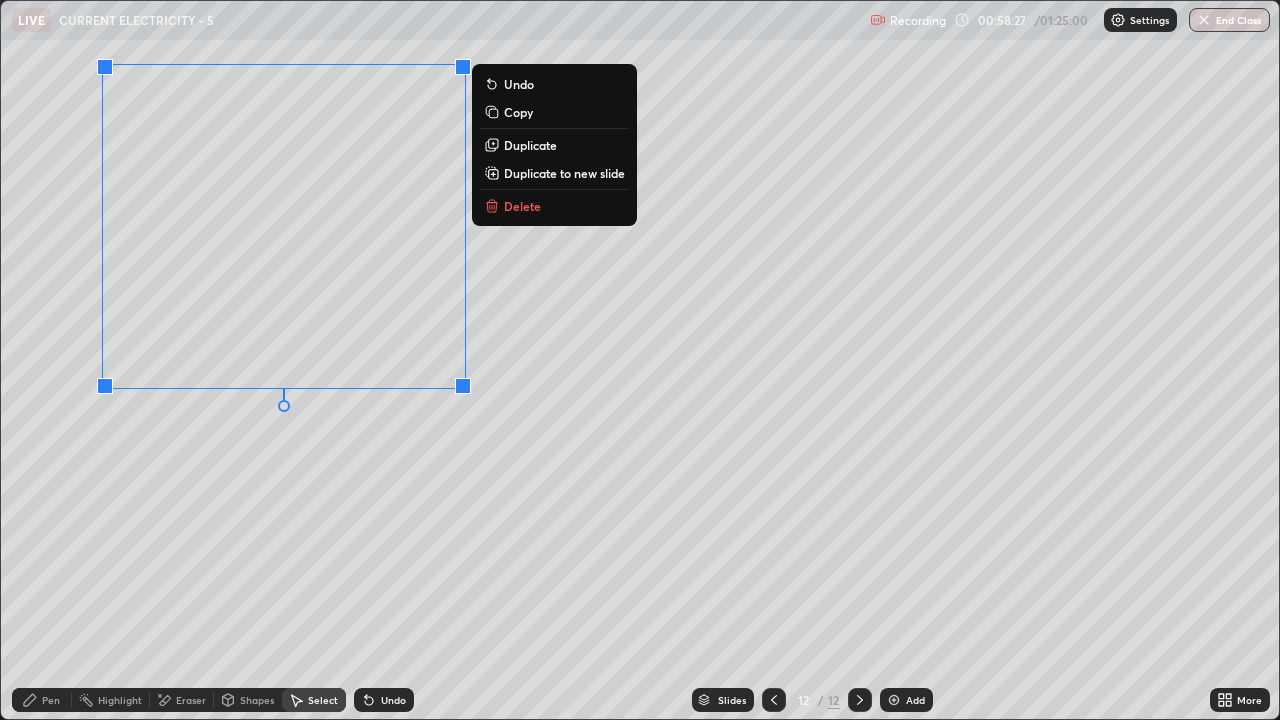 click on "Copy" at bounding box center [518, 112] 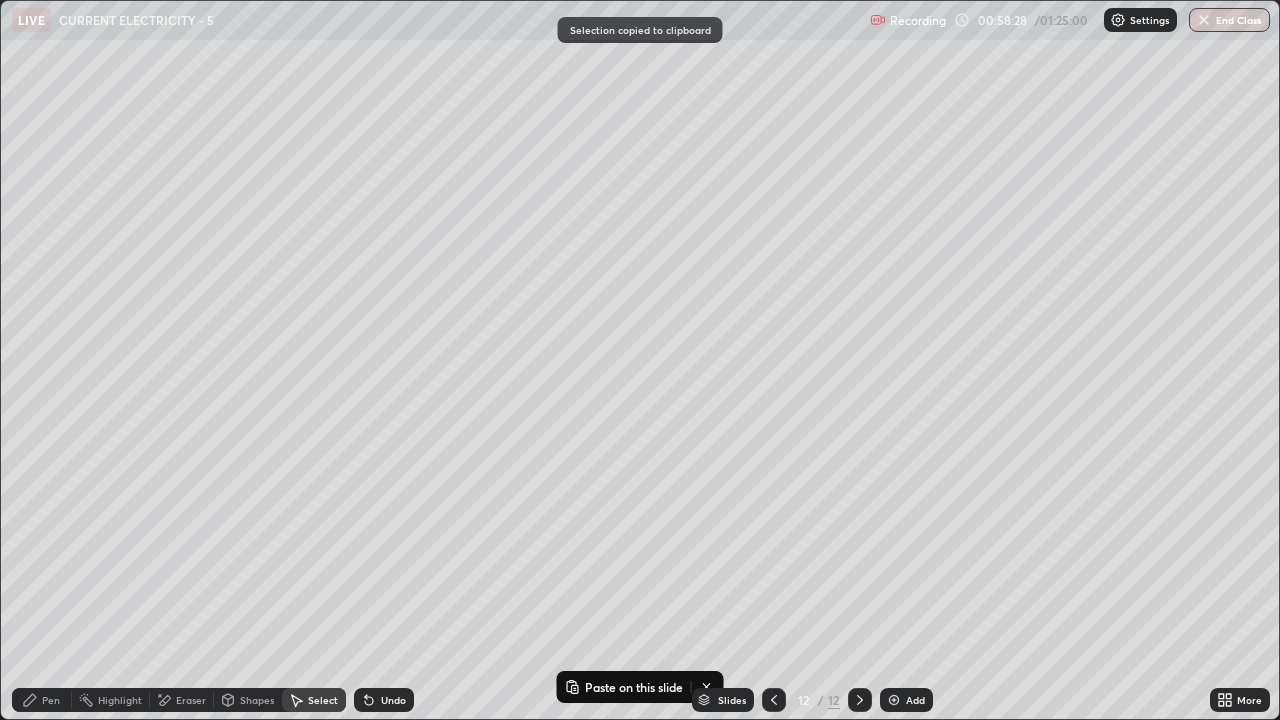 click on "0 ° Undo Copy Paste here Duplicate Duplicate to new slide Delete" at bounding box center [640, 360] 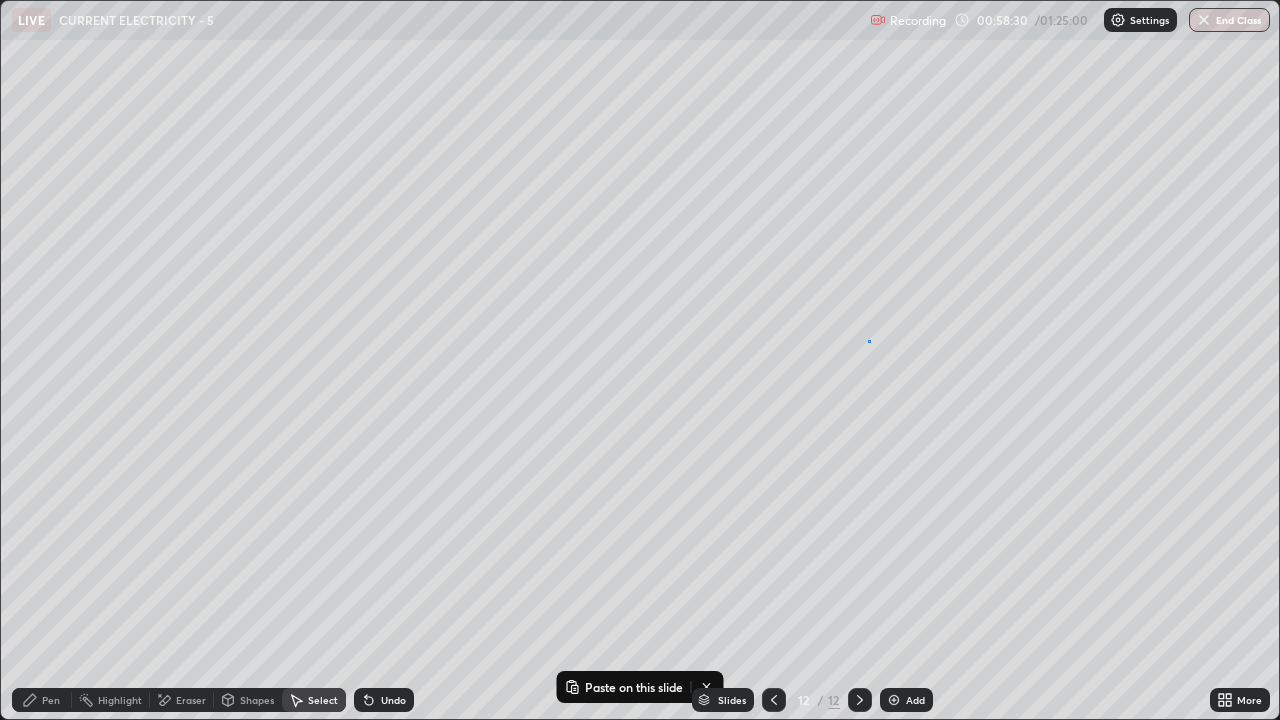 click on "0 ° Undo Copy Paste here Duplicate Duplicate to new slide Delete" at bounding box center [640, 360] 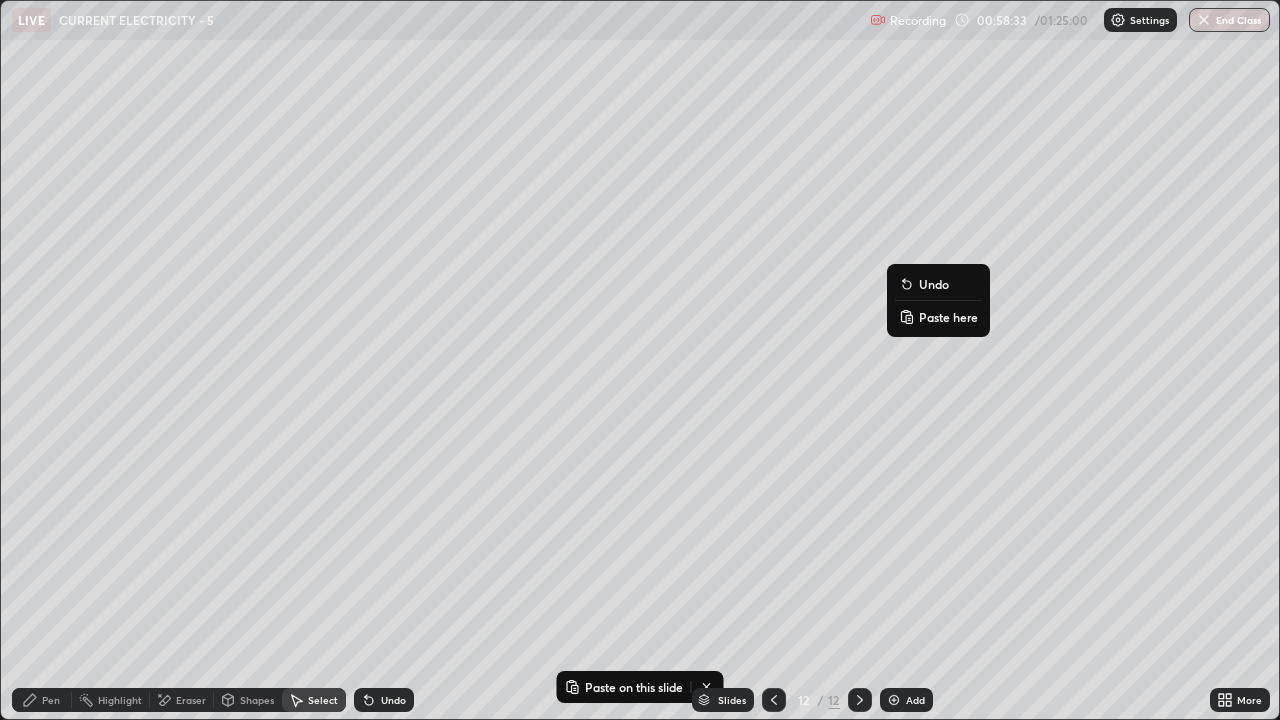 click on "Paste here" at bounding box center (948, 317) 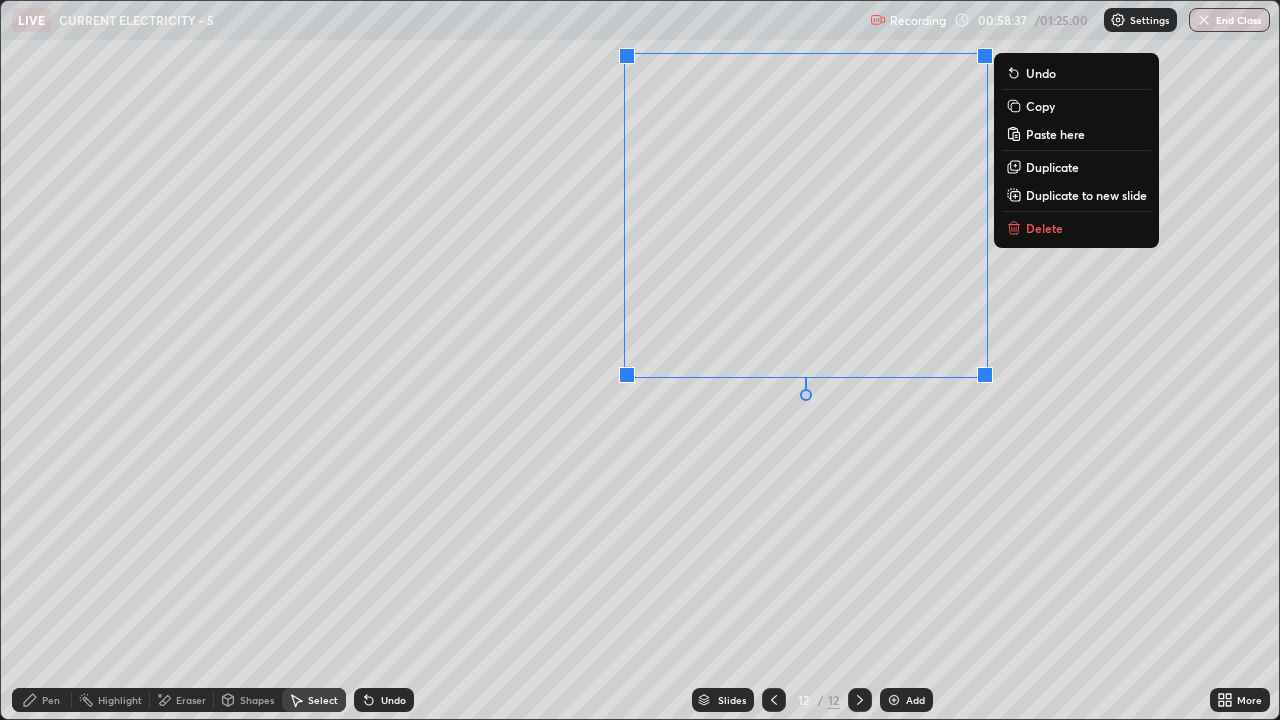 click on "0 ° Undo Copy Paste here Duplicate Duplicate to new slide Delete" at bounding box center [640, 360] 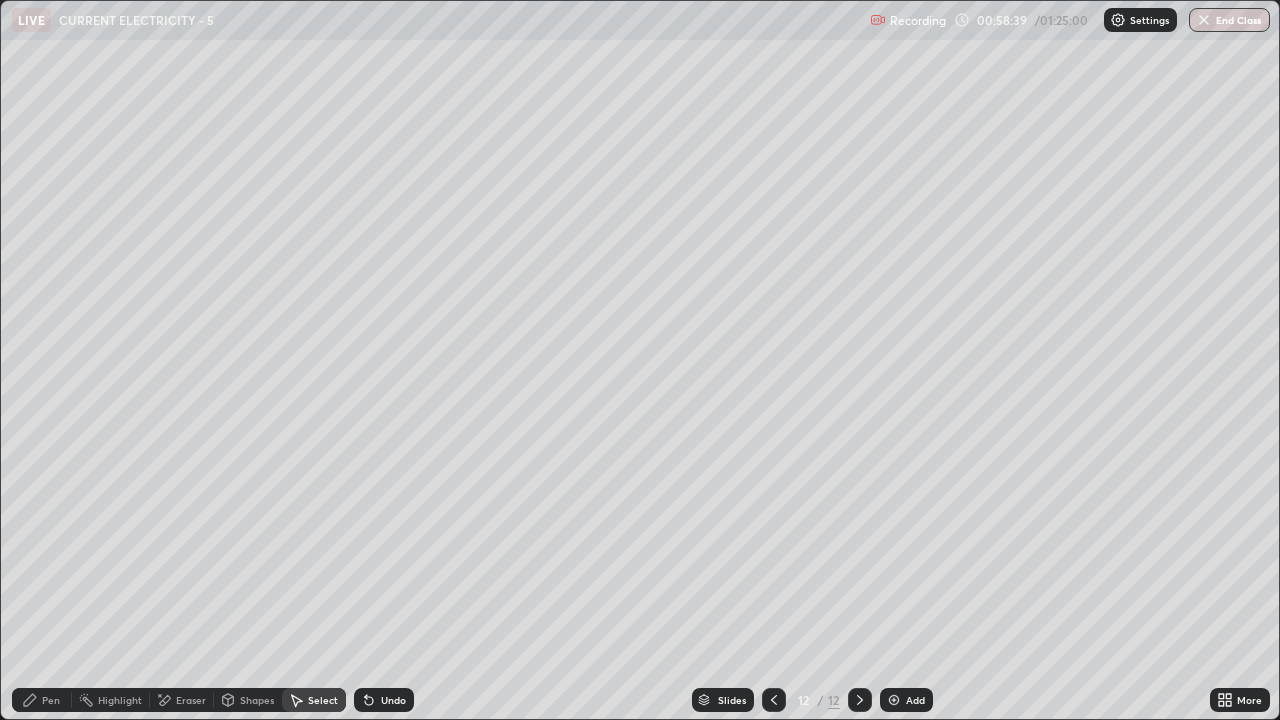 click on "Eraser" at bounding box center [191, 700] 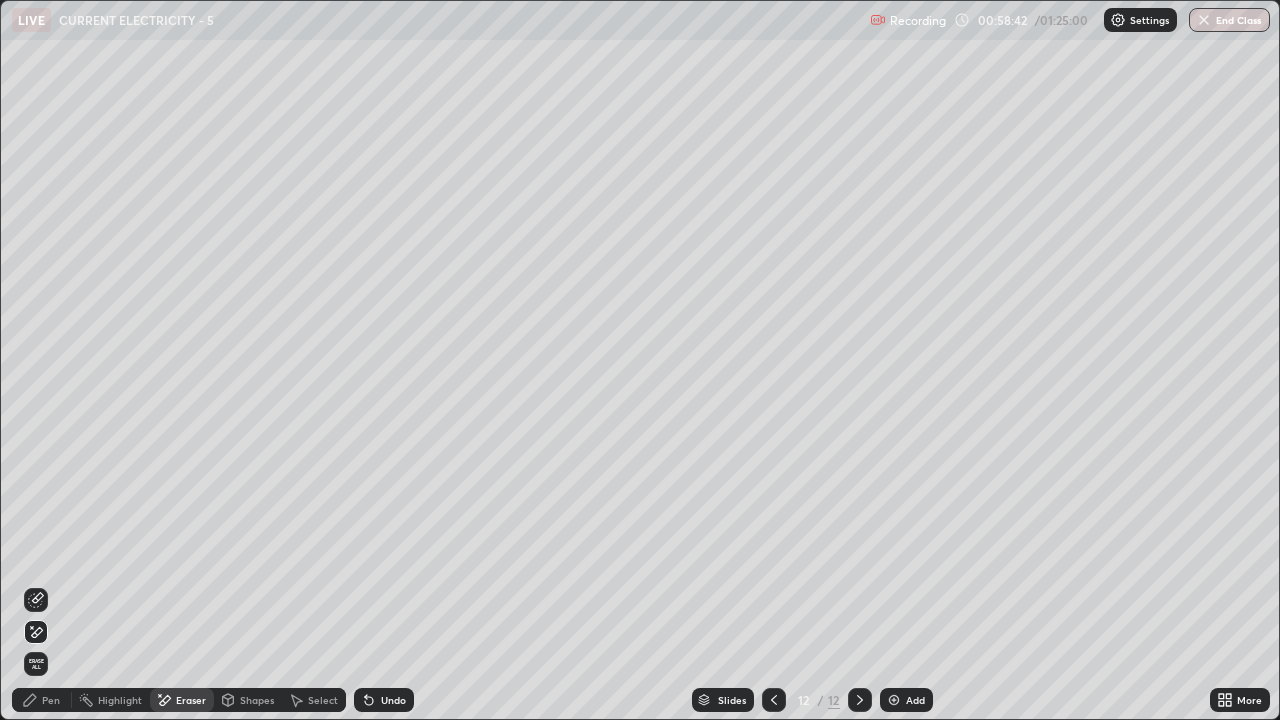 click on "Pen" at bounding box center (51, 700) 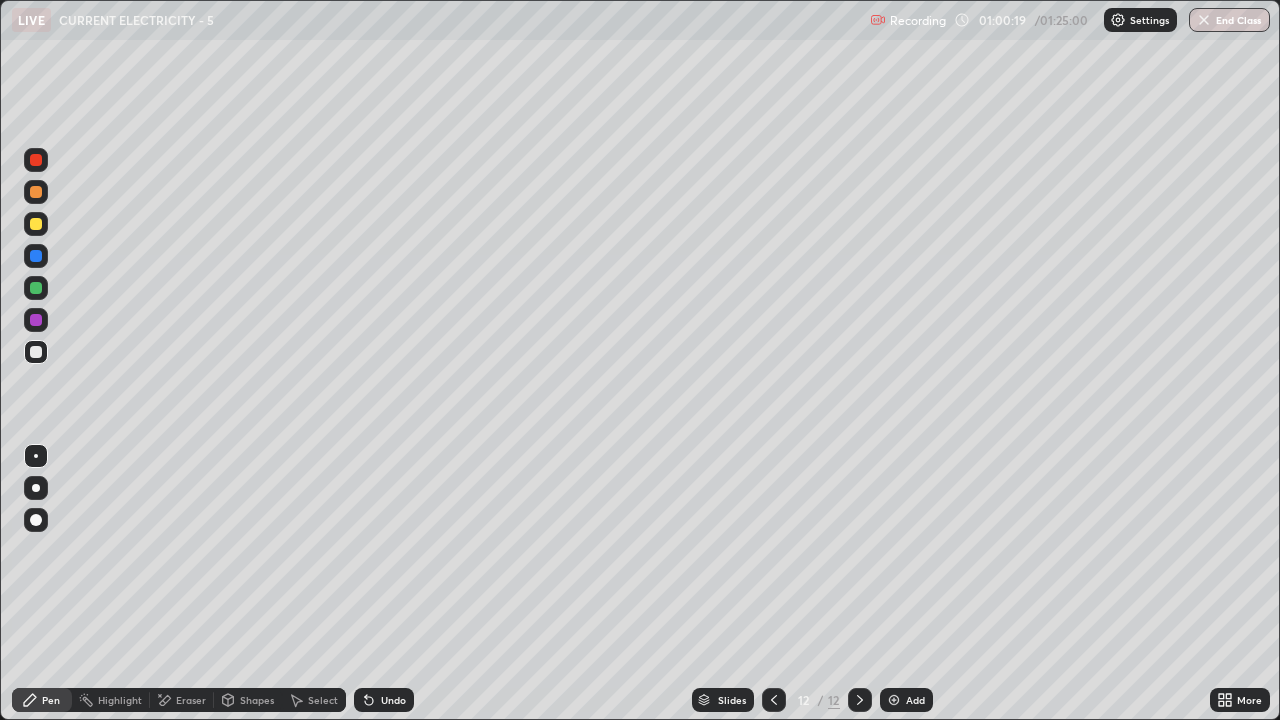 click on "Slides 12 / 12 Add" at bounding box center (812, 700) 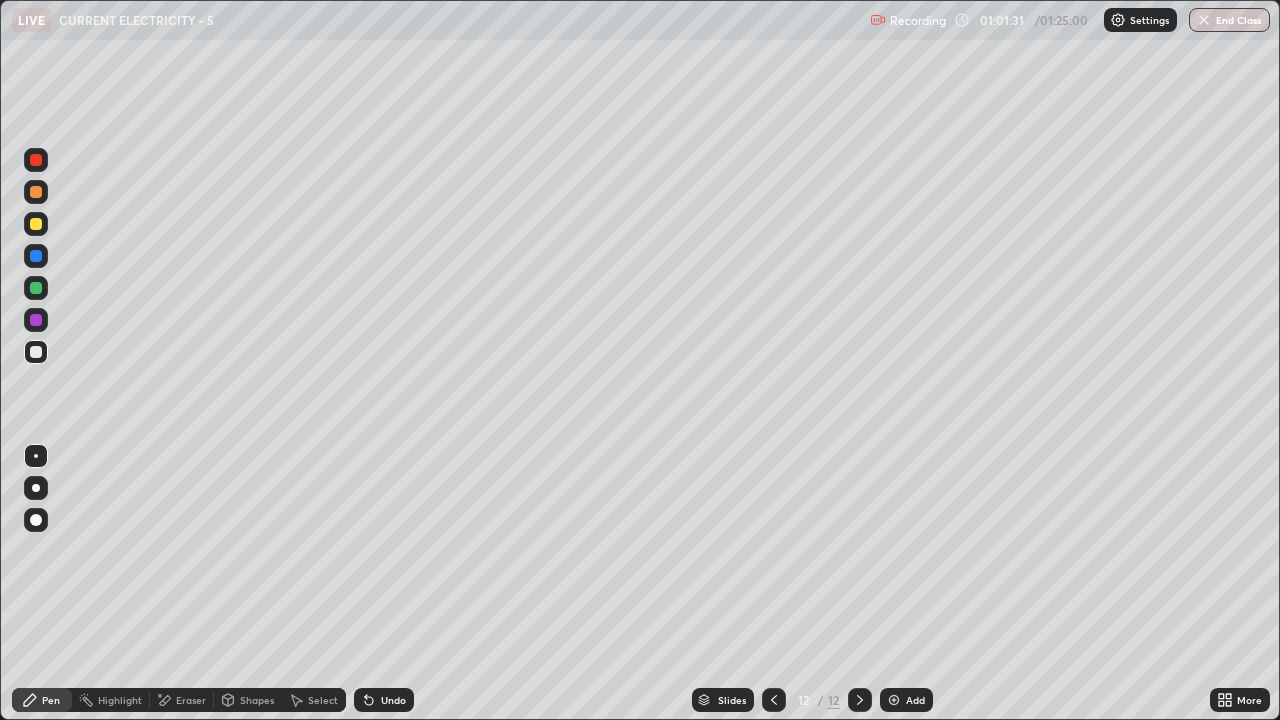 click on "Eraser" at bounding box center [191, 700] 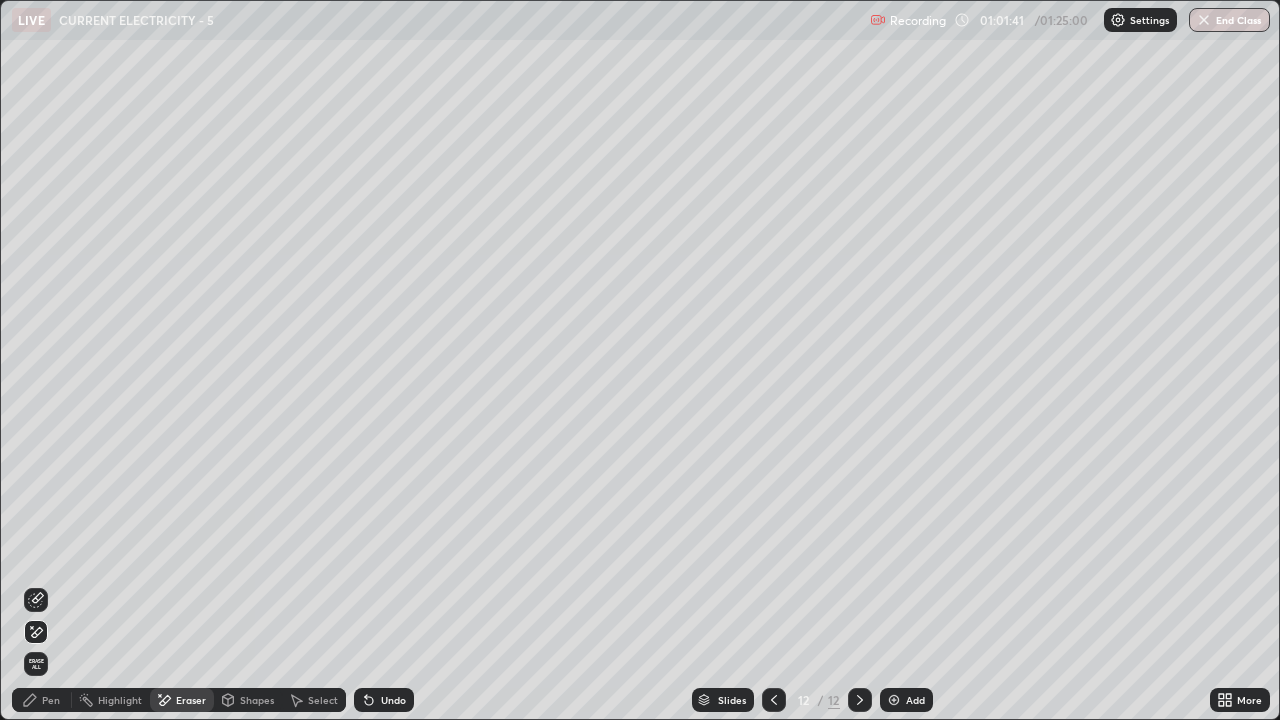 click on "Undo" at bounding box center [393, 700] 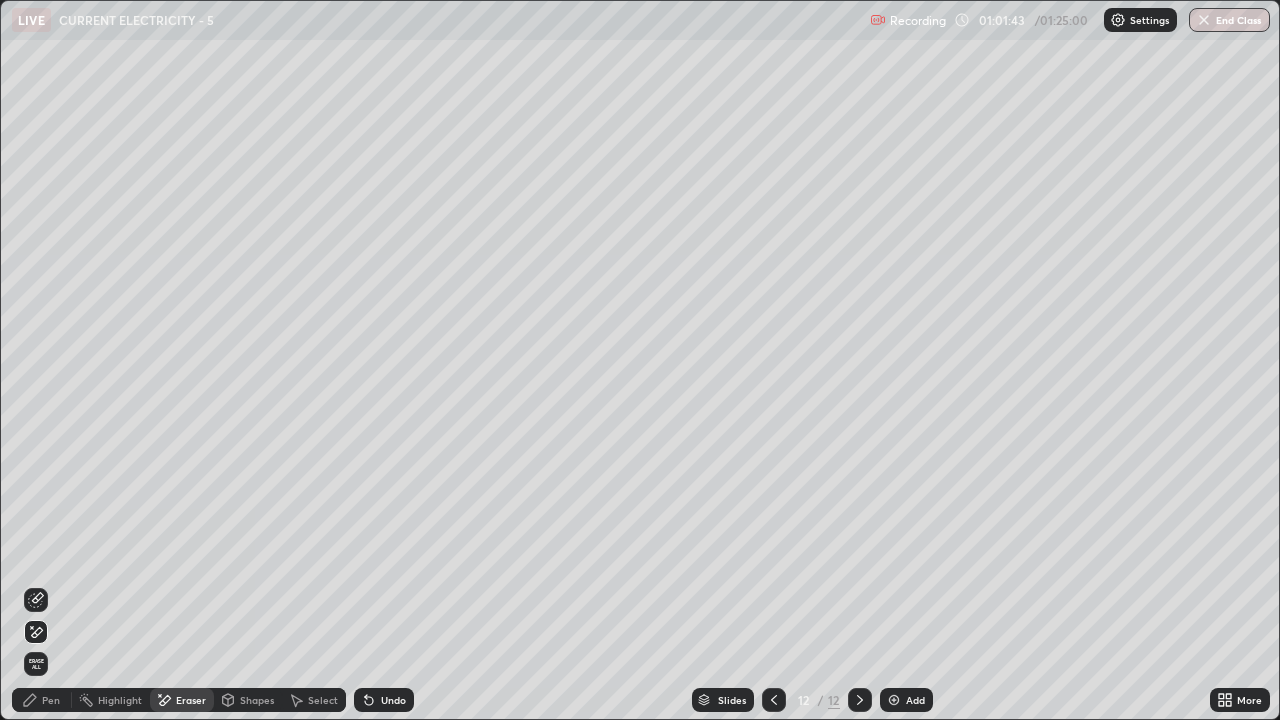click on "Pen" at bounding box center [42, 700] 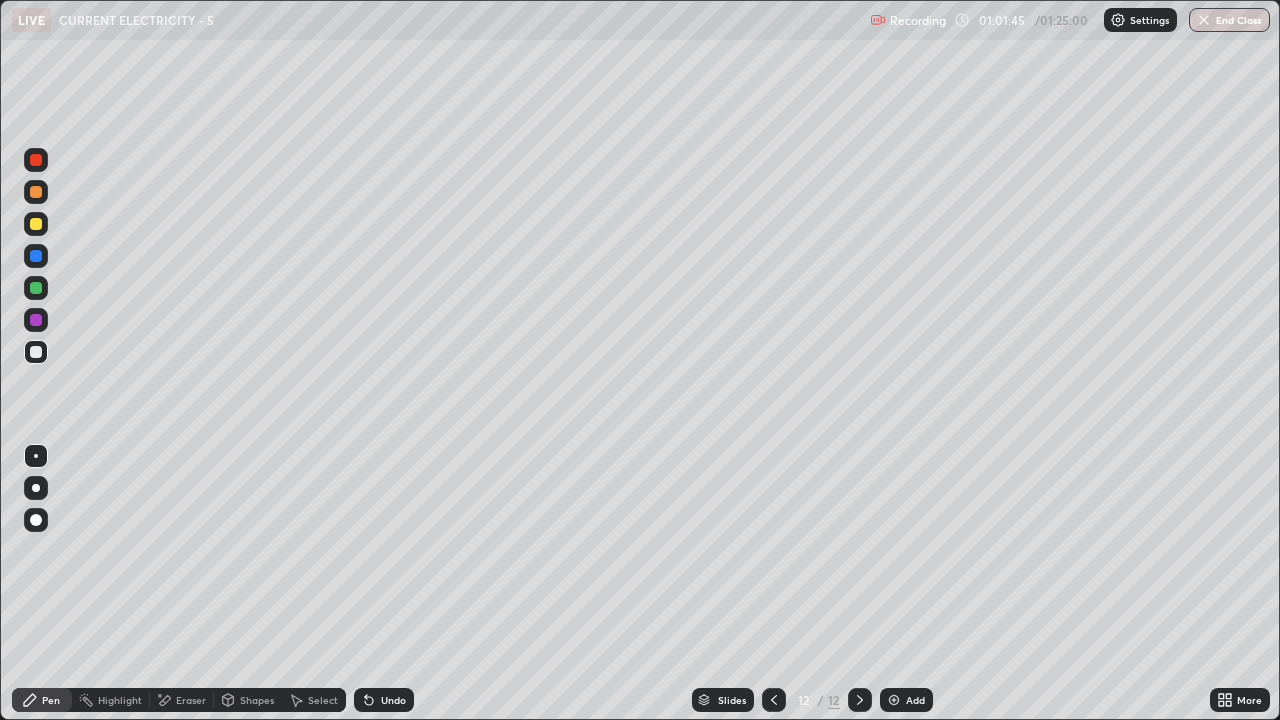 click at bounding box center (36, 224) 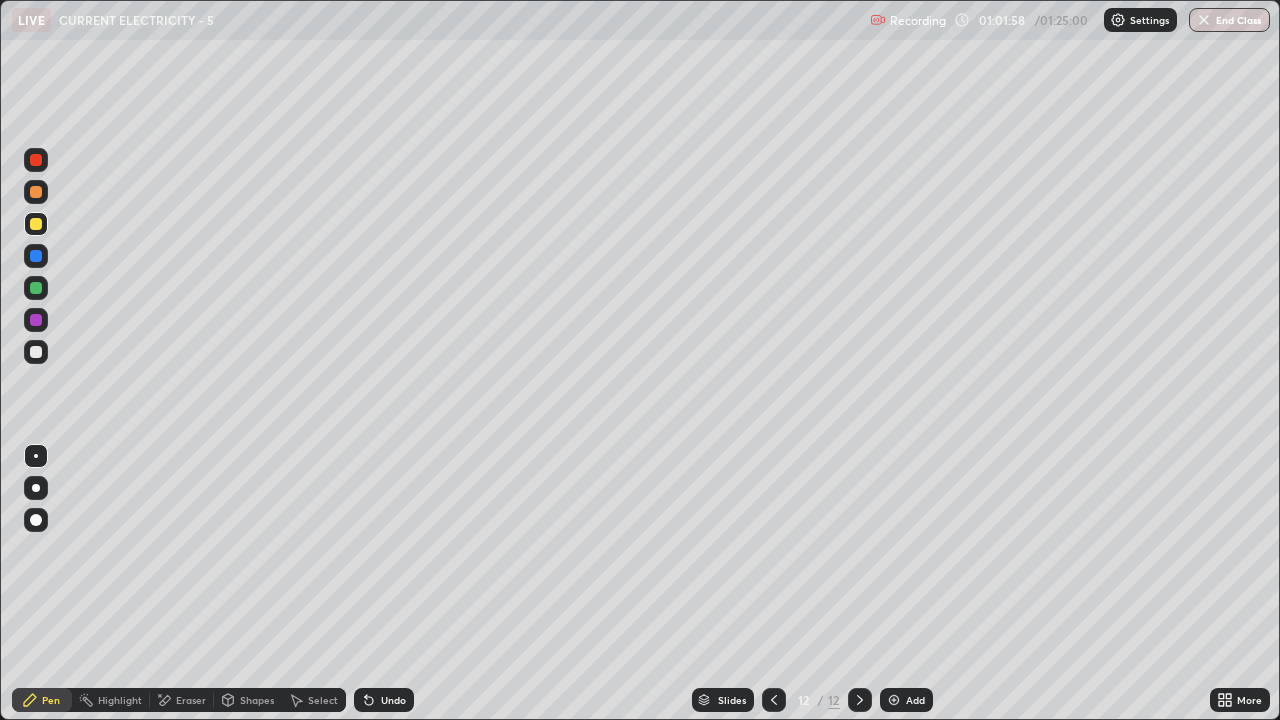 click 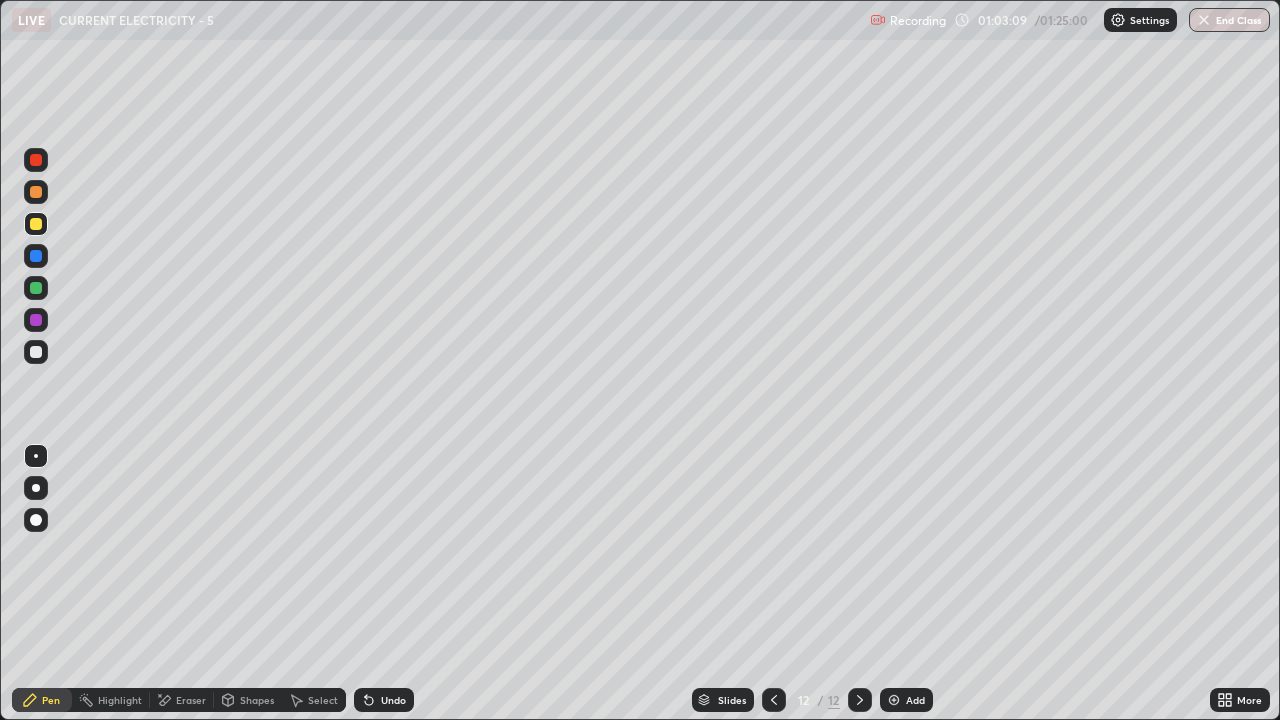 click 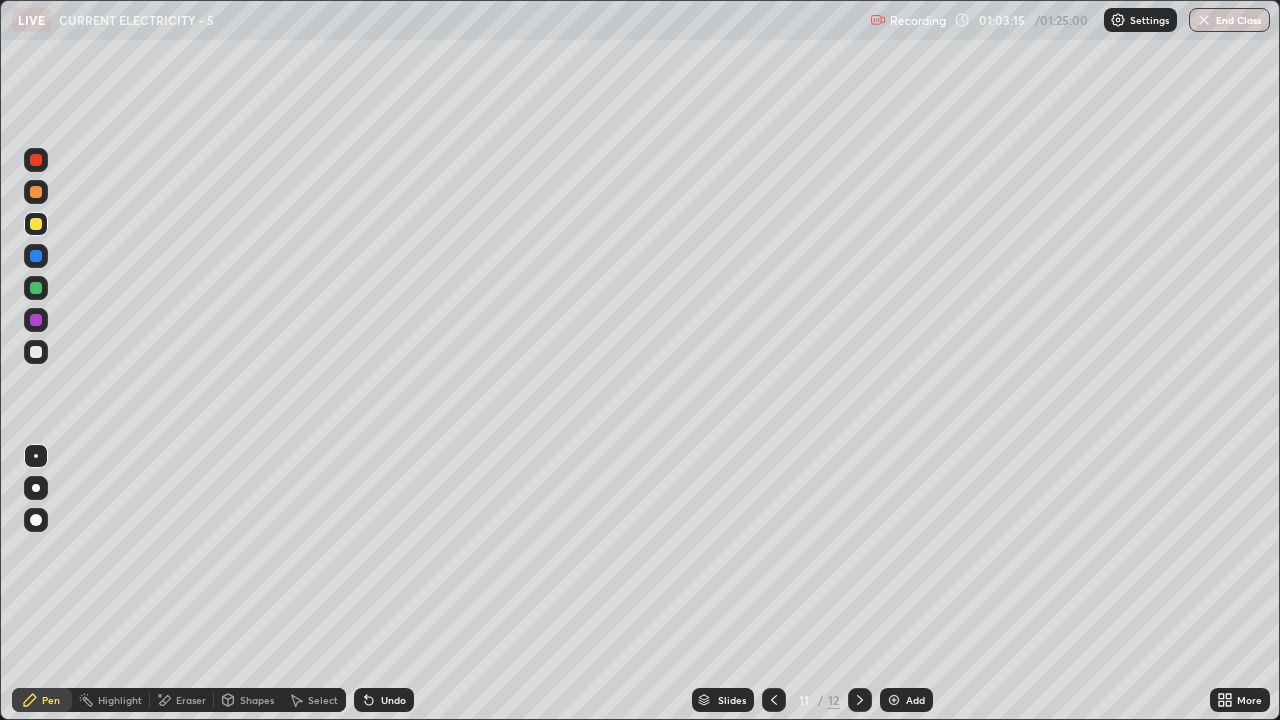 click 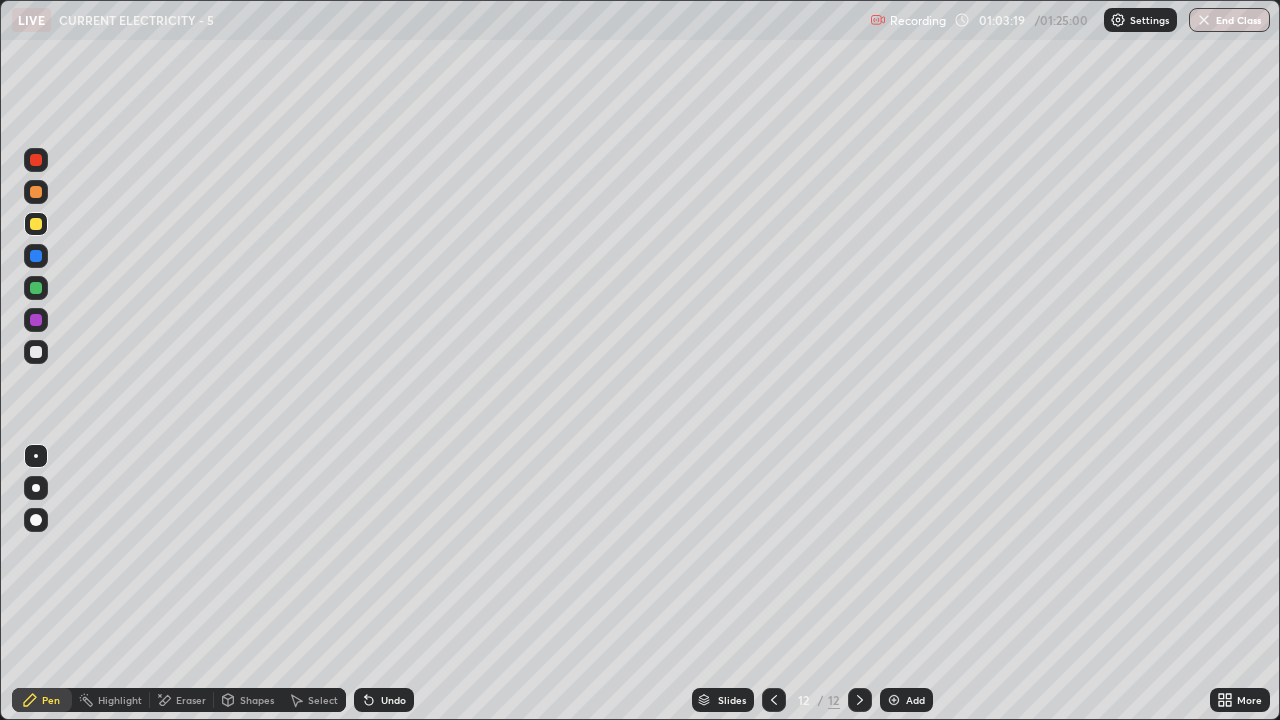 click on "Eraser" at bounding box center (191, 700) 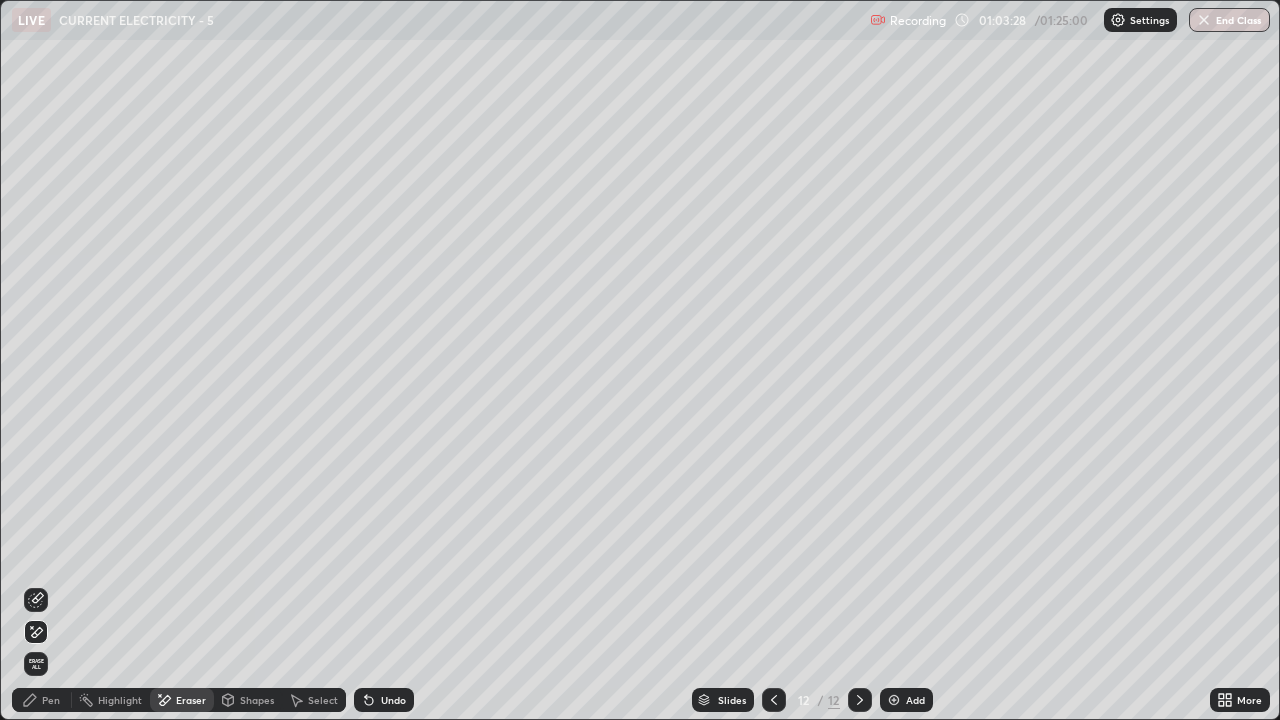 click on "Pen" at bounding box center [51, 700] 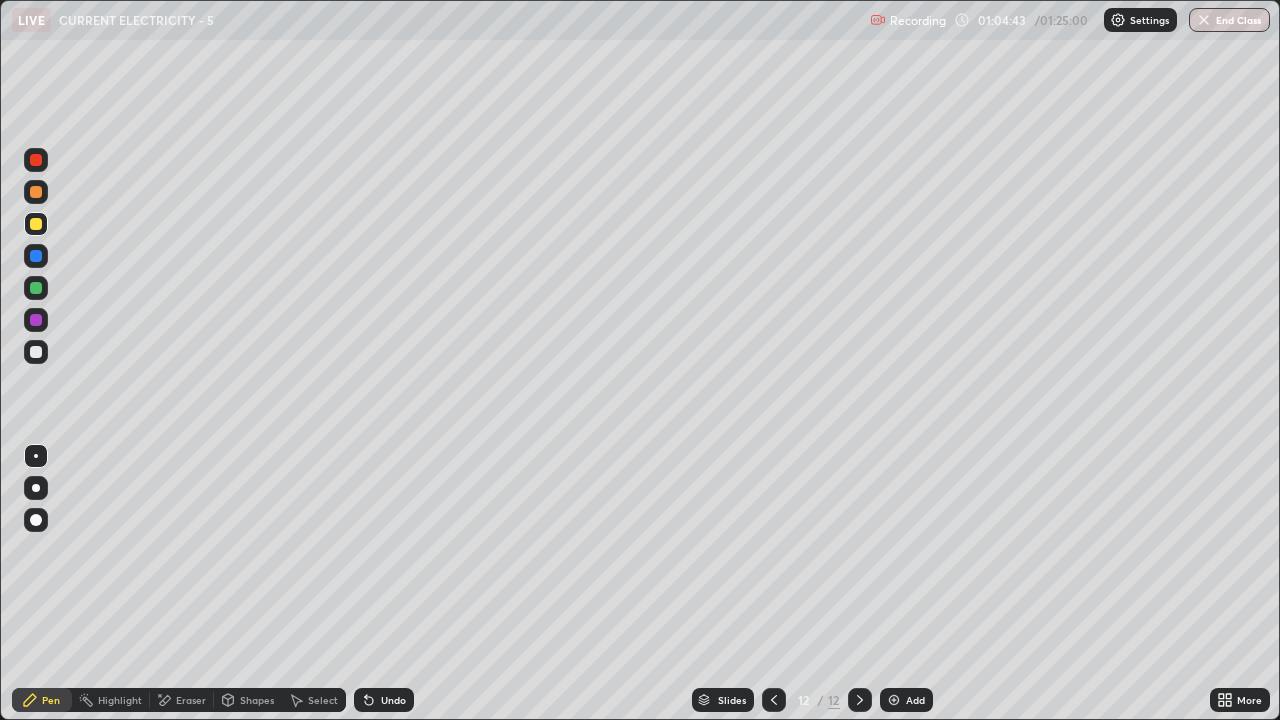 click on "Undo" at bounding box center [393, 700] 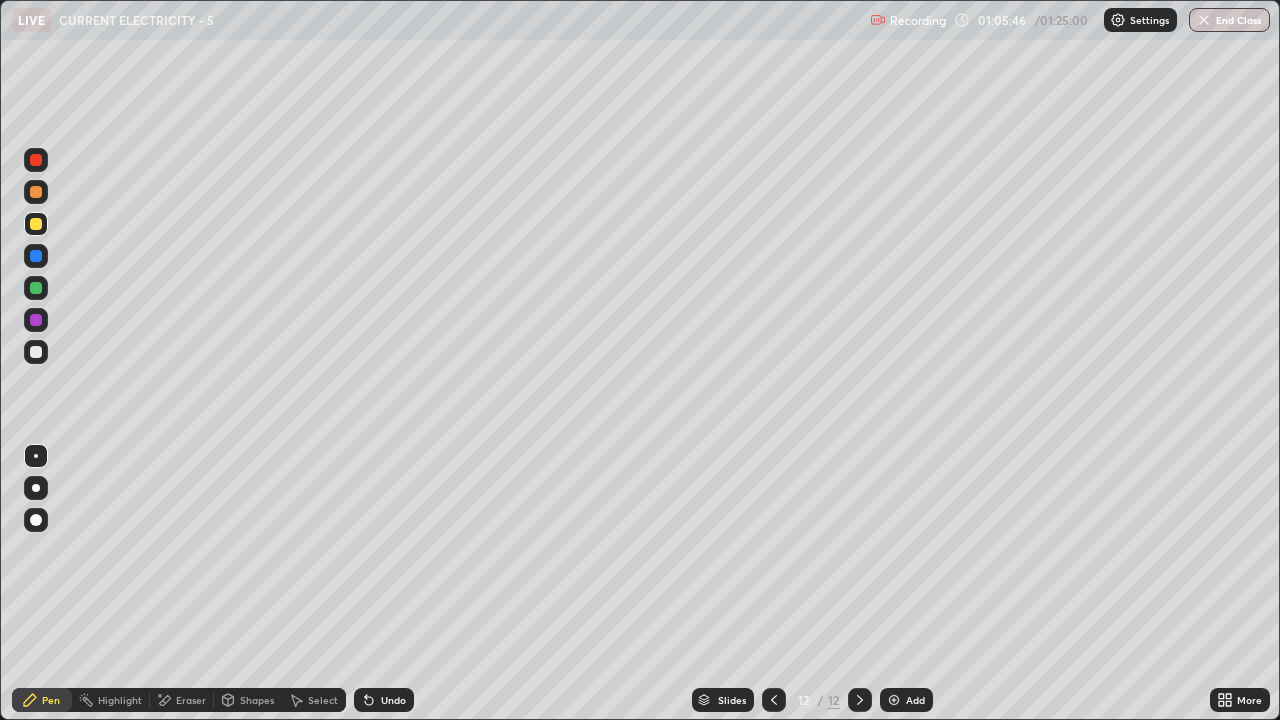 click on "Add" at bounding box center [915, 700] 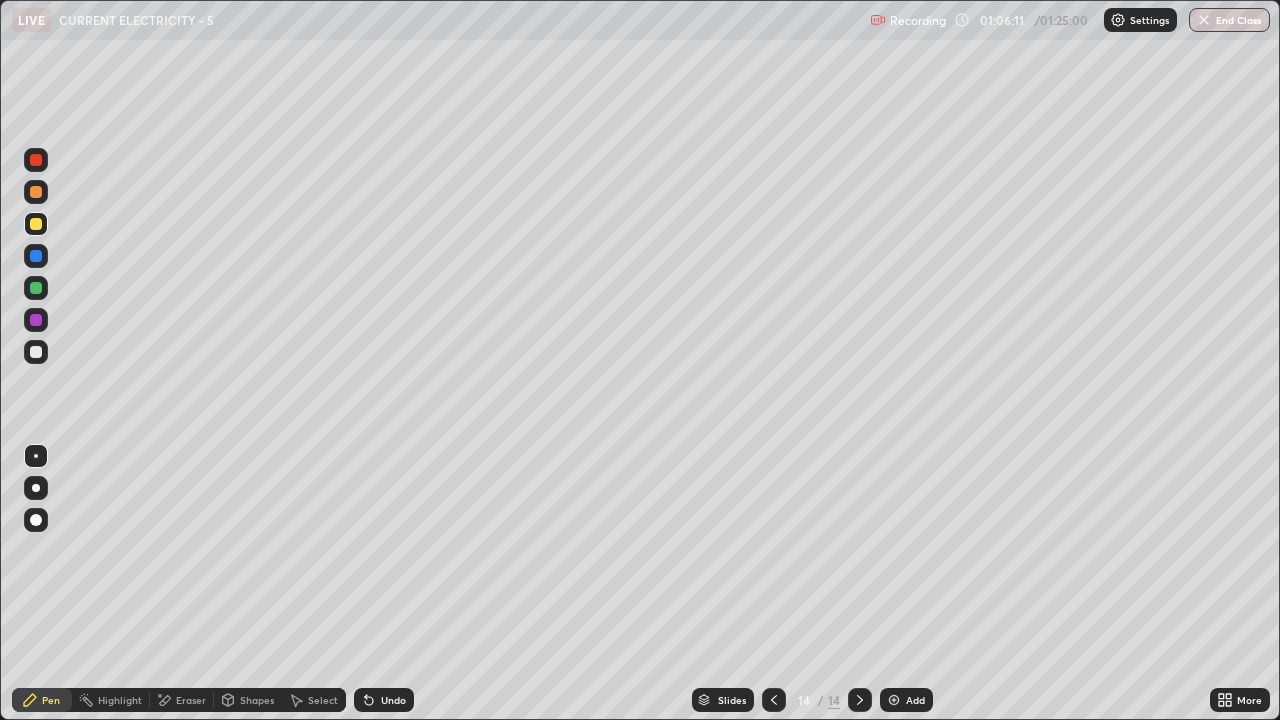 click on "Eraser" at bounding box center (191, 700) 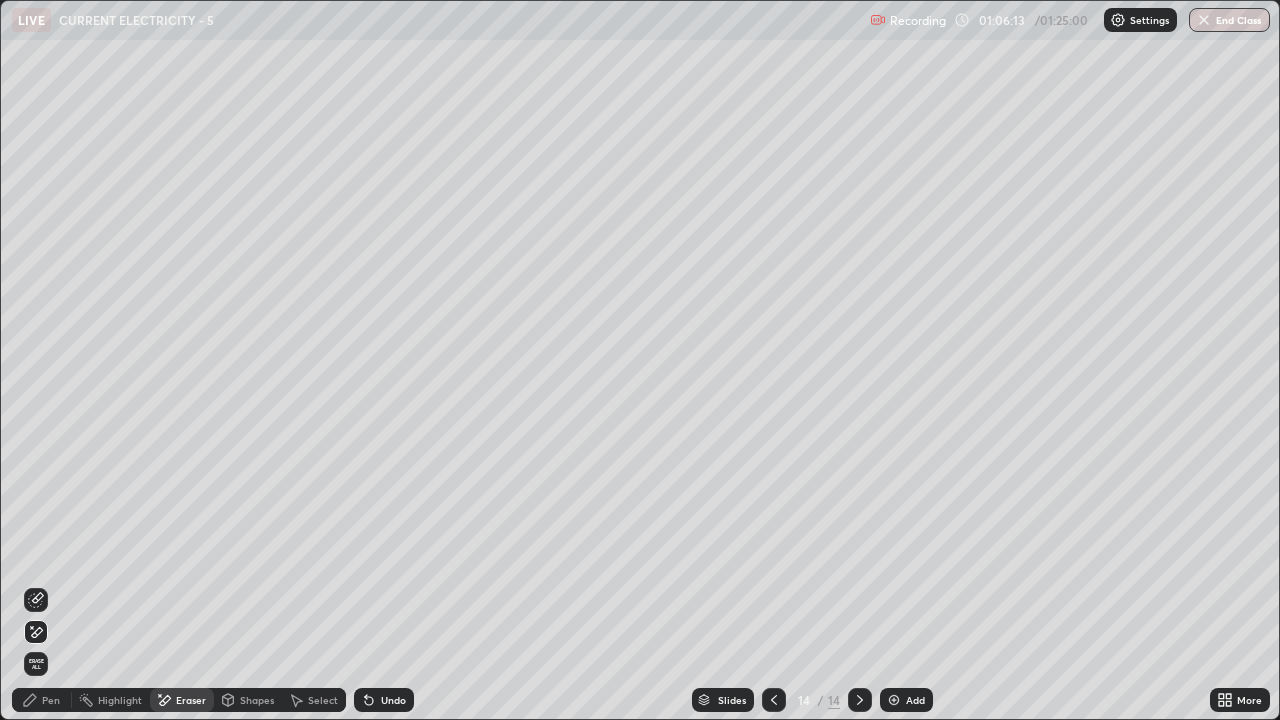 click on "Pen" at bounding box center [51, 700] 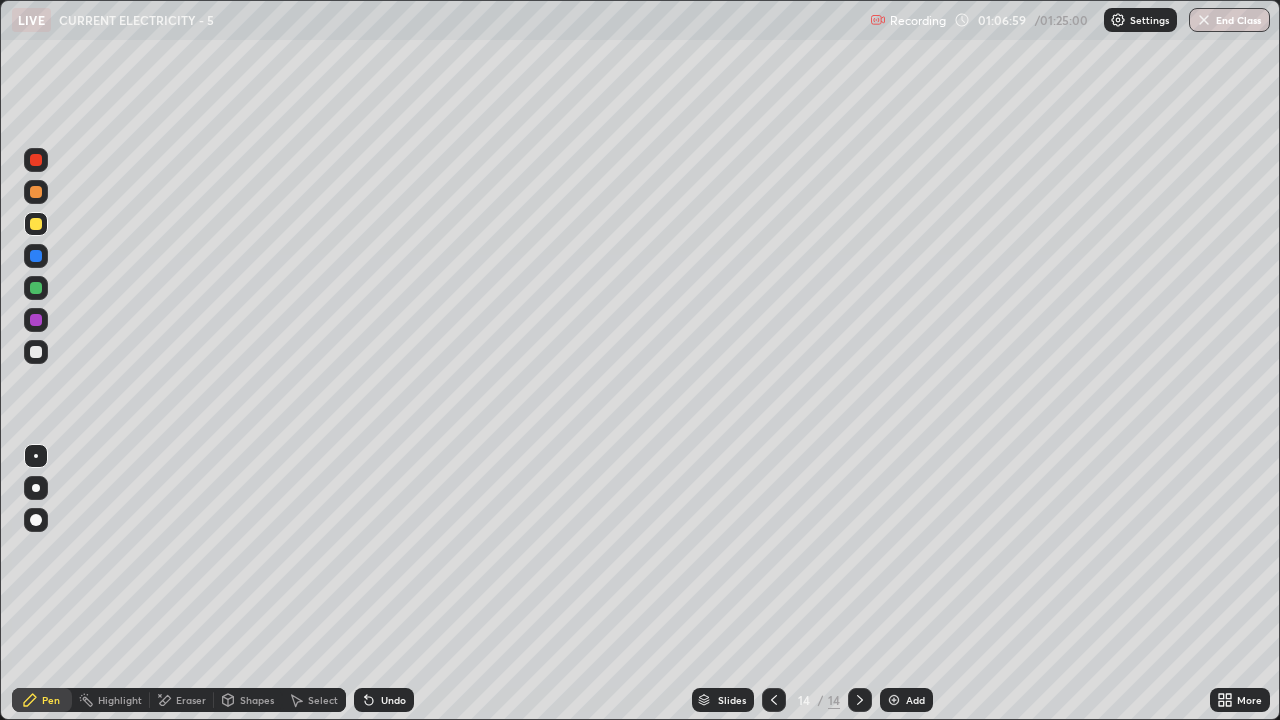 click on "Eraser" at bounding box center [182, 700] 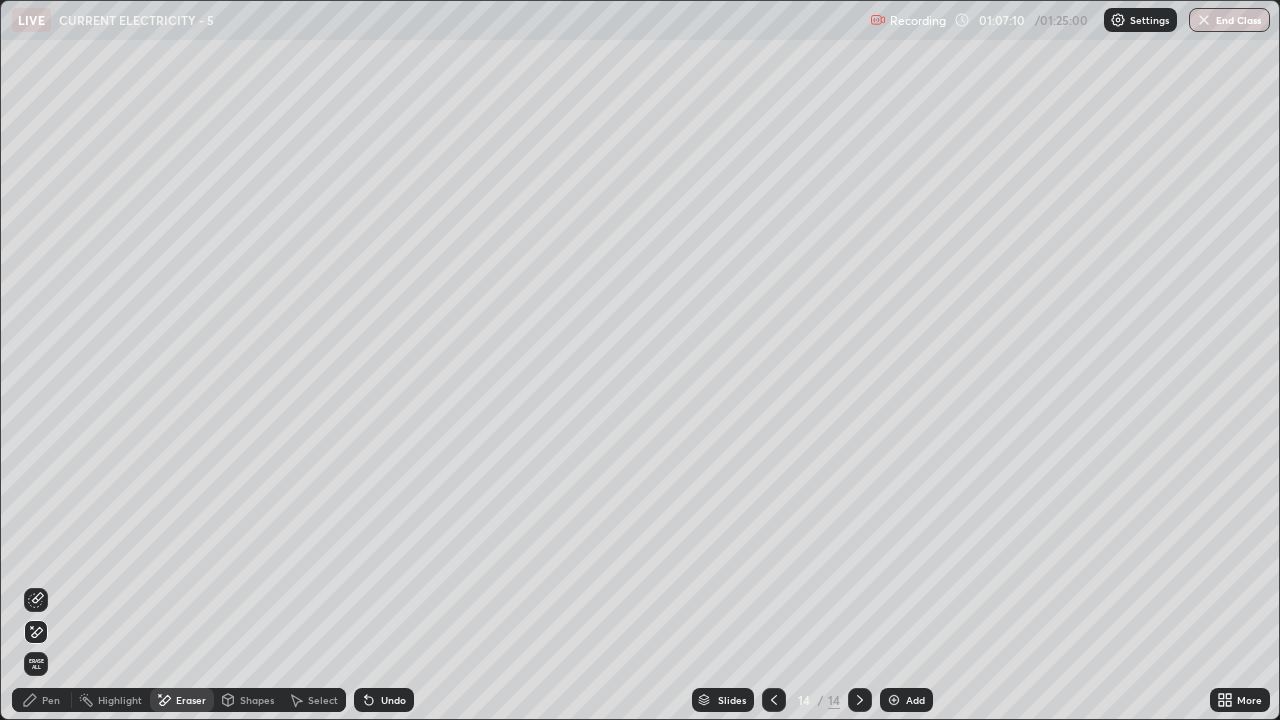 click 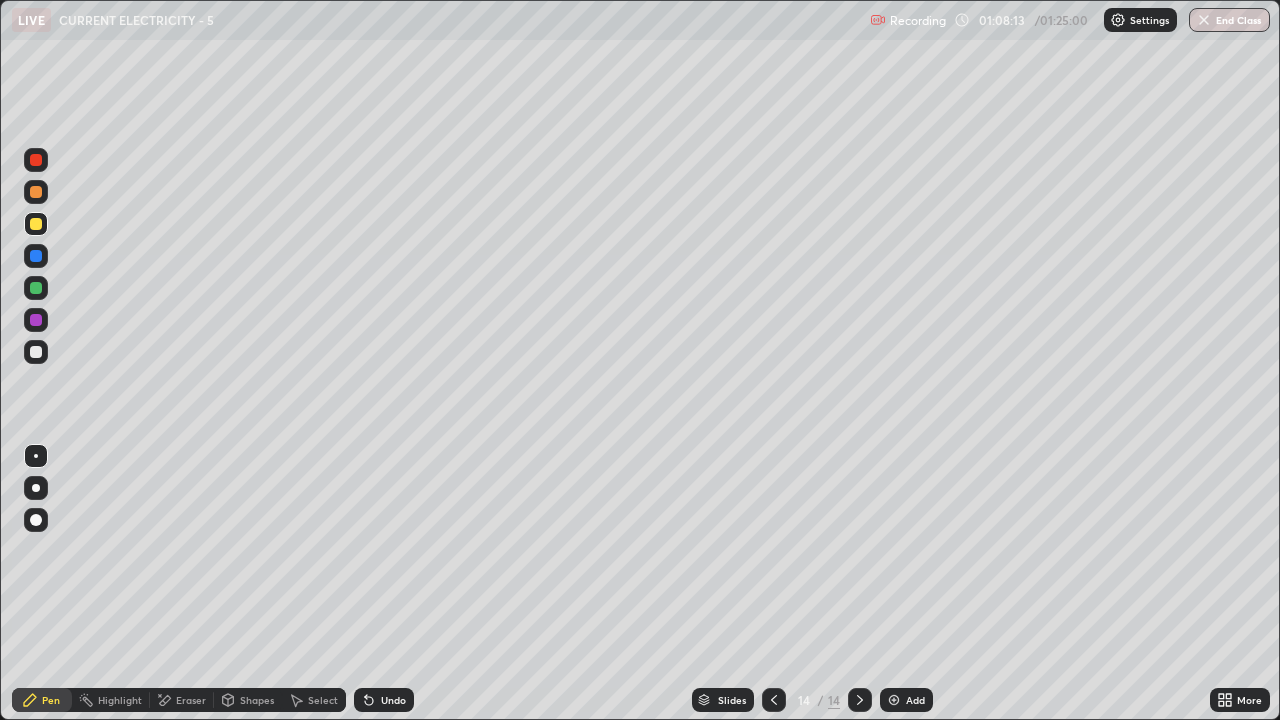 click on "Undo" at bounding box center [393, 700] 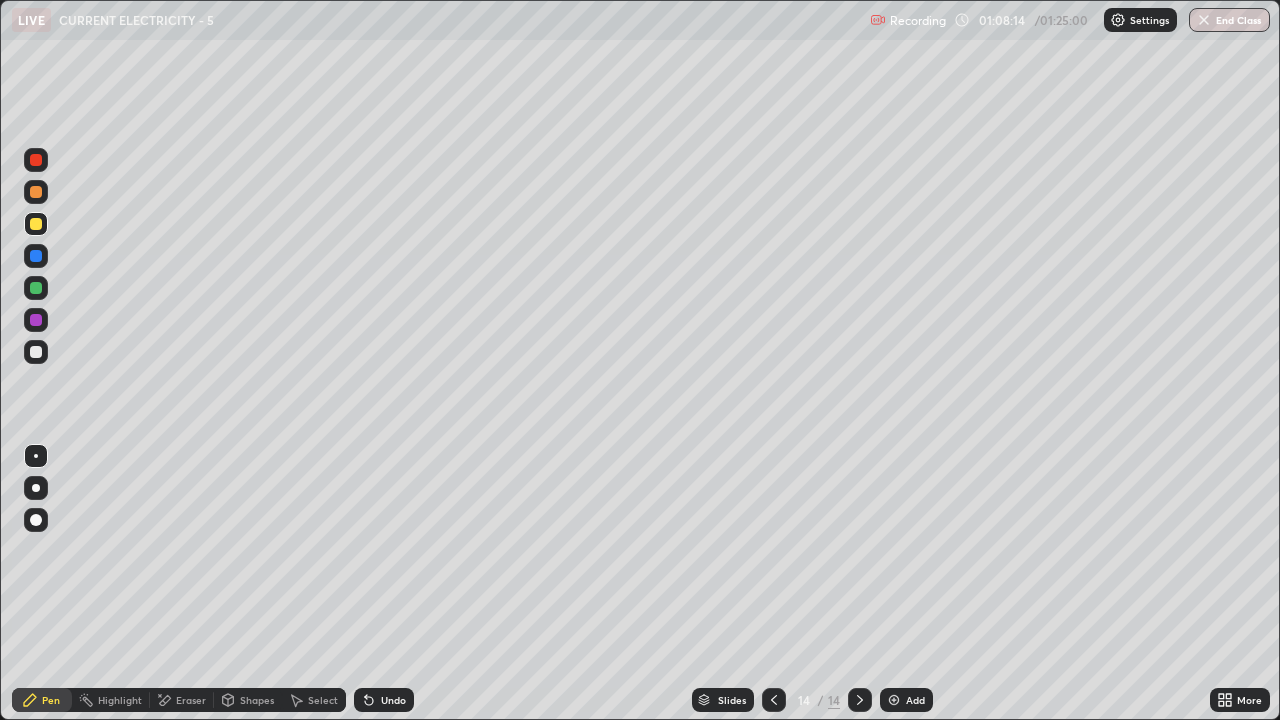 click on "Undo" at bounding box center [393, 700] 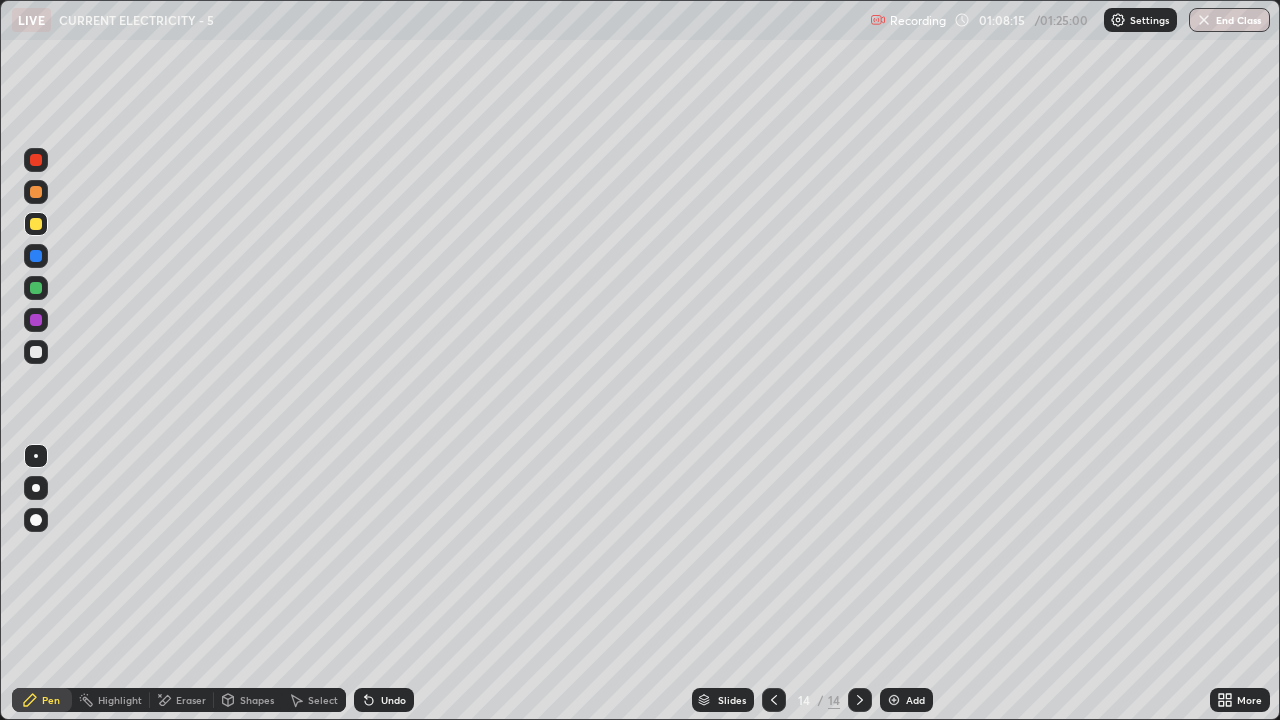 click on "Undo" at bounding box center (393, 700) 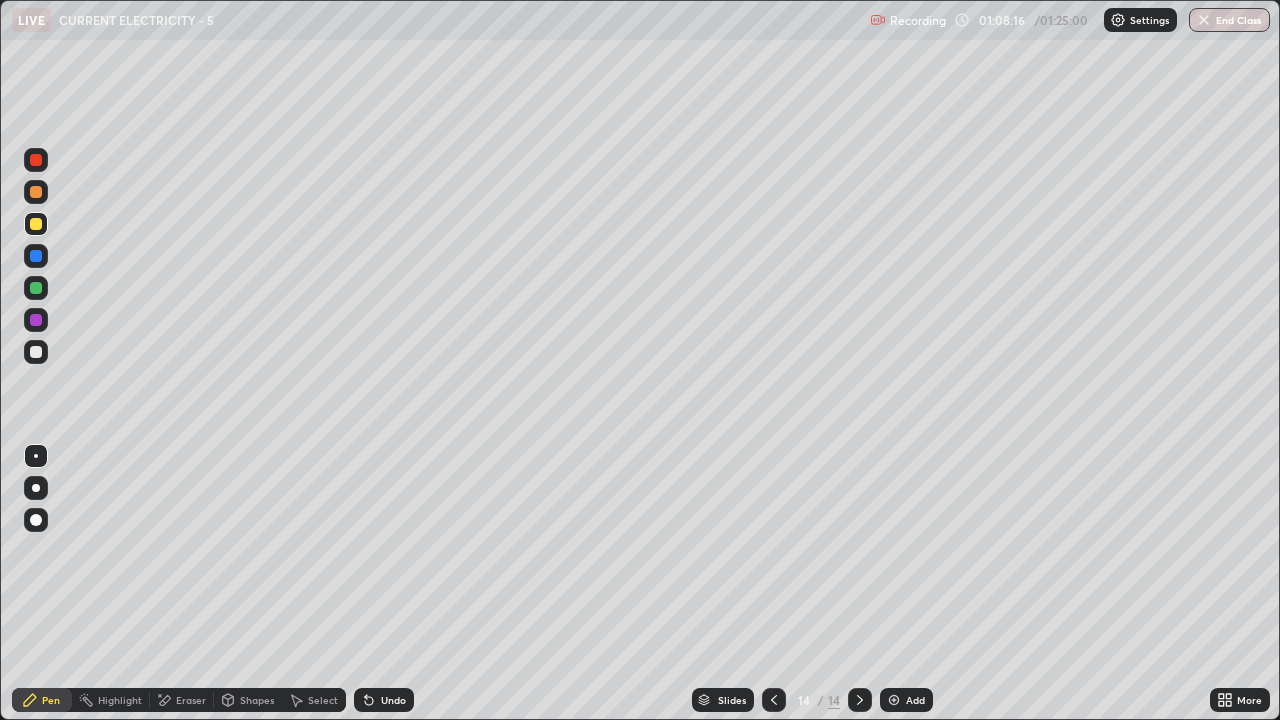 click on "Undo" at bounding box center (393, 700) 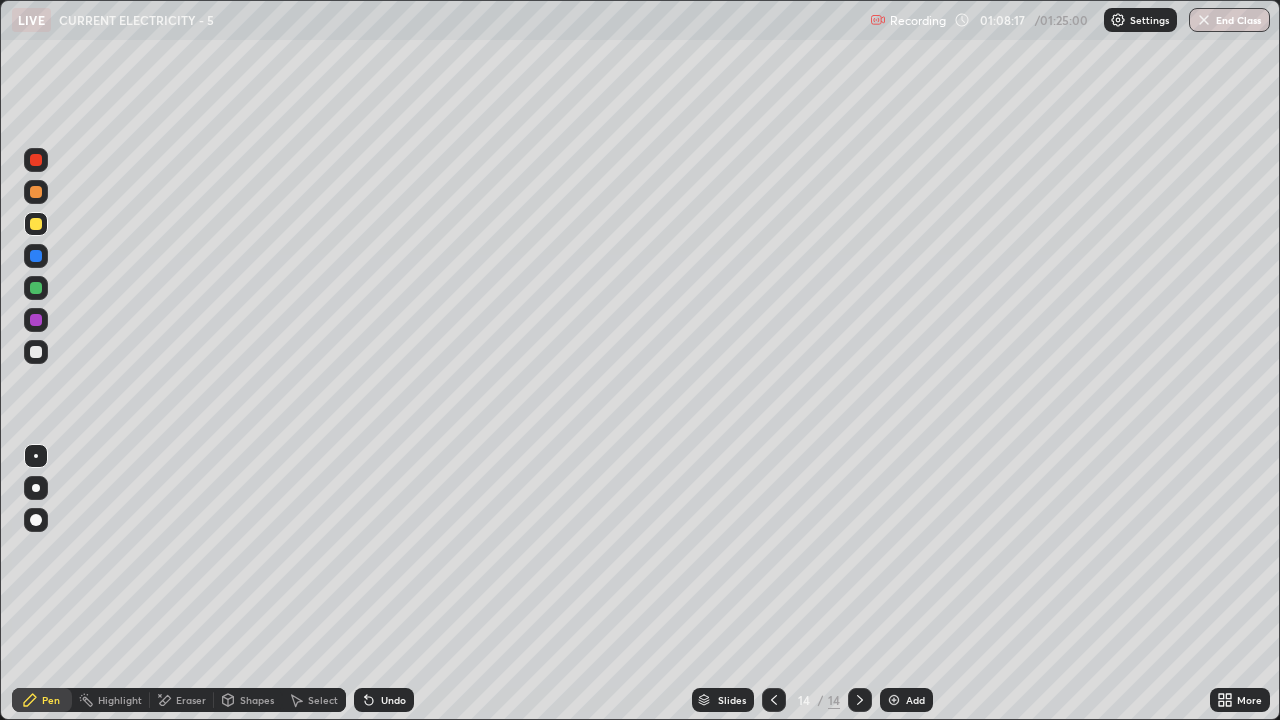 click on "Undo" at bounding box center [393, 700] 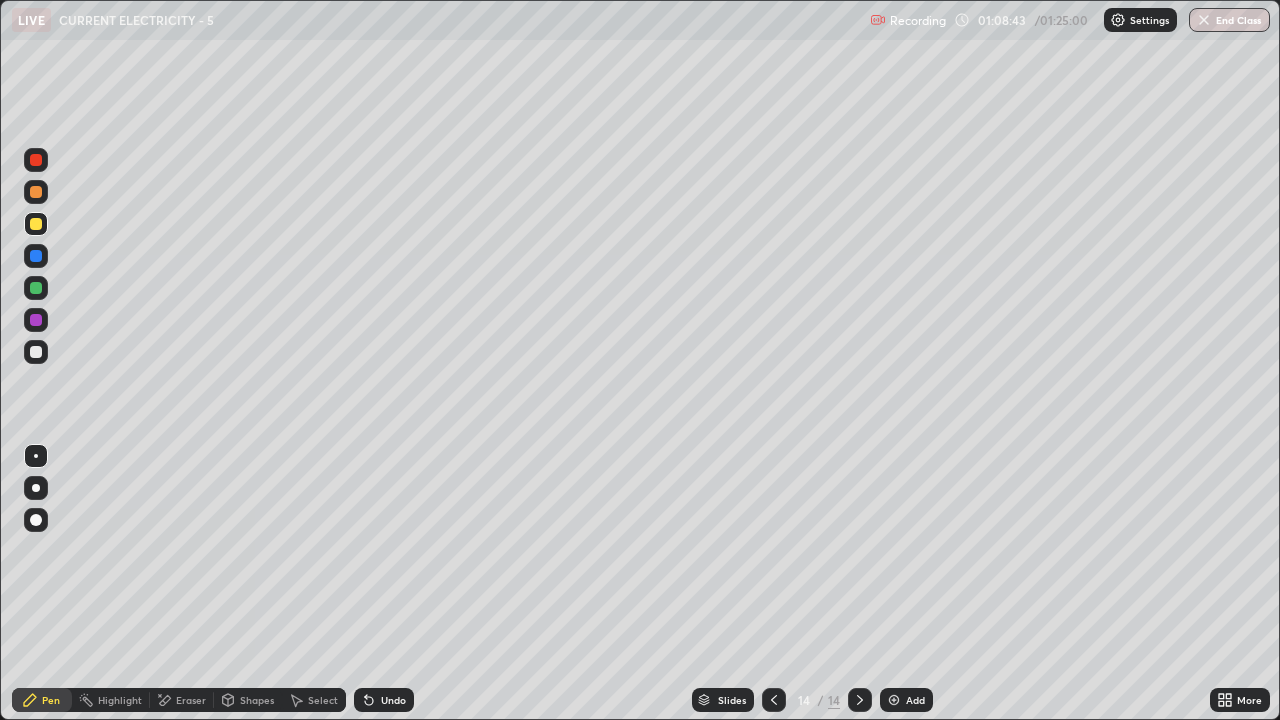 click on "Highlight" at bounding box center (120, 700) 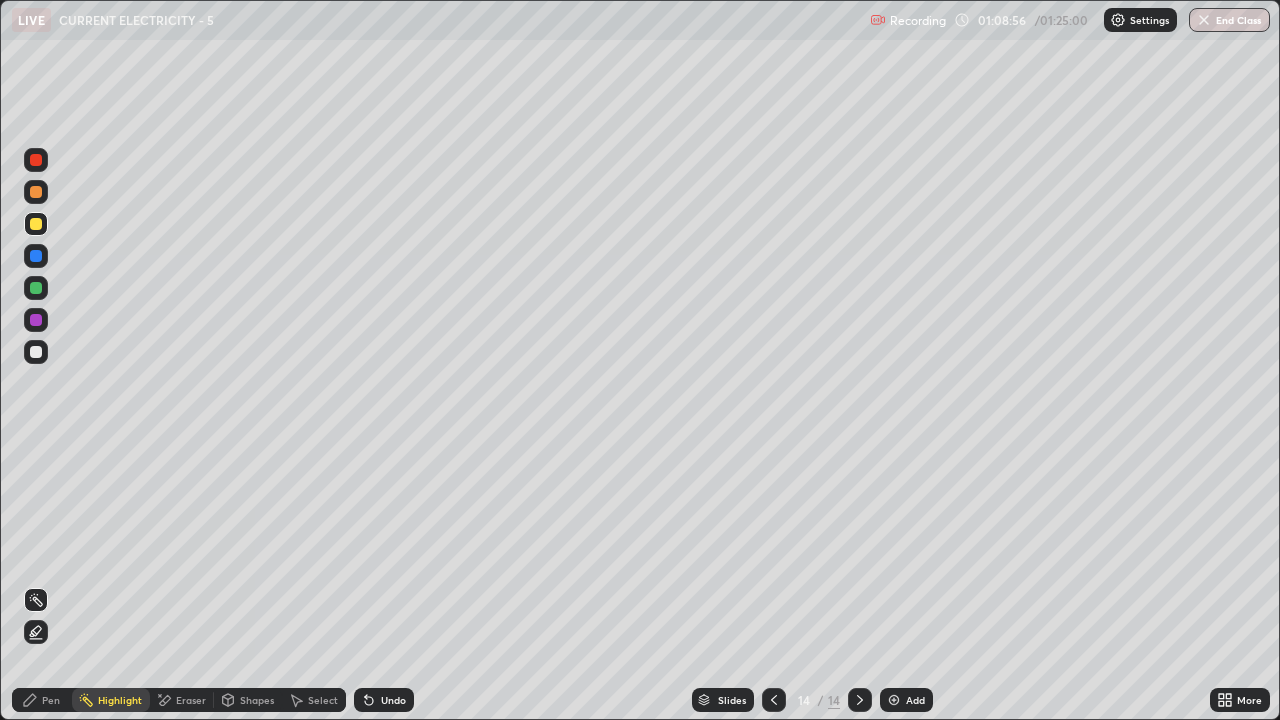 click on "Eraser" at bounding box center [191, 700] 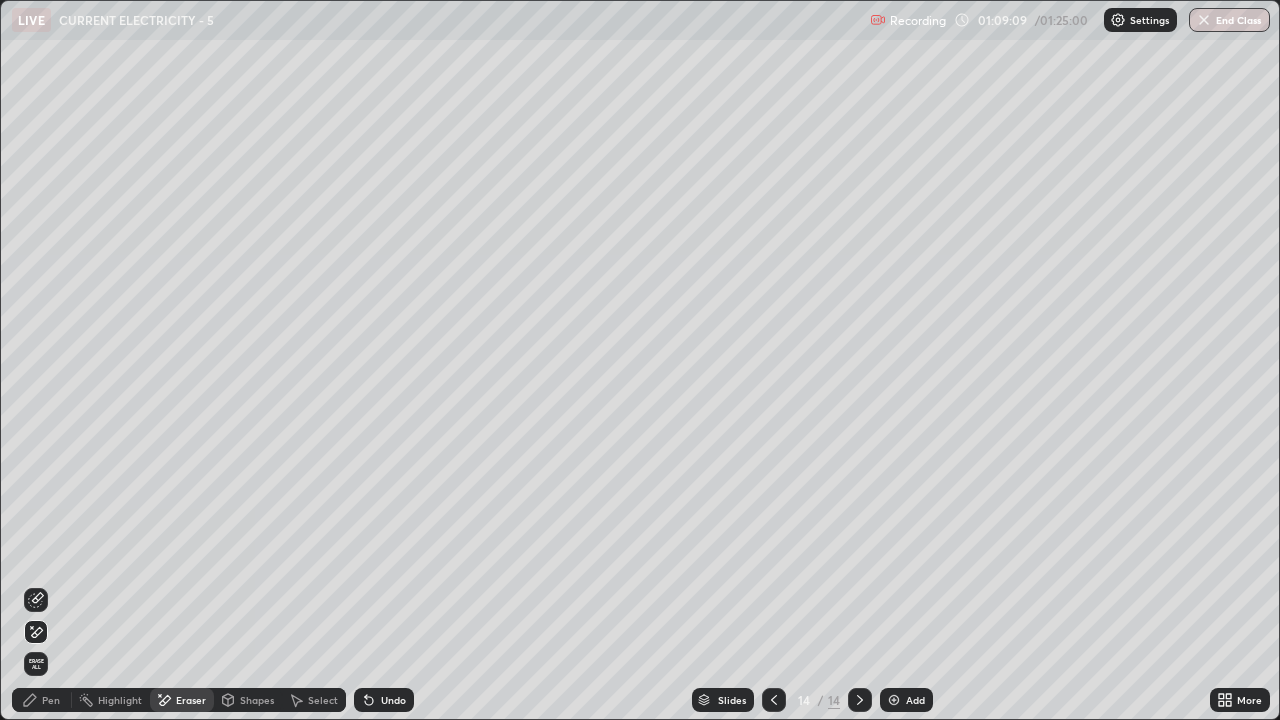 click on "Undo" at bounding box center [393, 700] 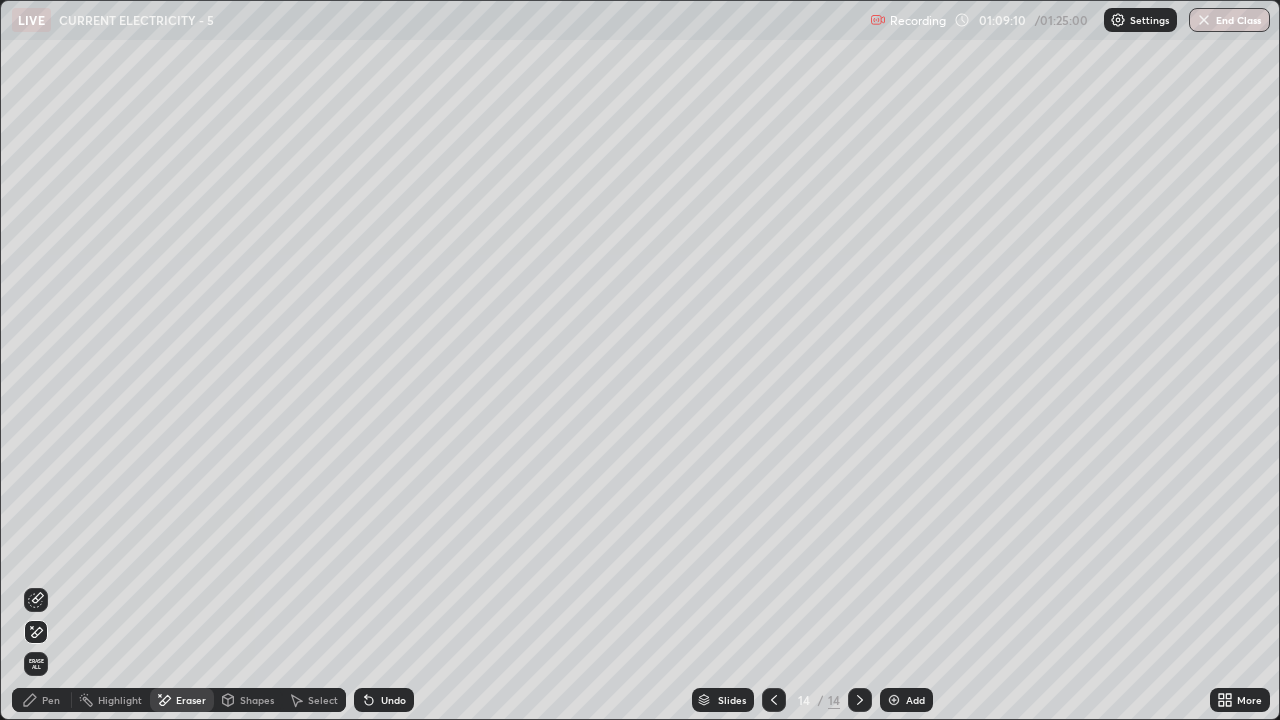 click on "Pen" at bounding box center [51, 700] 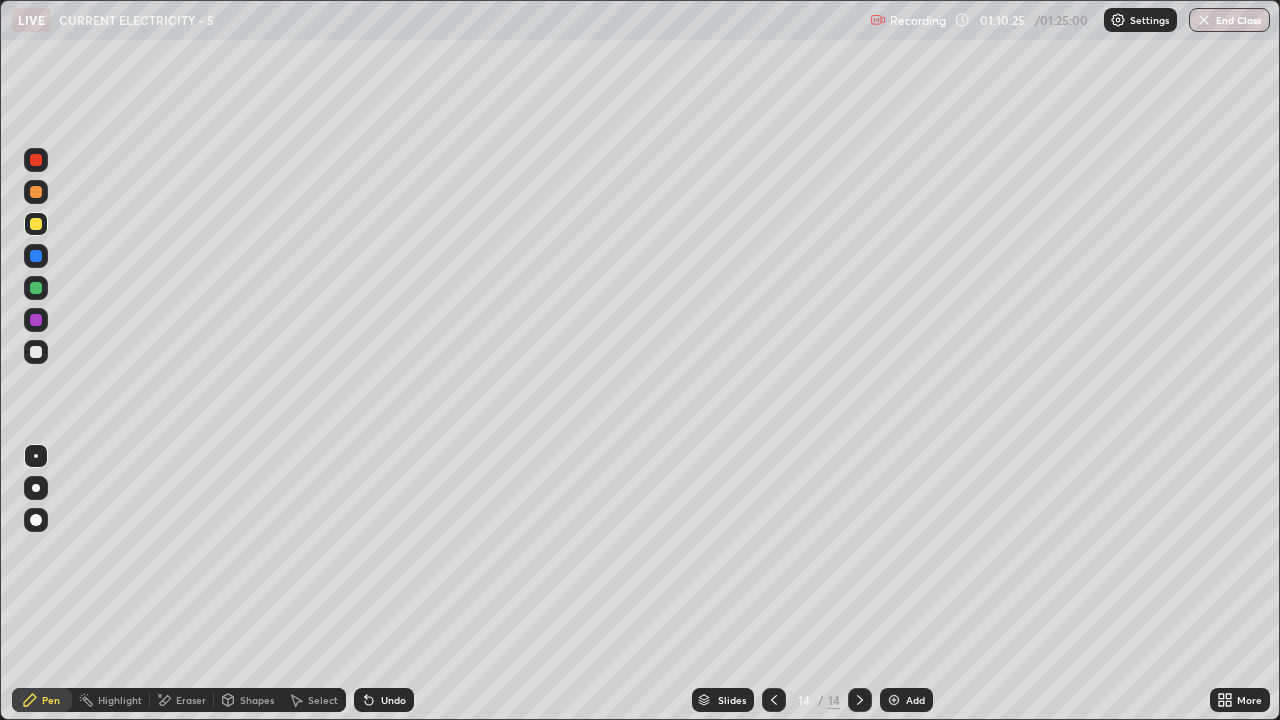 click on "Undo" at bounding box center (393, 700) 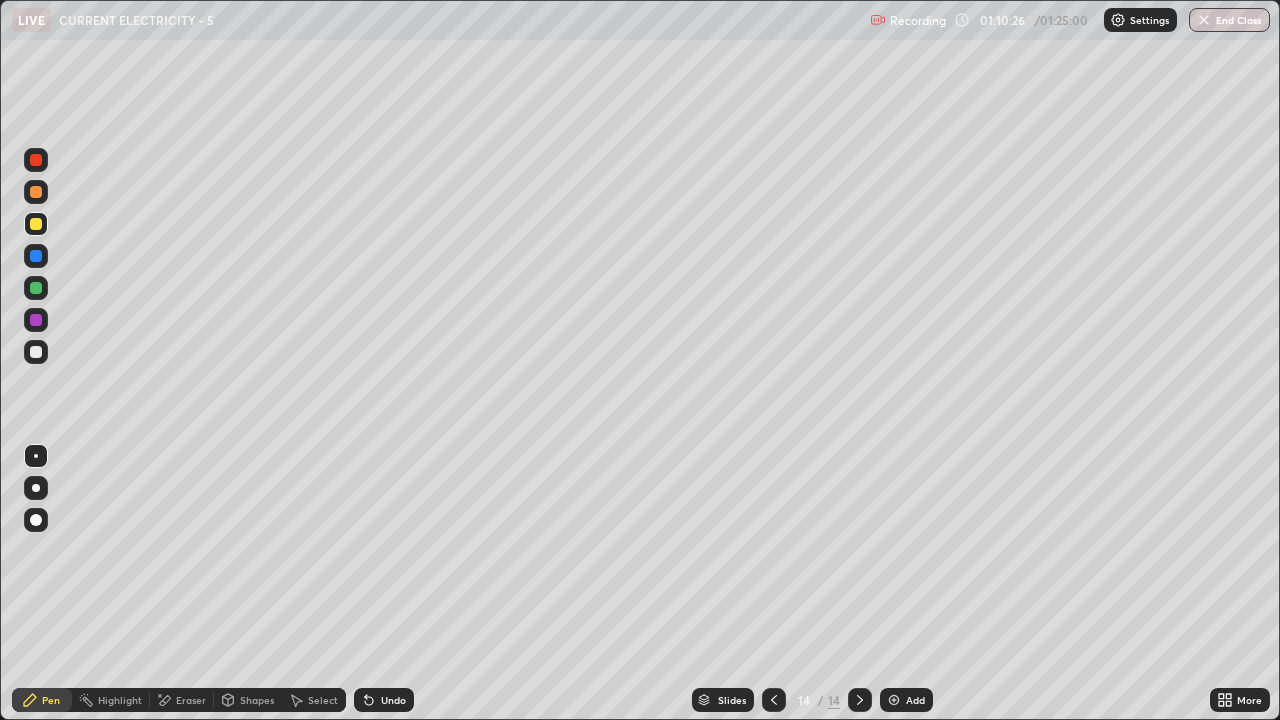 click on "Undo" at bounding box center [393, 700] 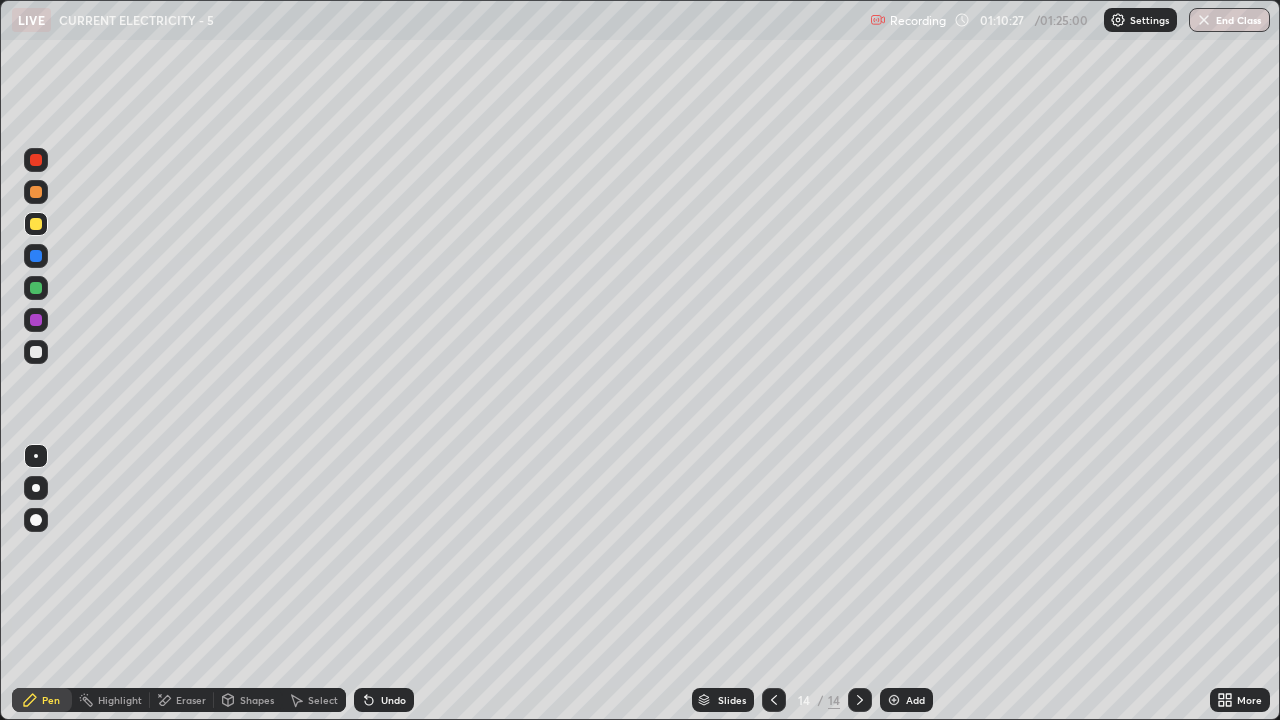 click on "Undo" at bounding box center (384, 700) 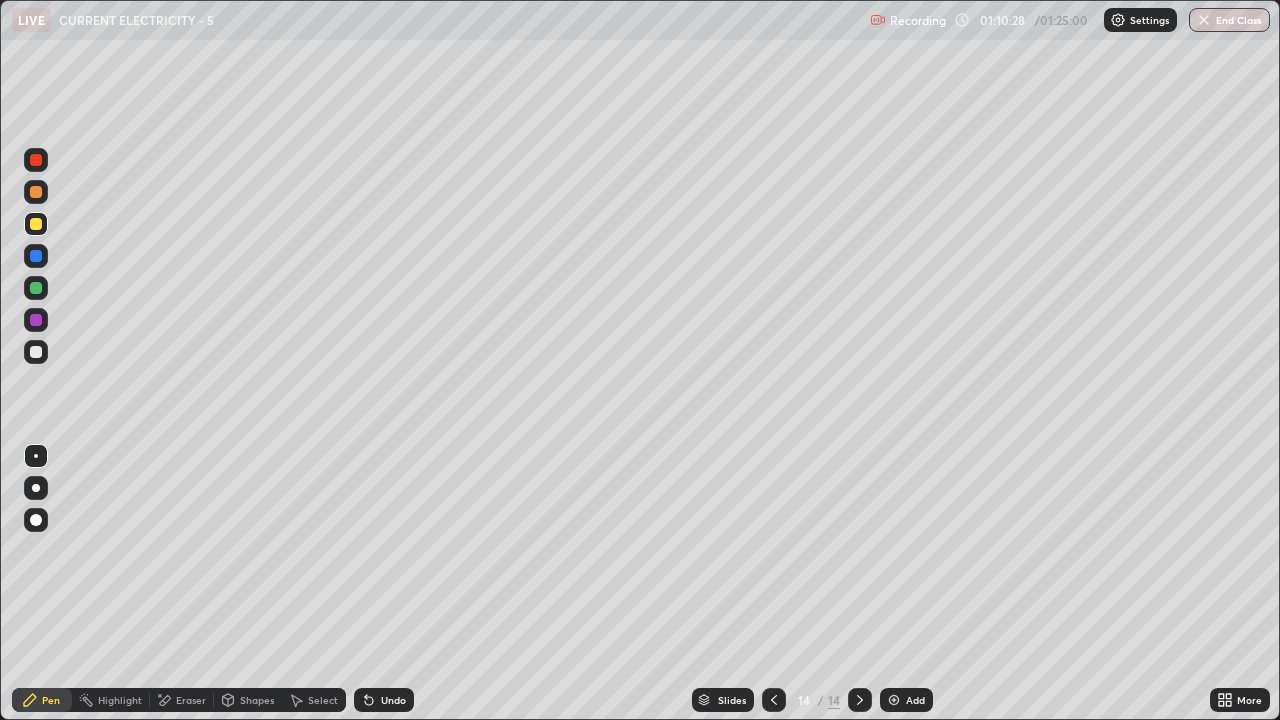 click on "Undo" at bounding box center (384, 700) 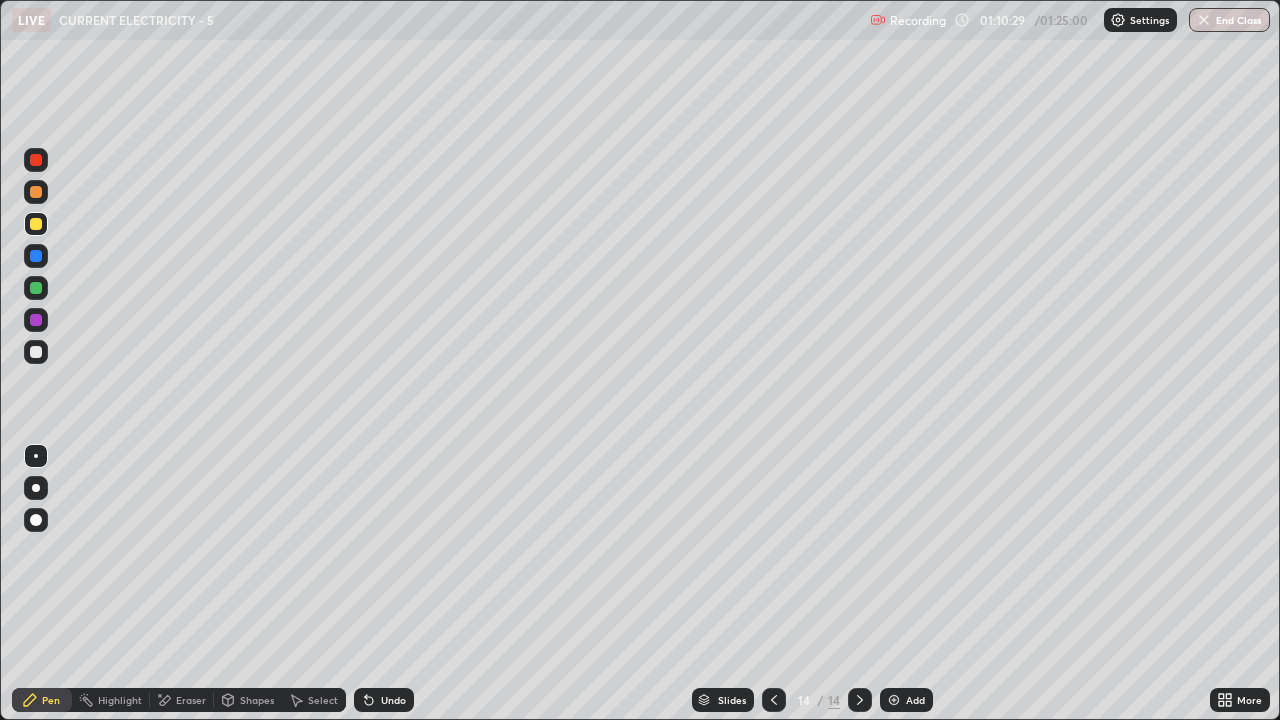 click on "Undo" at bounding box center [384, 700] 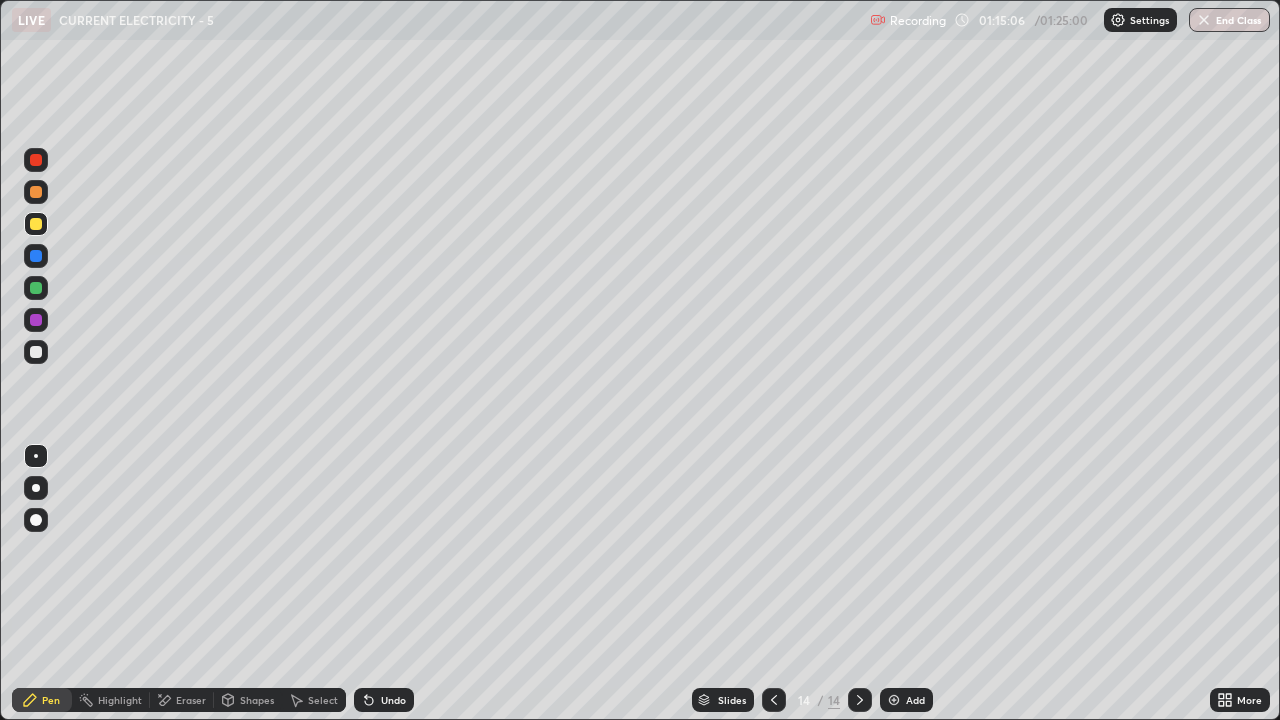 click on "Eraser" at bounding box center (191, 700) 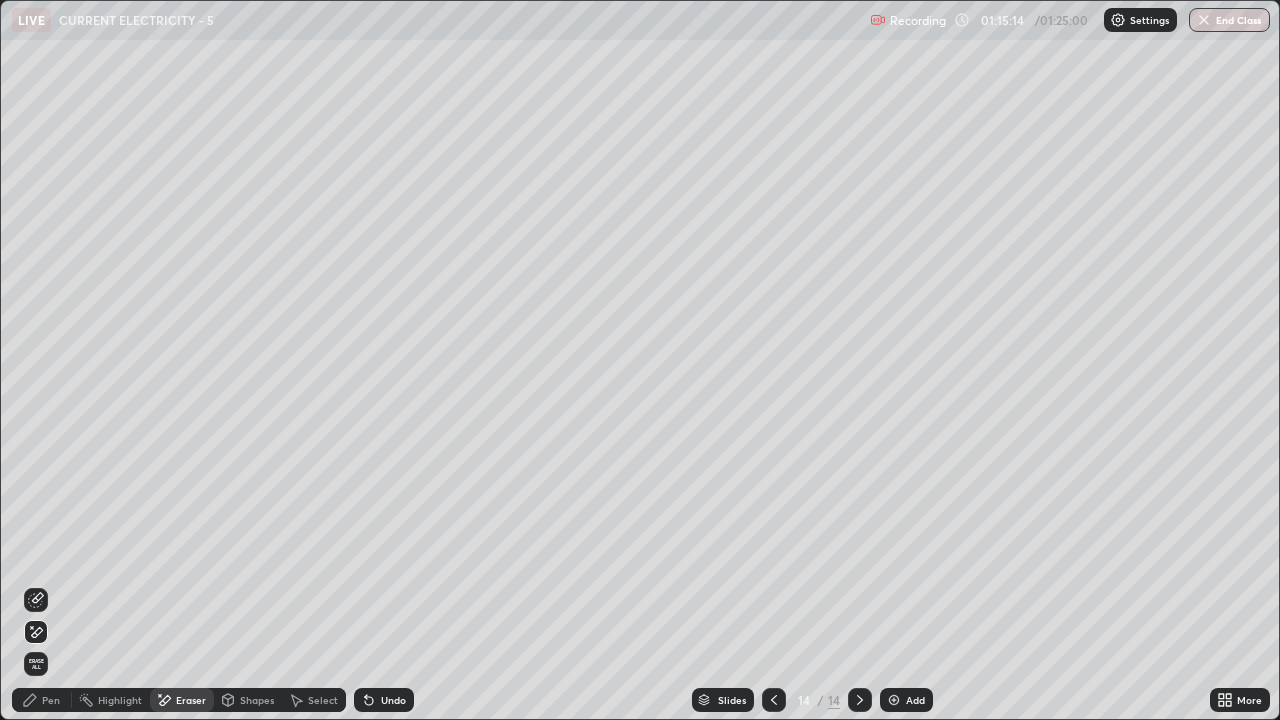click 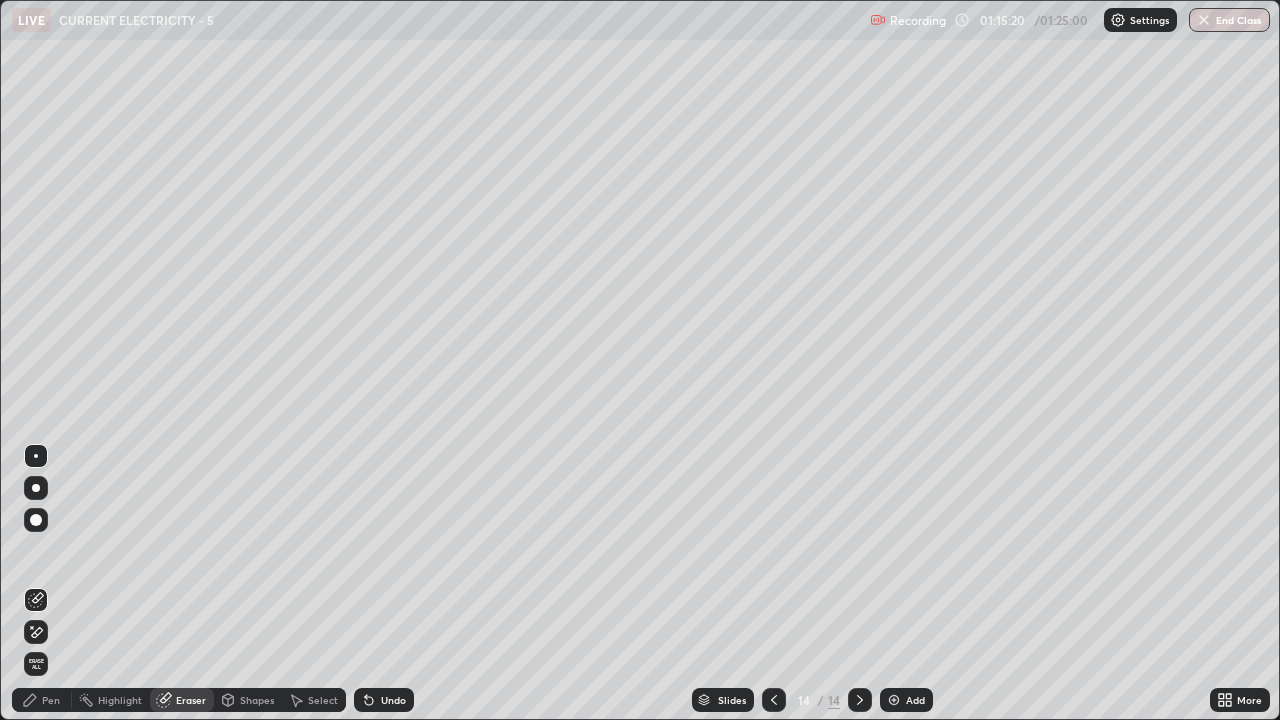 click on "Pen" at bounding box center [42, 700] 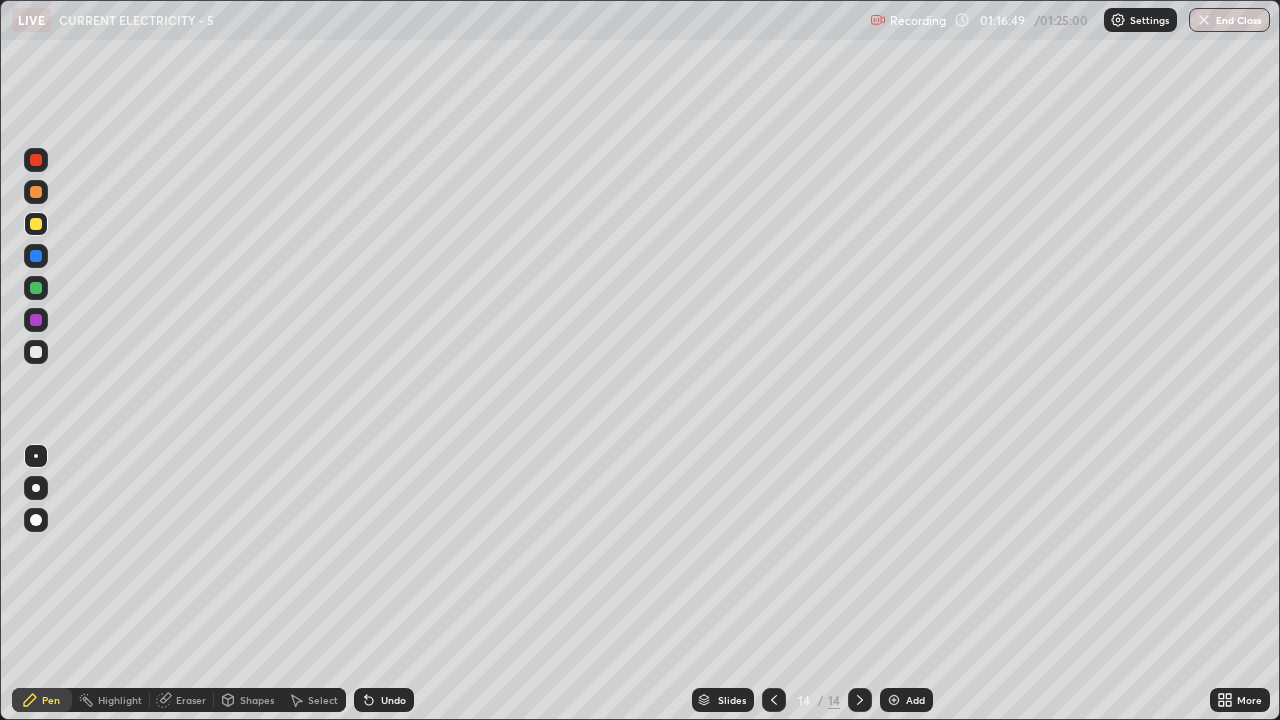 click on "Eraser" at bounding box center (191, 700) 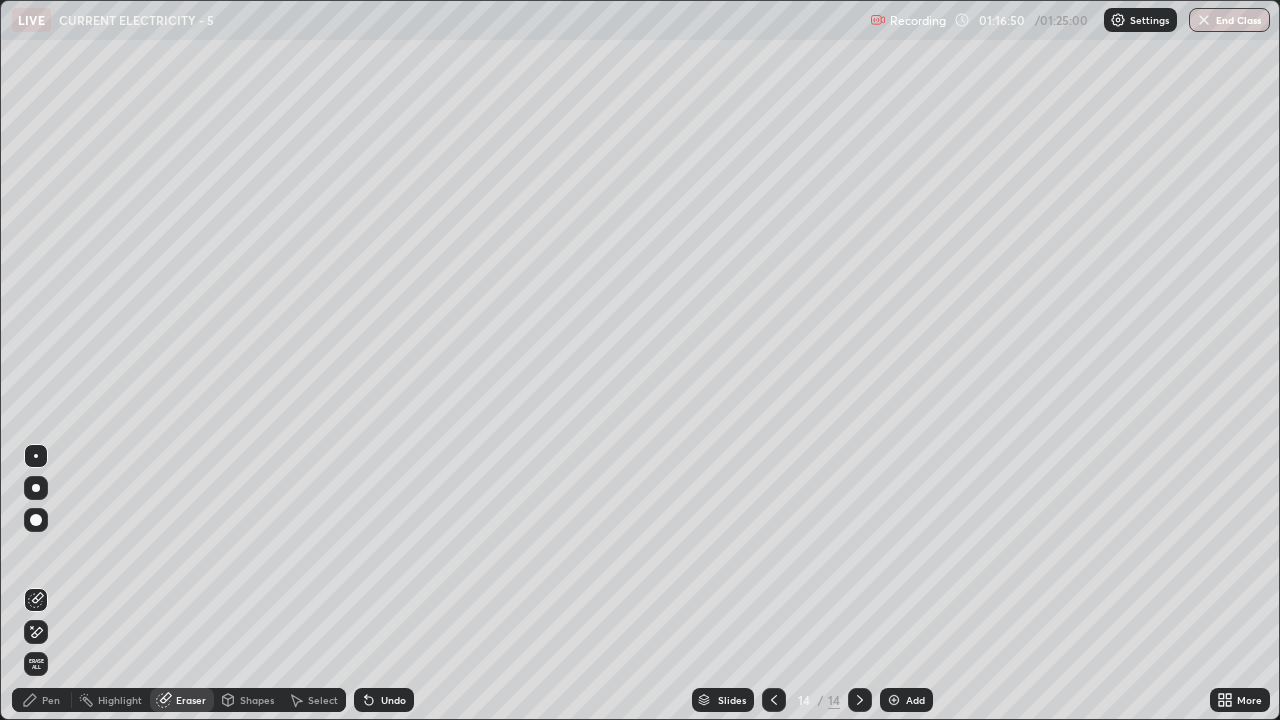 click 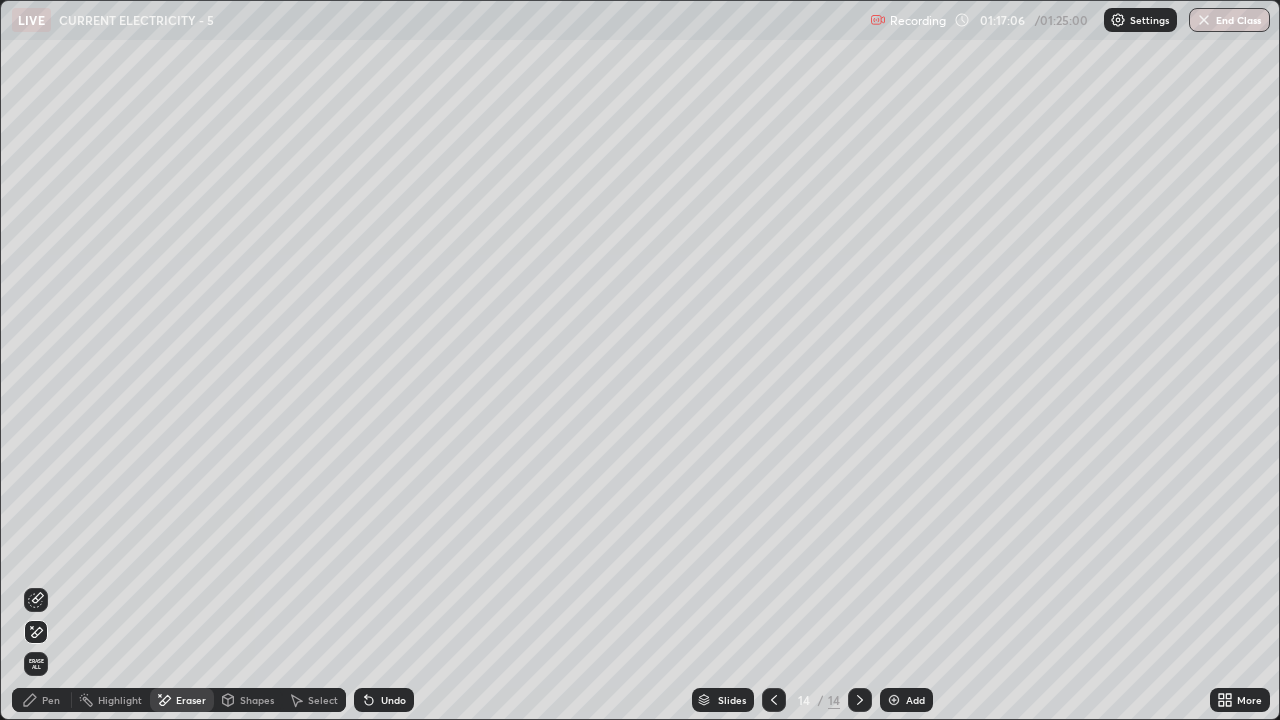 click 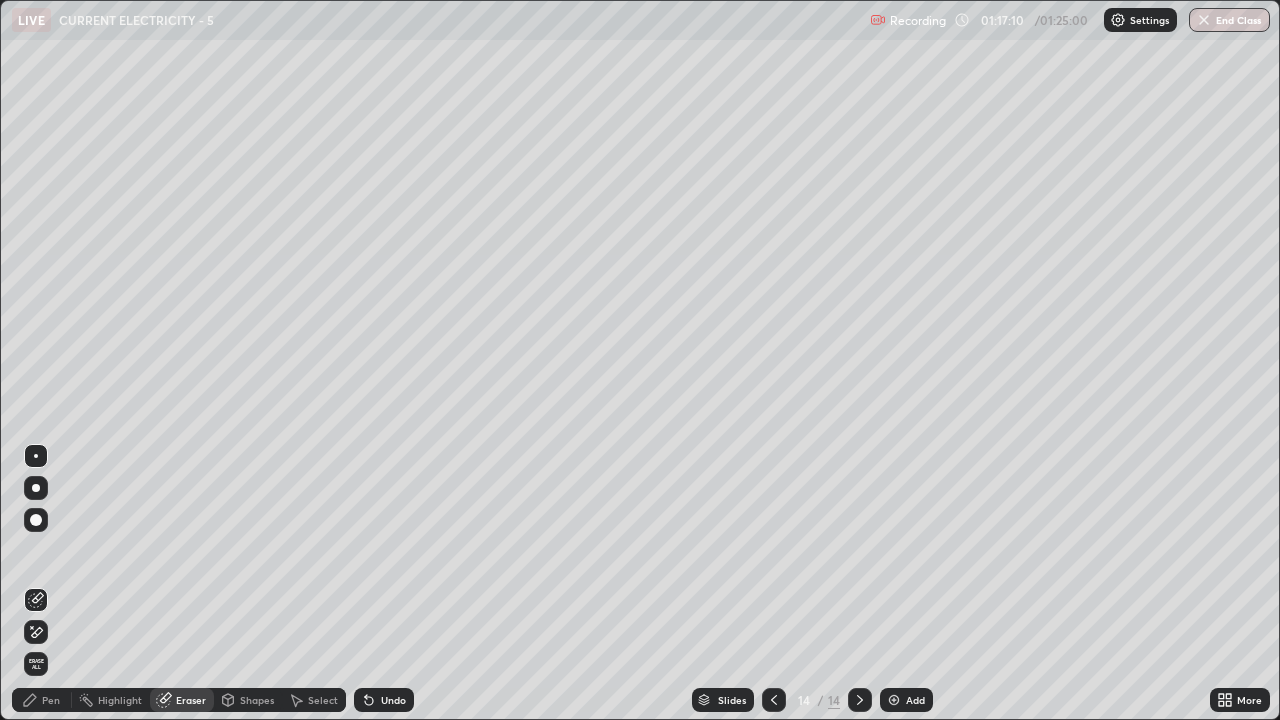 click on "Pen" at bounding box center [51, 700] 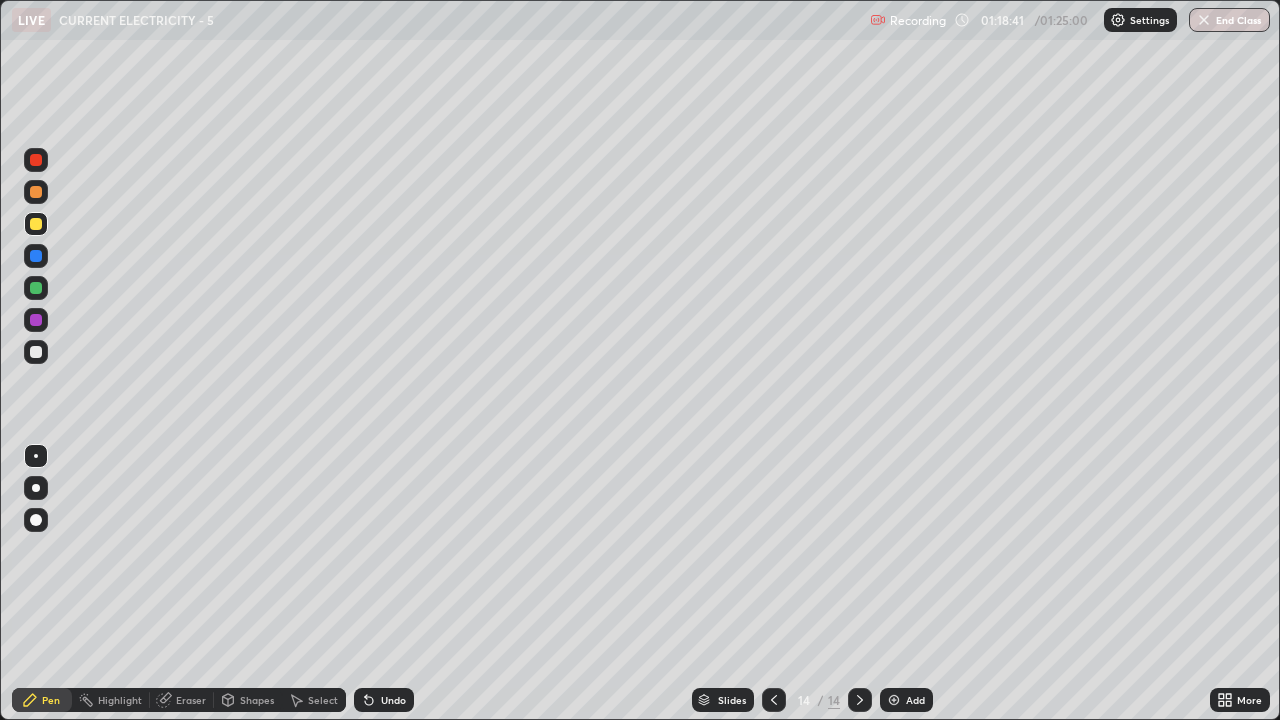 click on "Add" at bounding box center [906, 700] 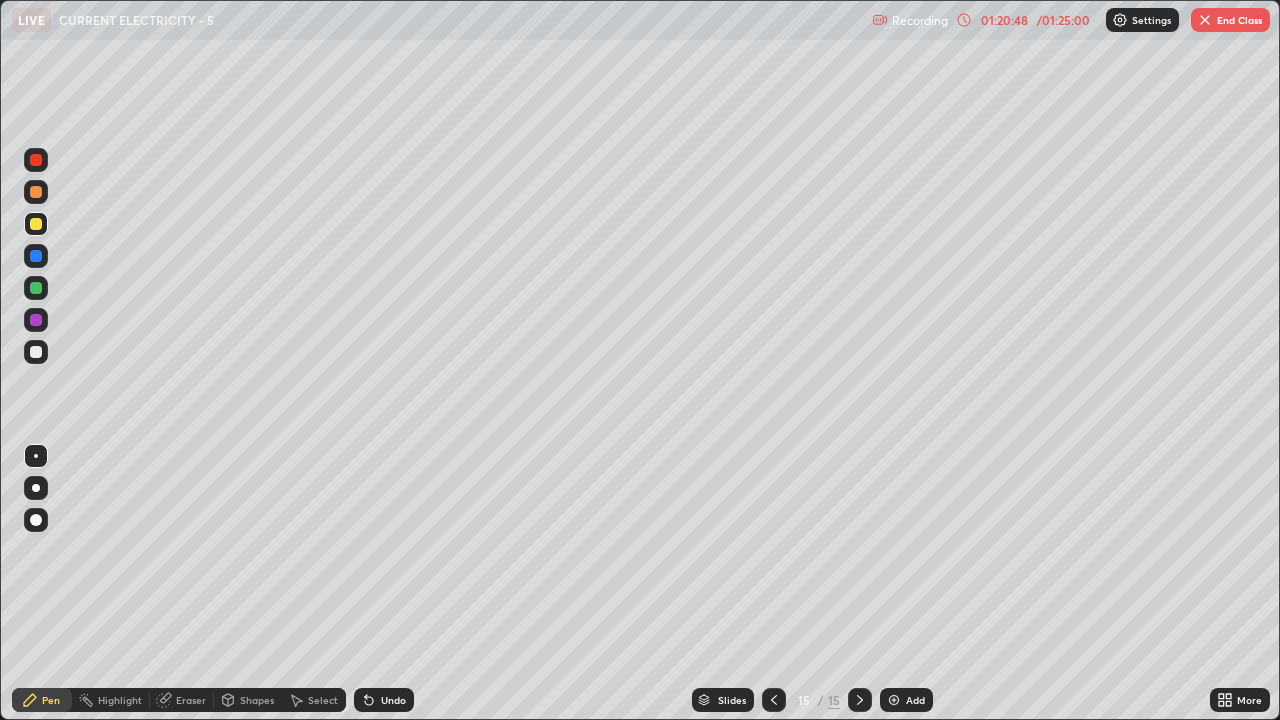 click on "Eraser" at bounding box center (182, 700) 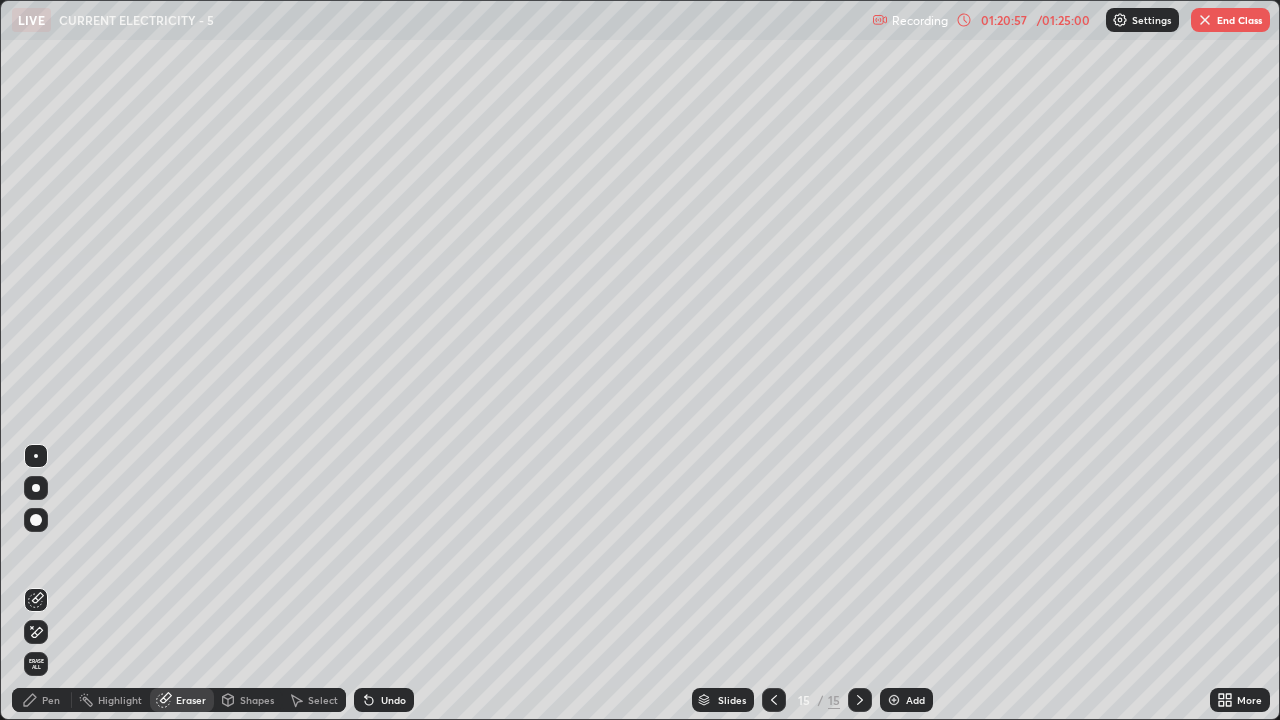 click 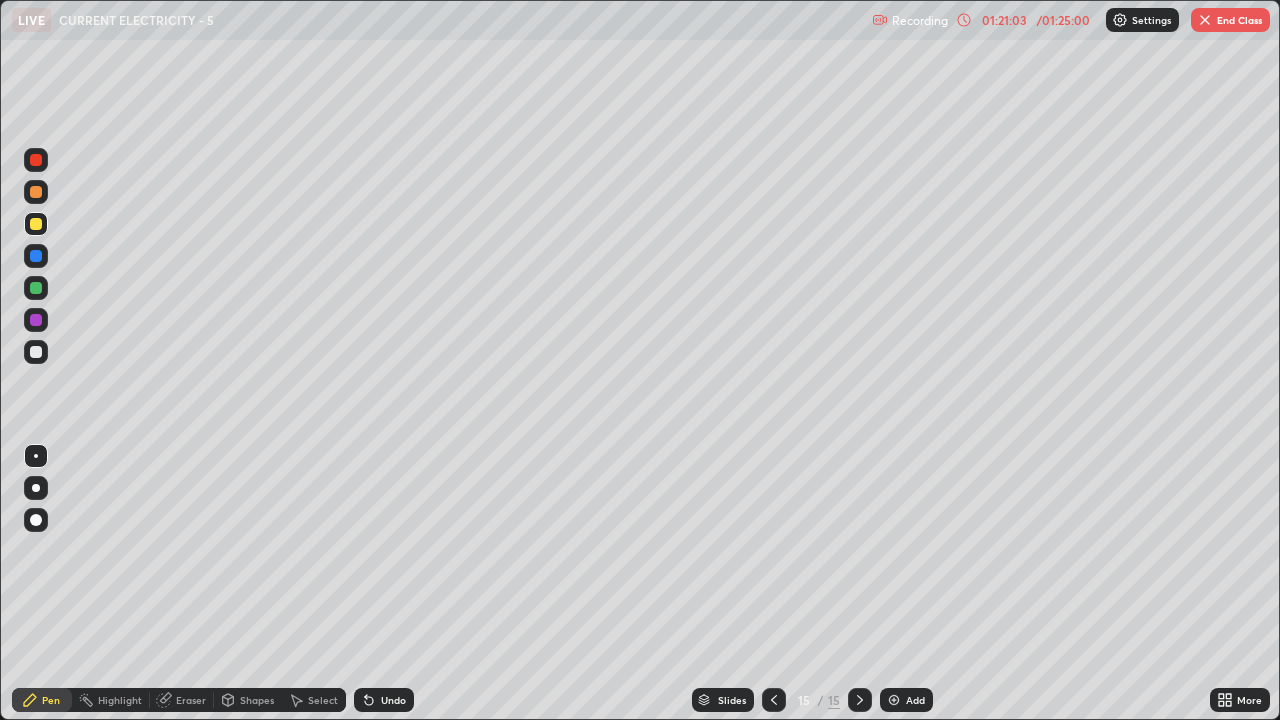 click at bounding box center [36, 352] 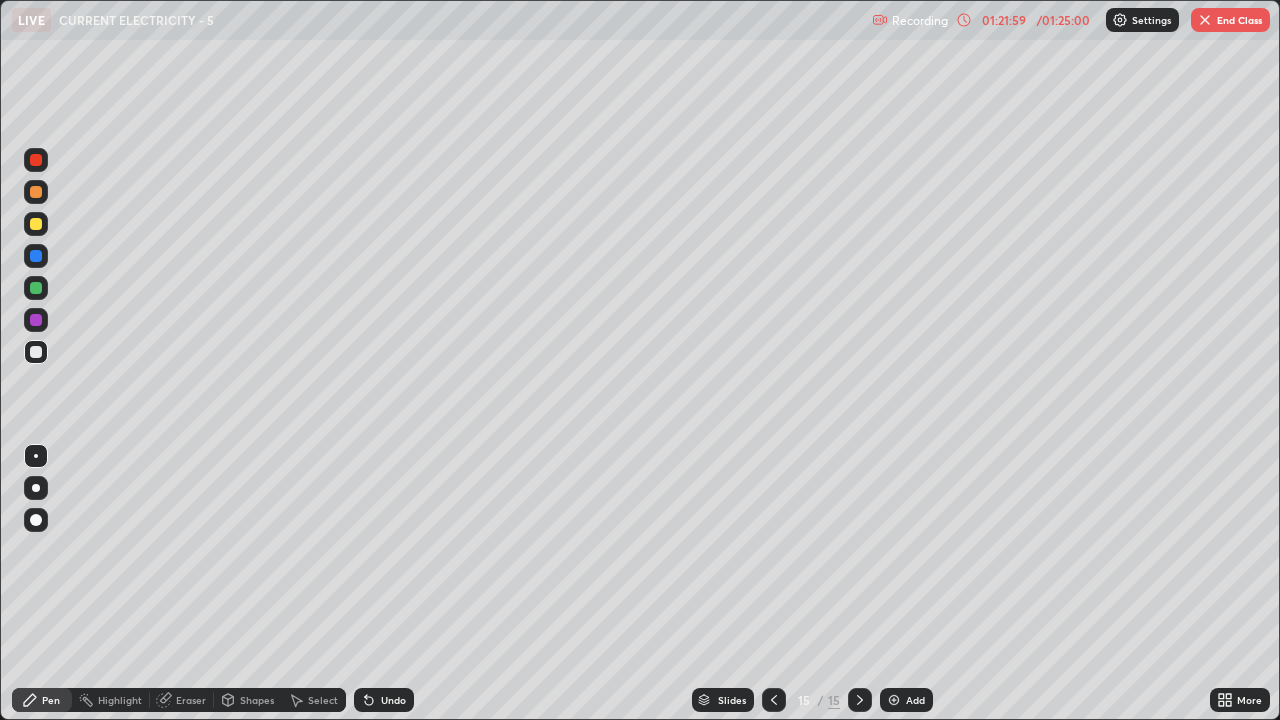 click at bounding box center (894, 700) 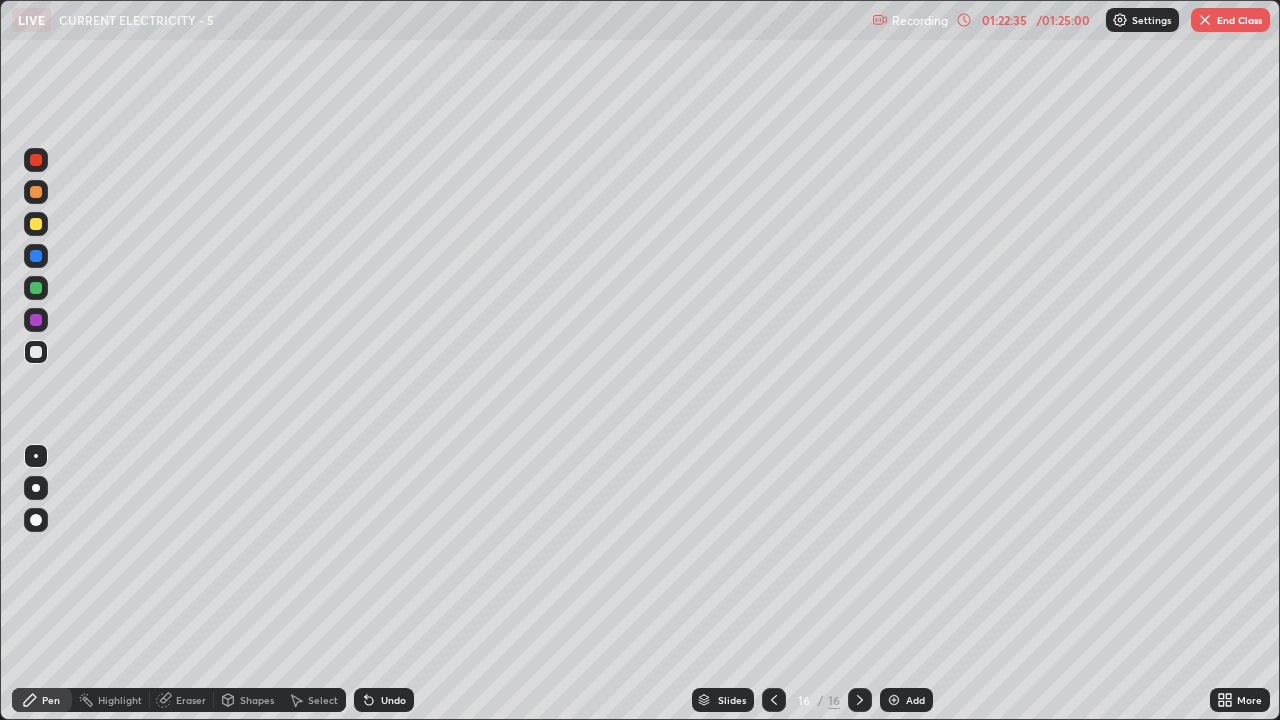 click on "Eraser" at bounding box center (182, 700) 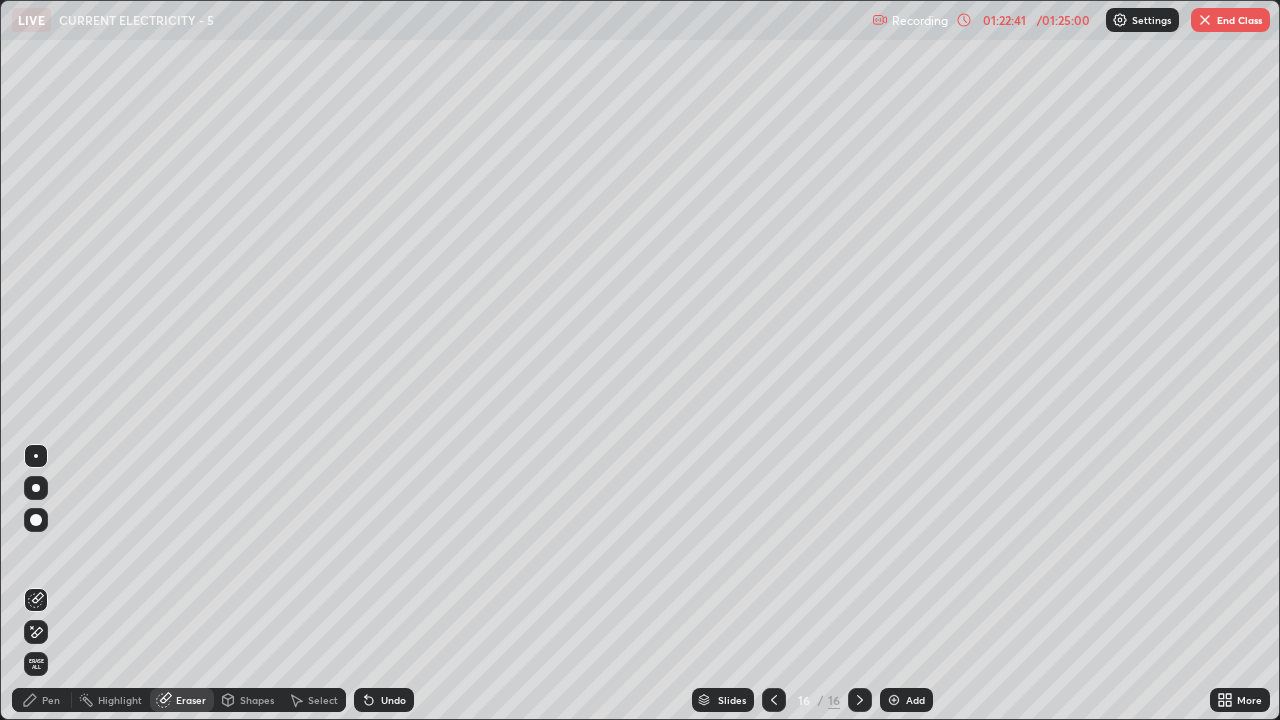 click on "Pen" at bounding box center (51, 700) 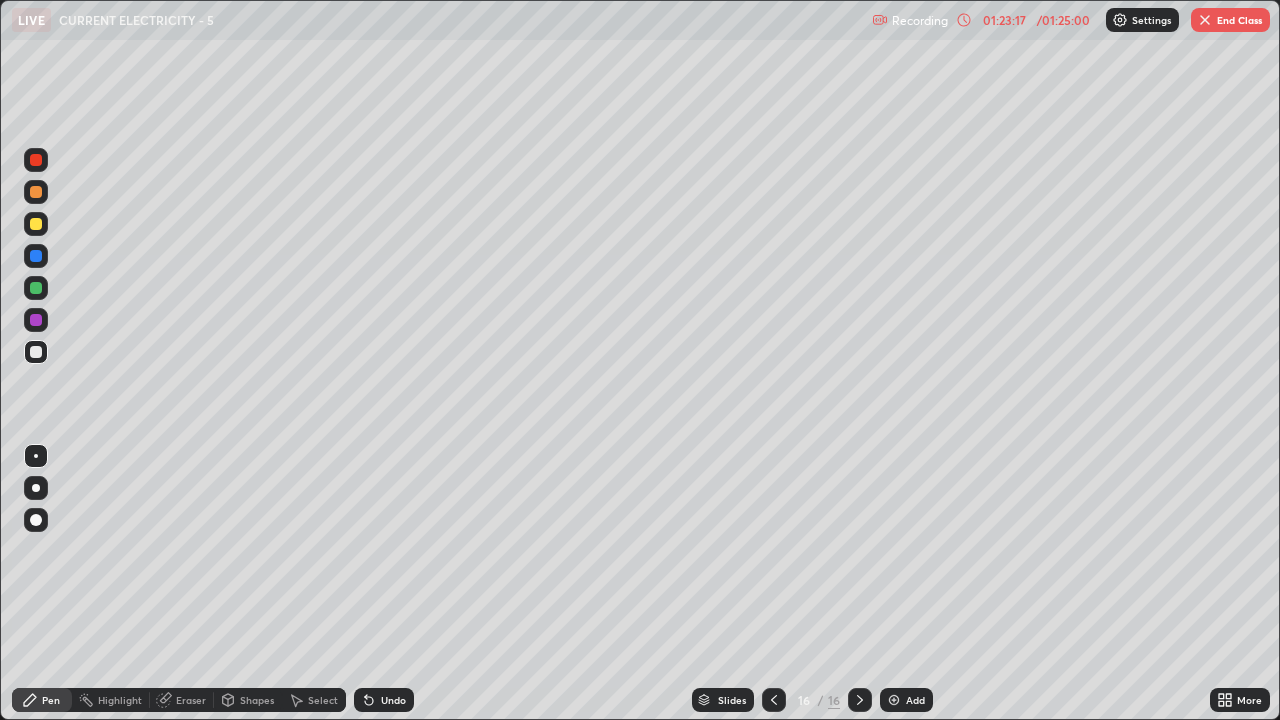 click on "Eraser" at bounding box center [191, 700] 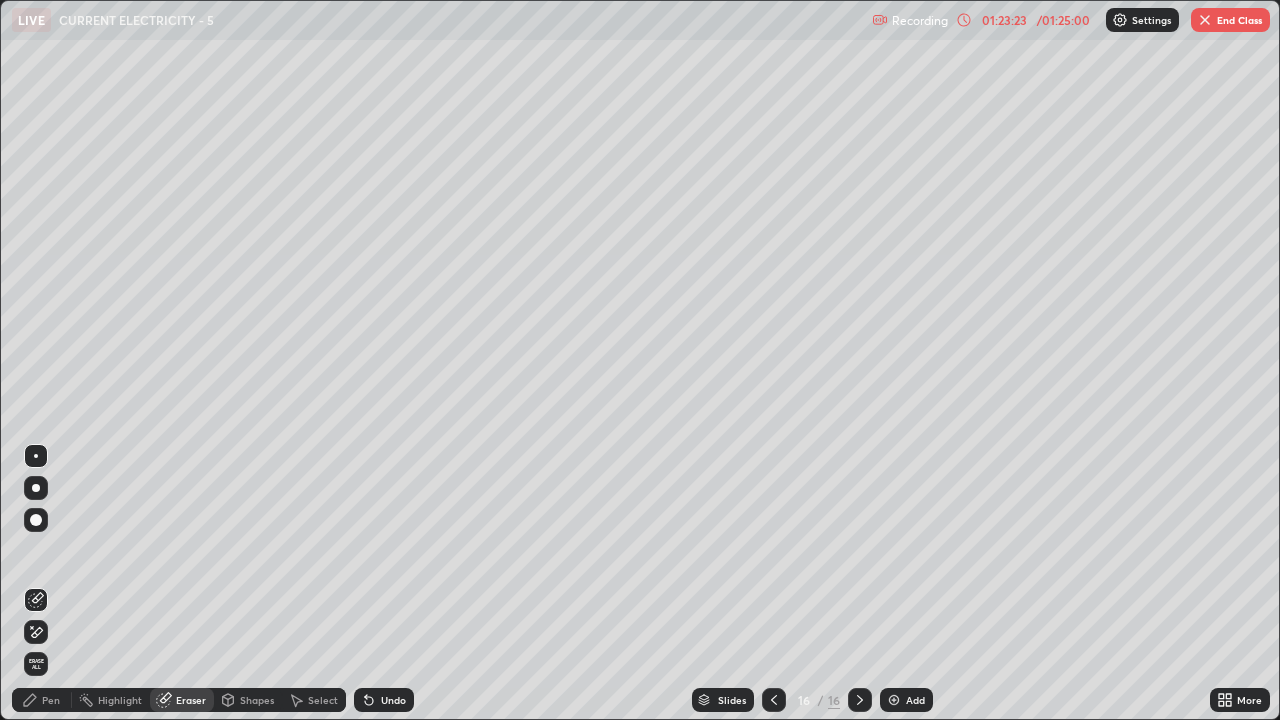 click on "Pen" at bounding box center (51, 700) 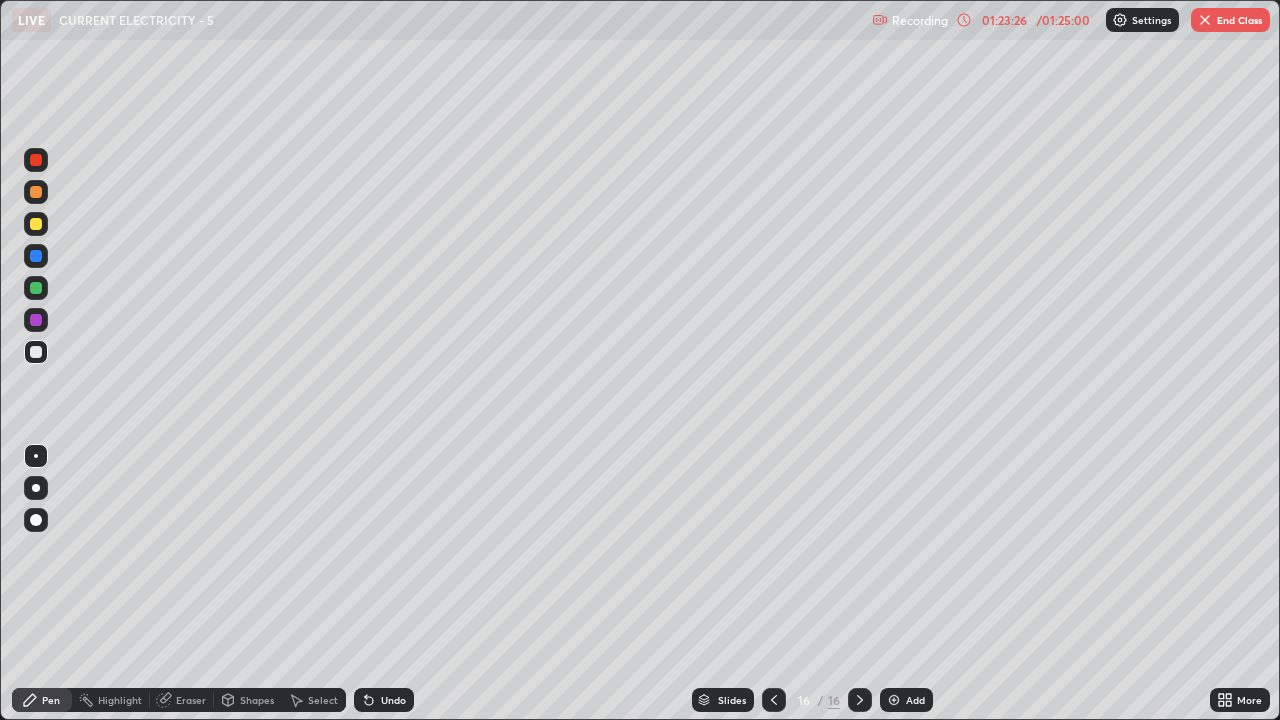 click on "Eraser" at bounding box center (191, 700) 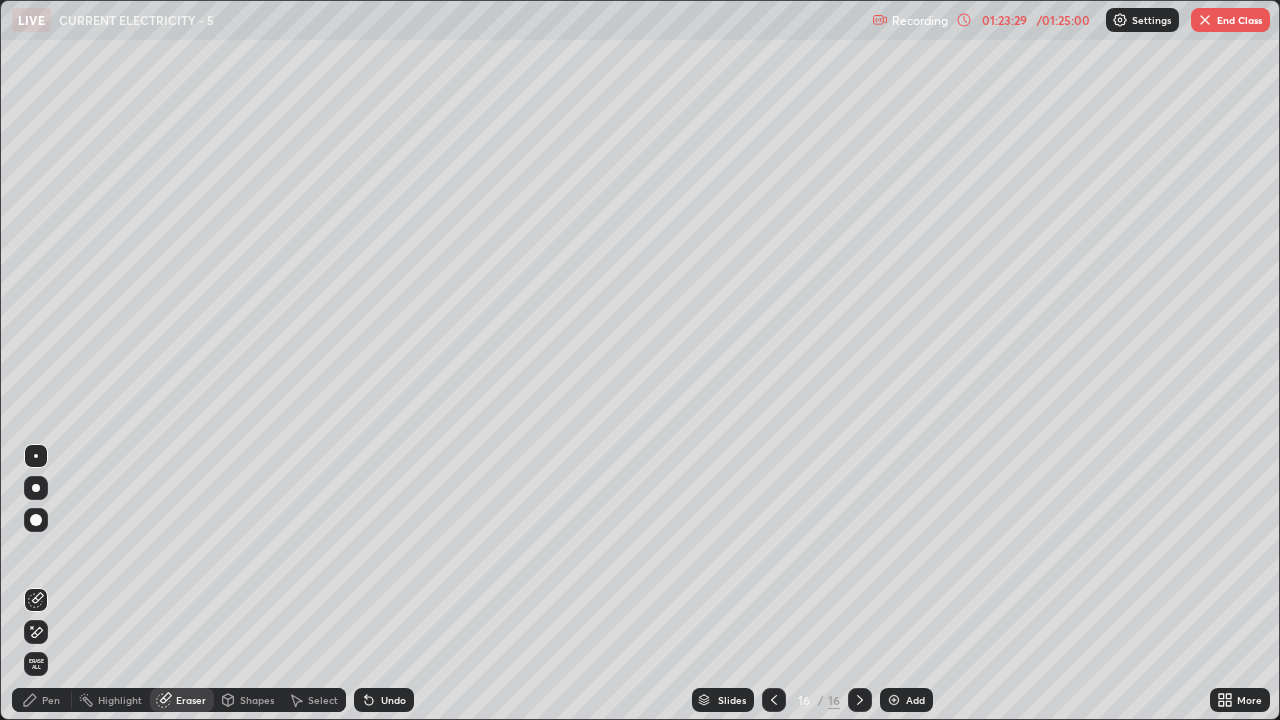 click on "Pen" at bounding box center (42, 700) 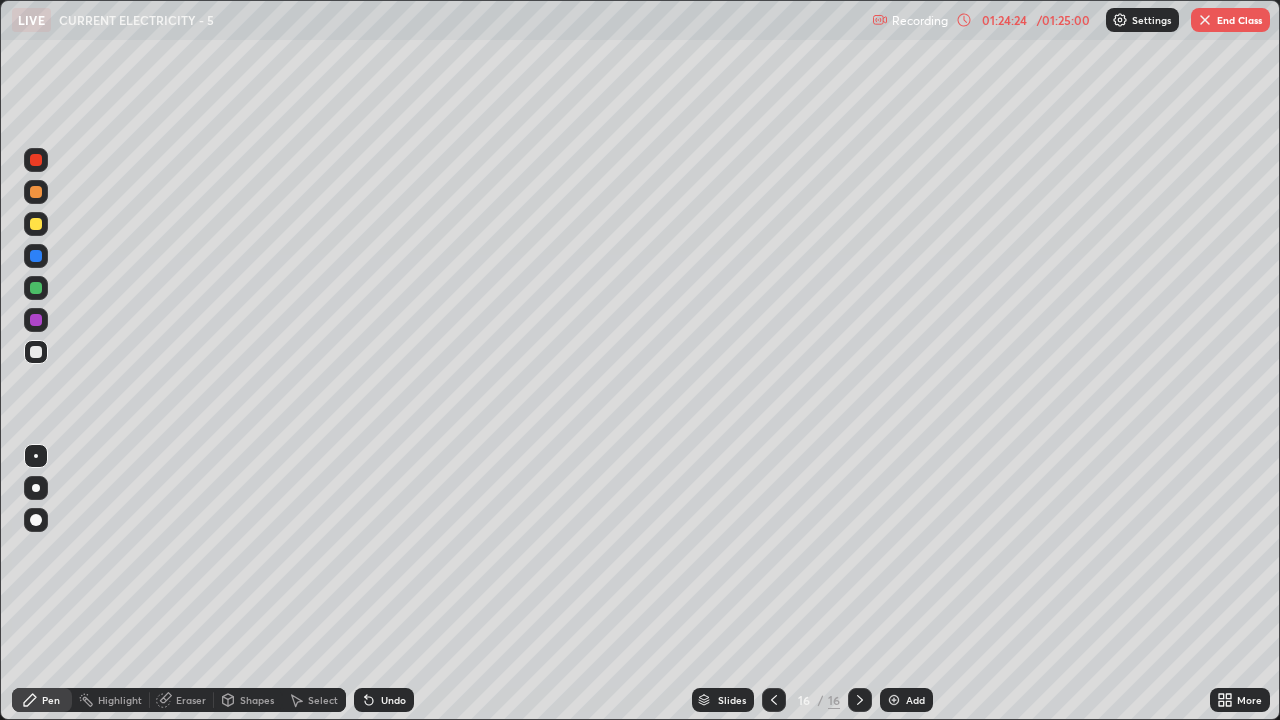click on "Undo" at bounding box center (384, 700) 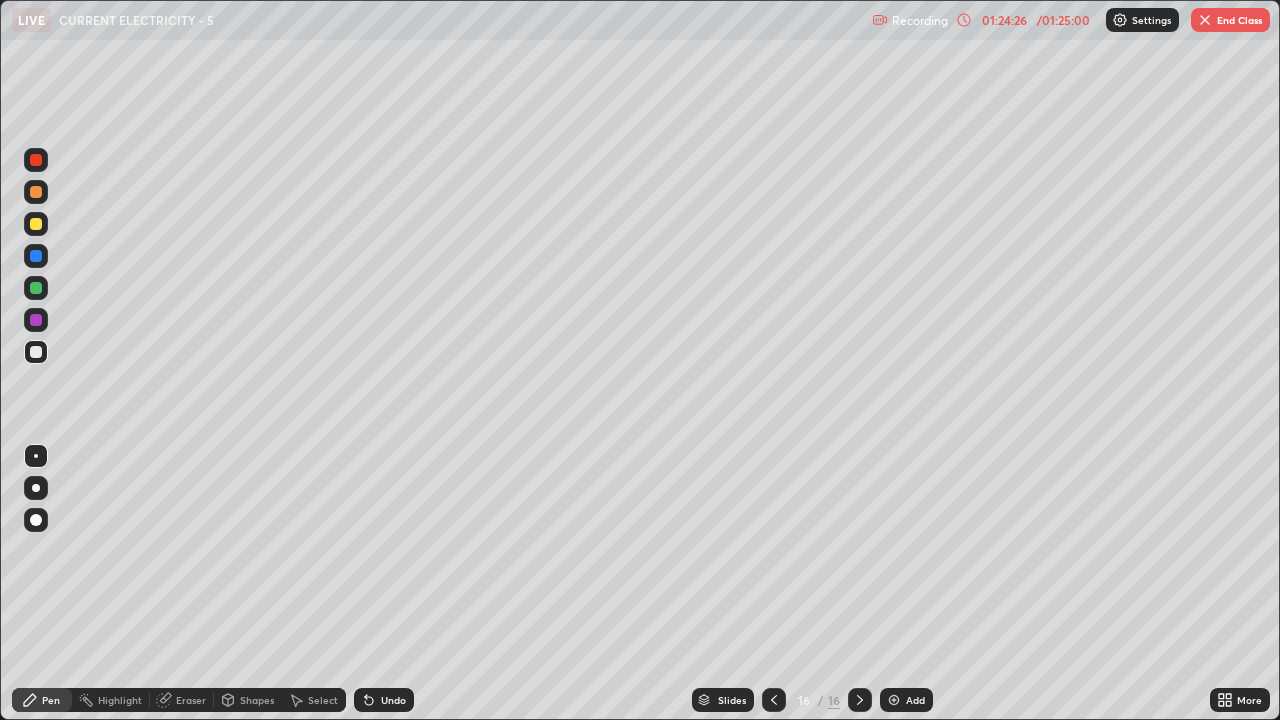 click on "Eraser" at bounding box center (191, 700) 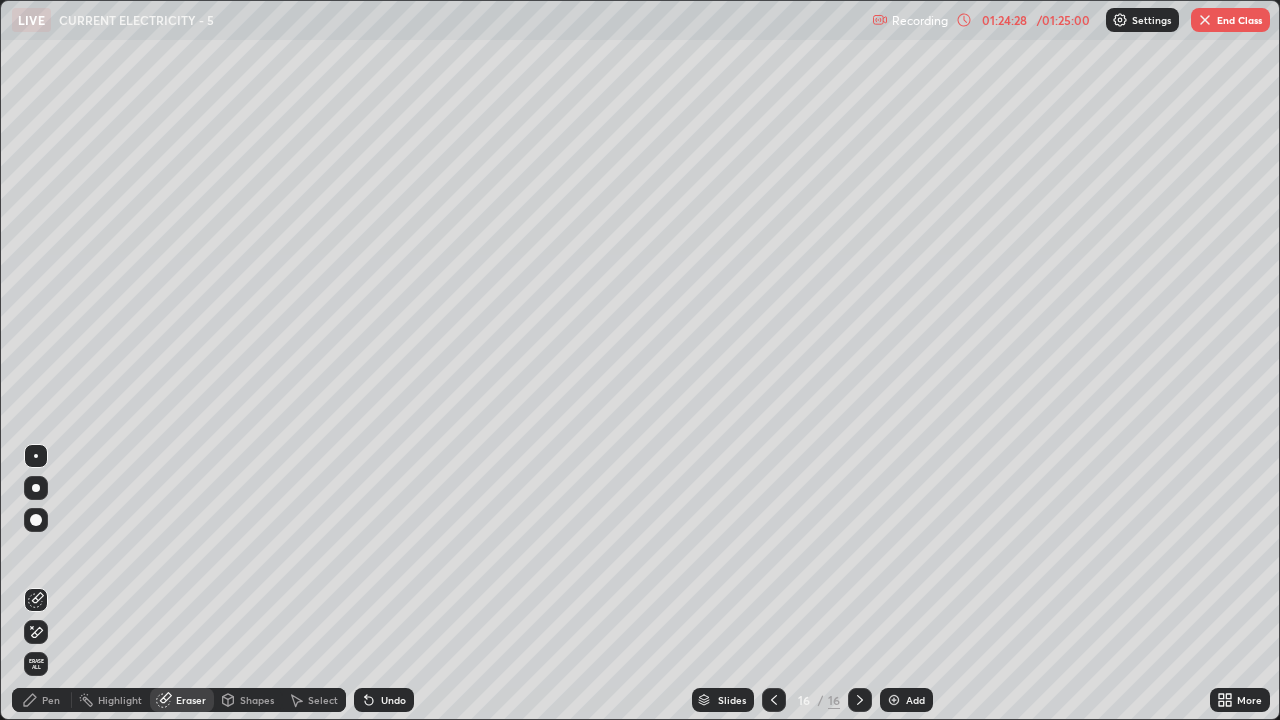 click 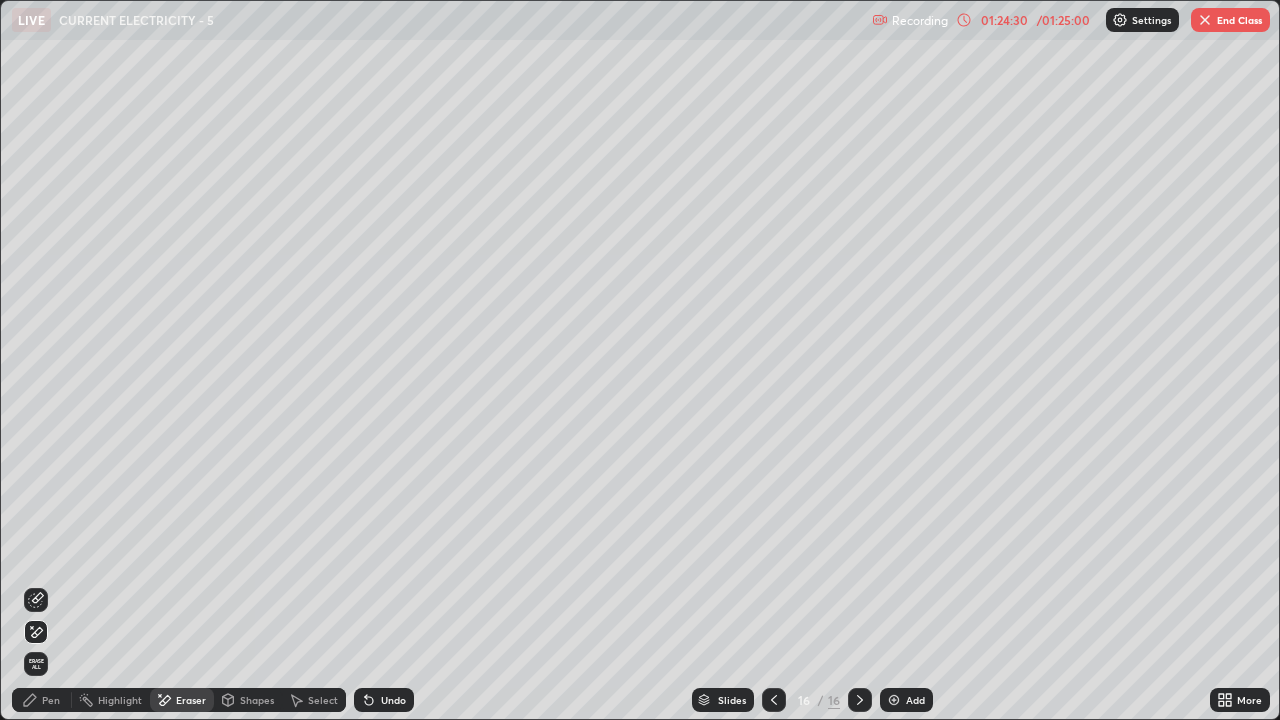 click on "Pen" at bounding box center [42, 700] 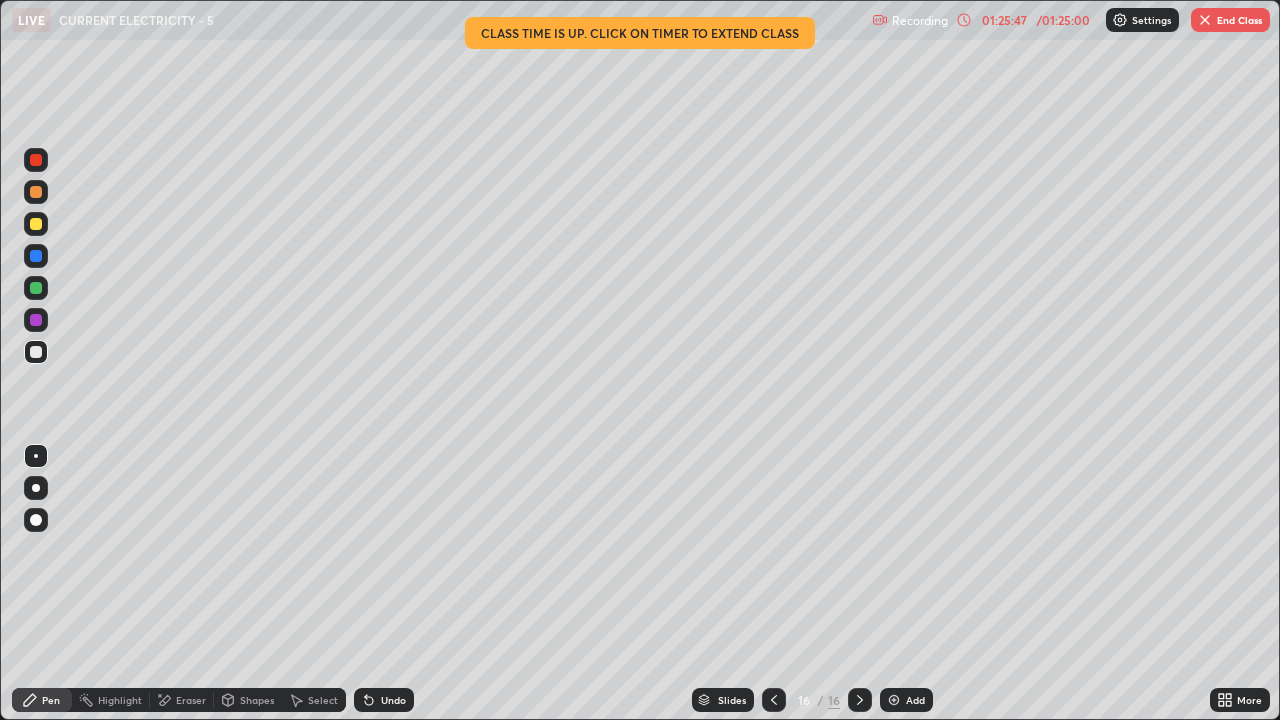 click on "Undo" at bounding box center (393, 700) 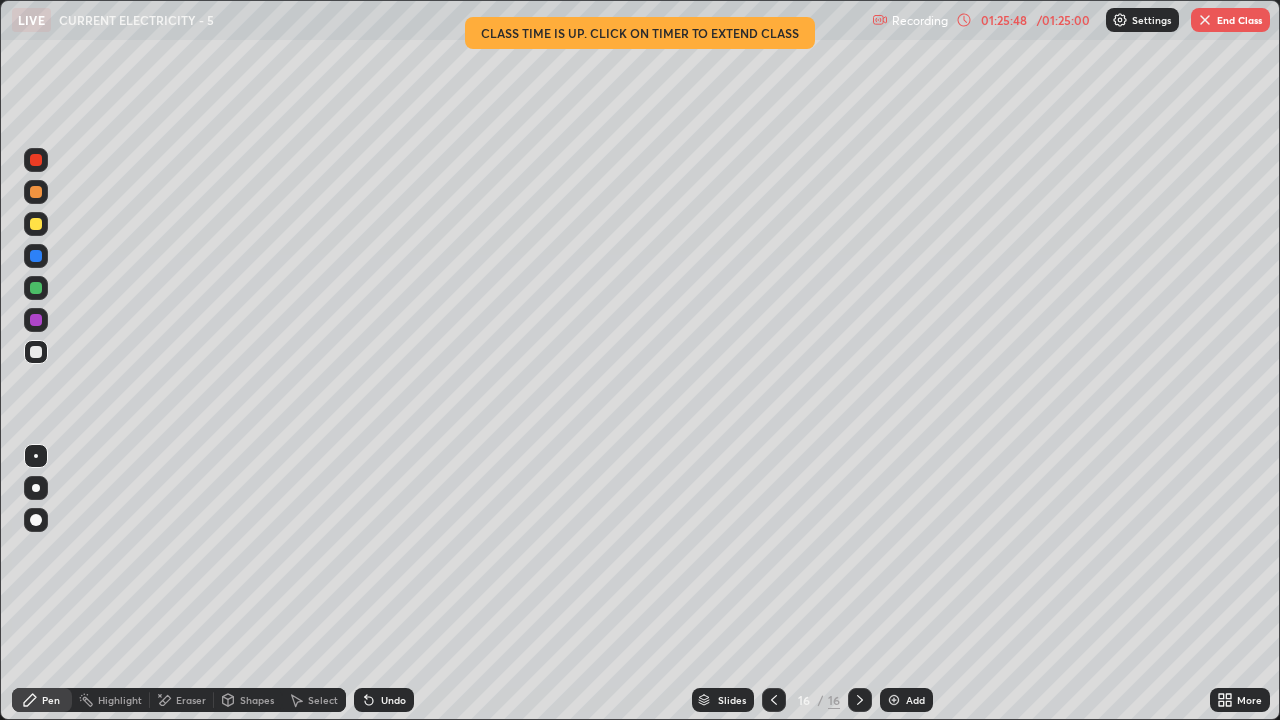 click on "Undo" at bounding box center (393, 700) 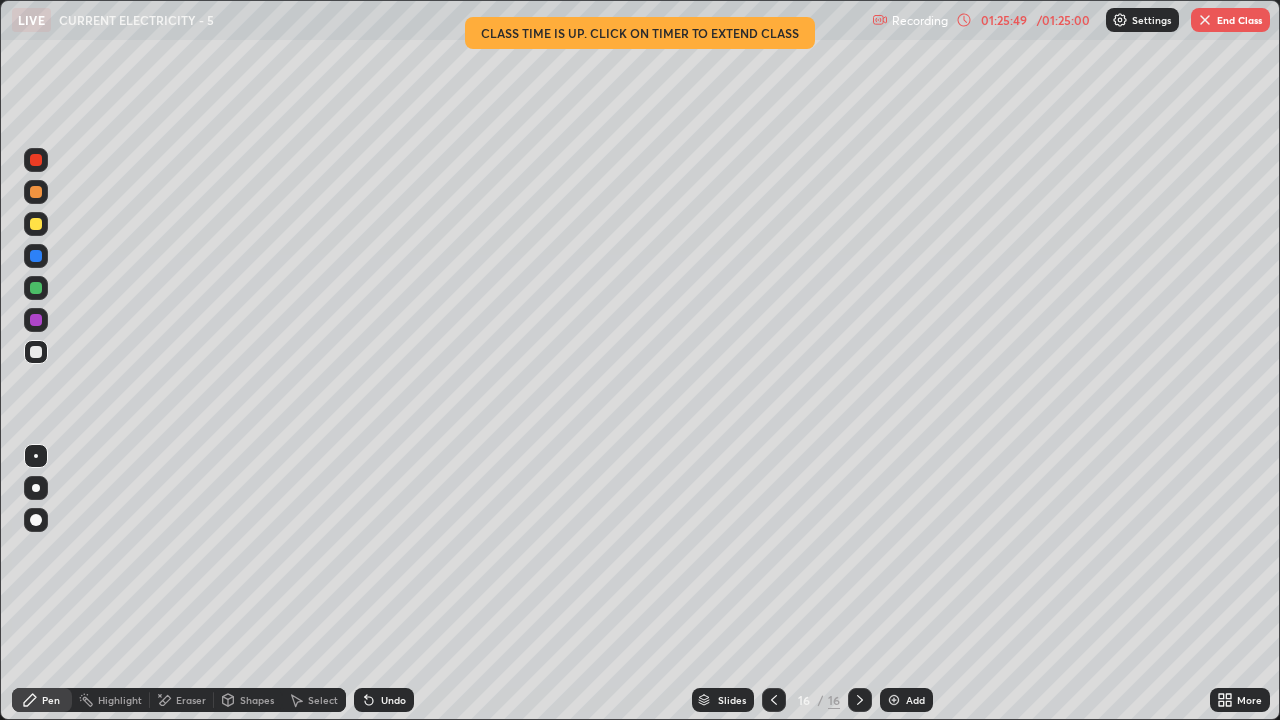 click 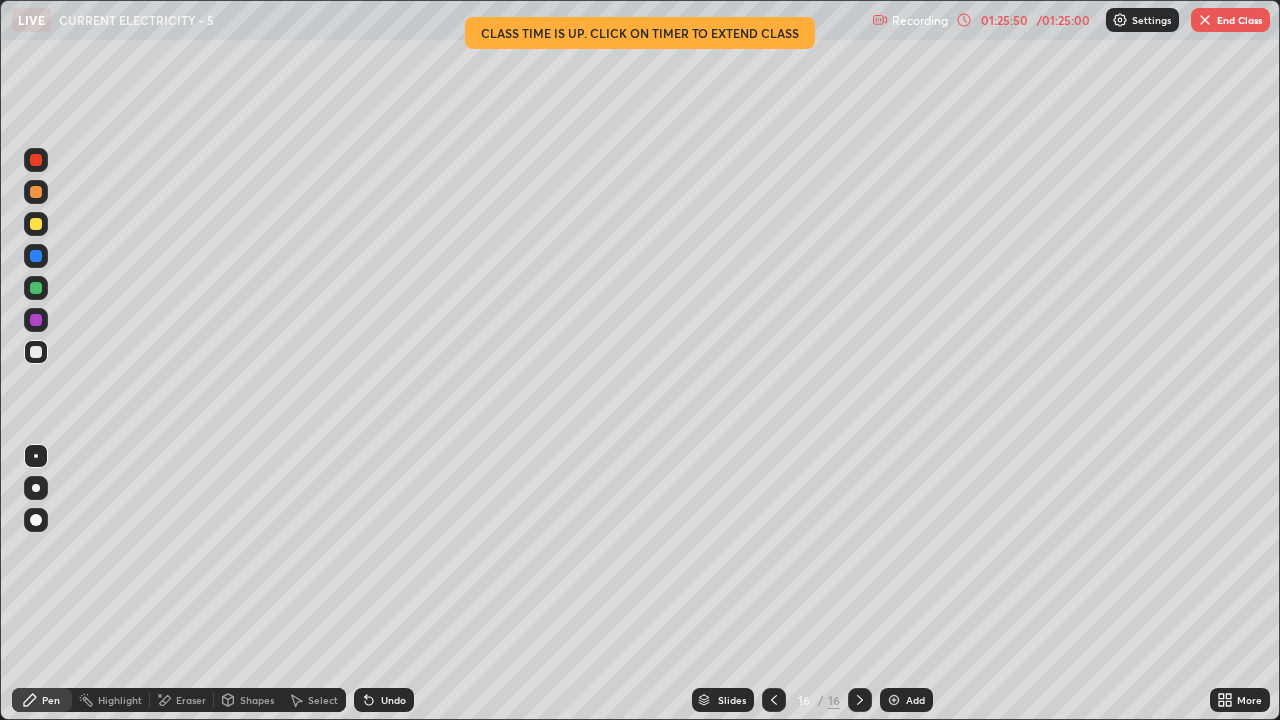 click 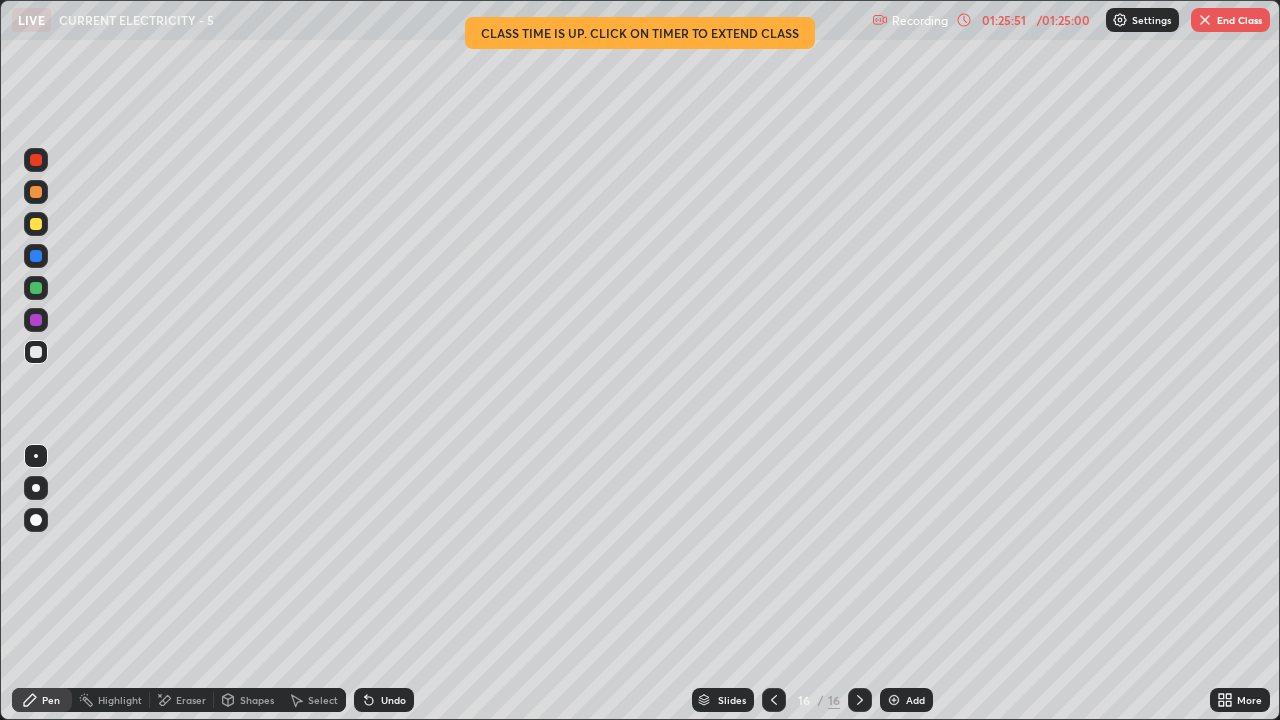click 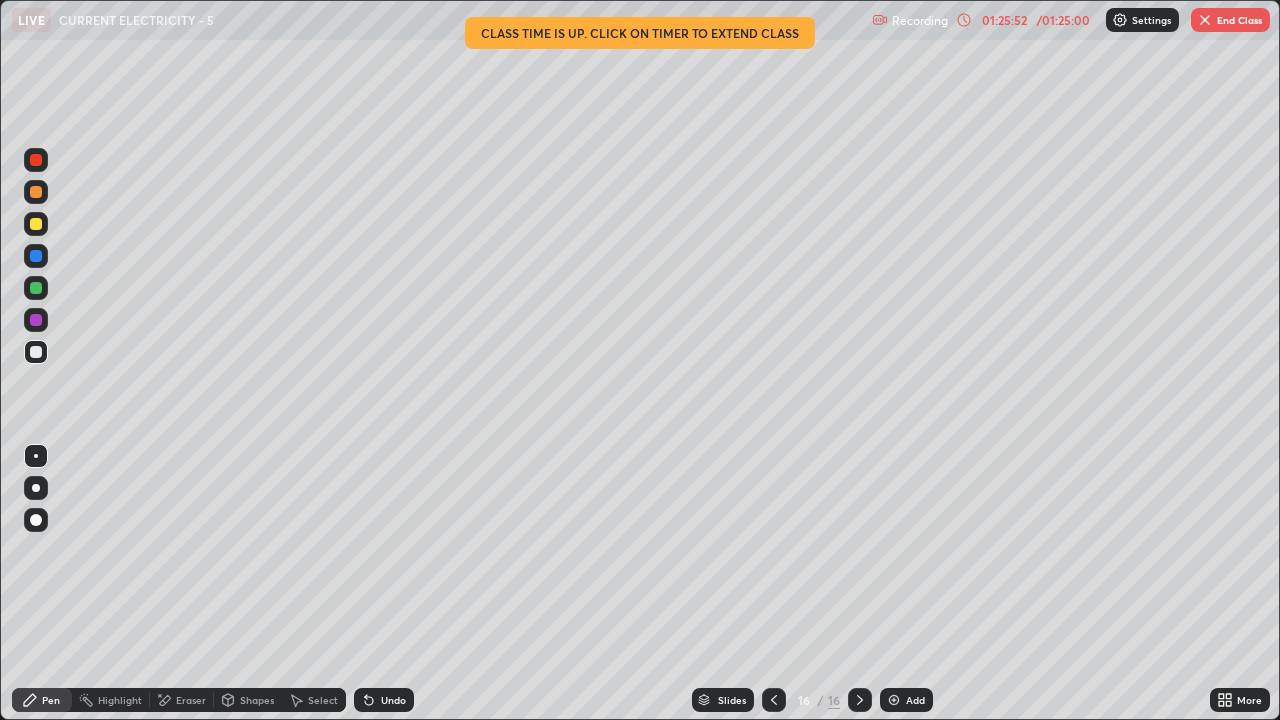 click 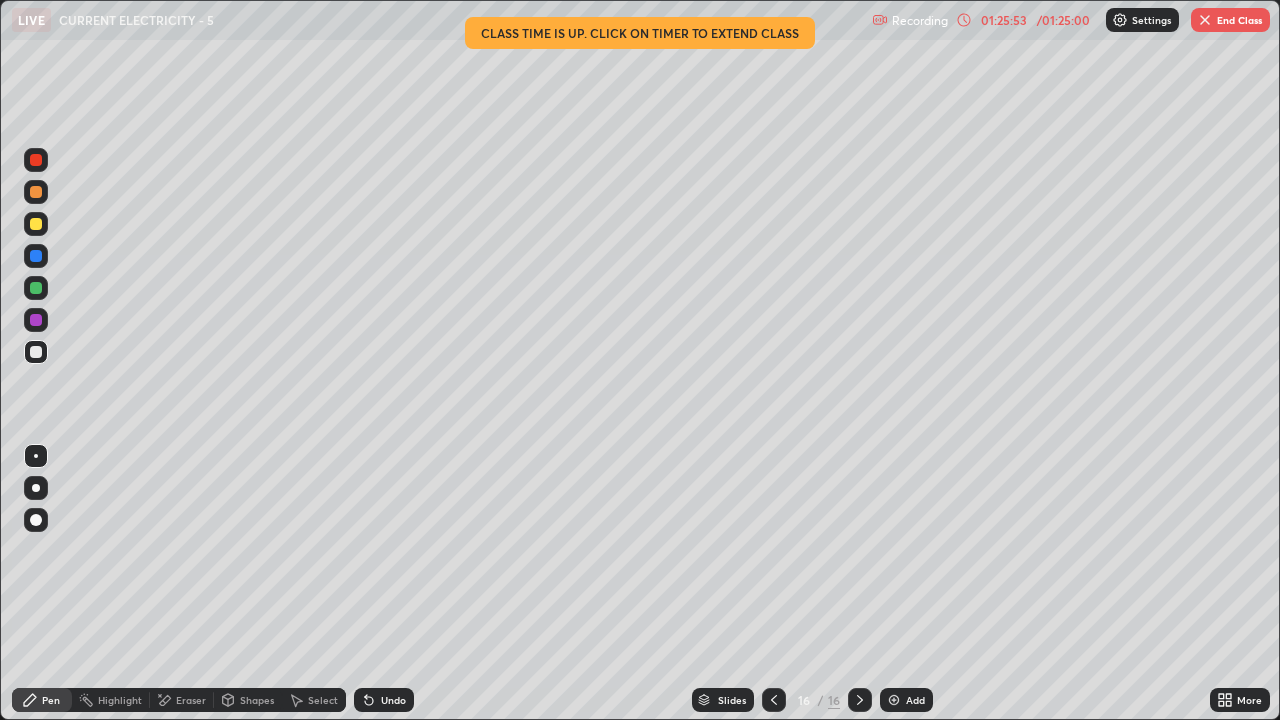 click 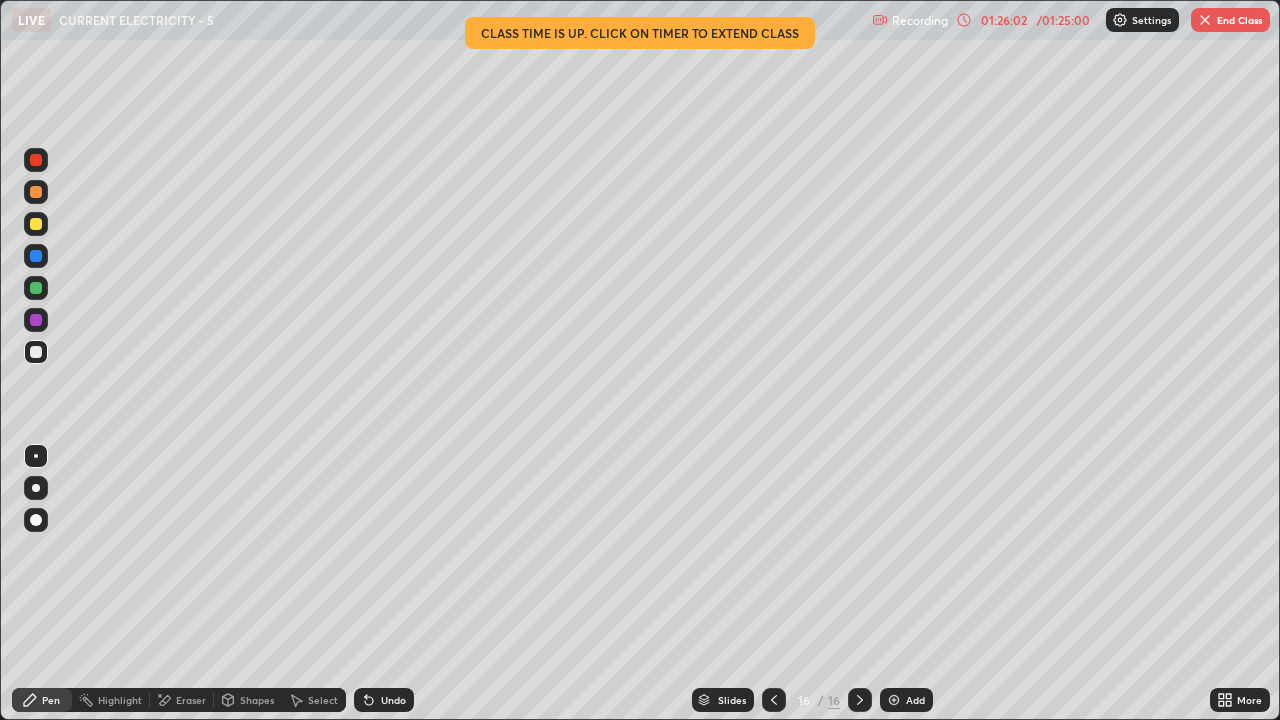 click on "Slides 16 / 16 Add" at bounding box center (812, 700) 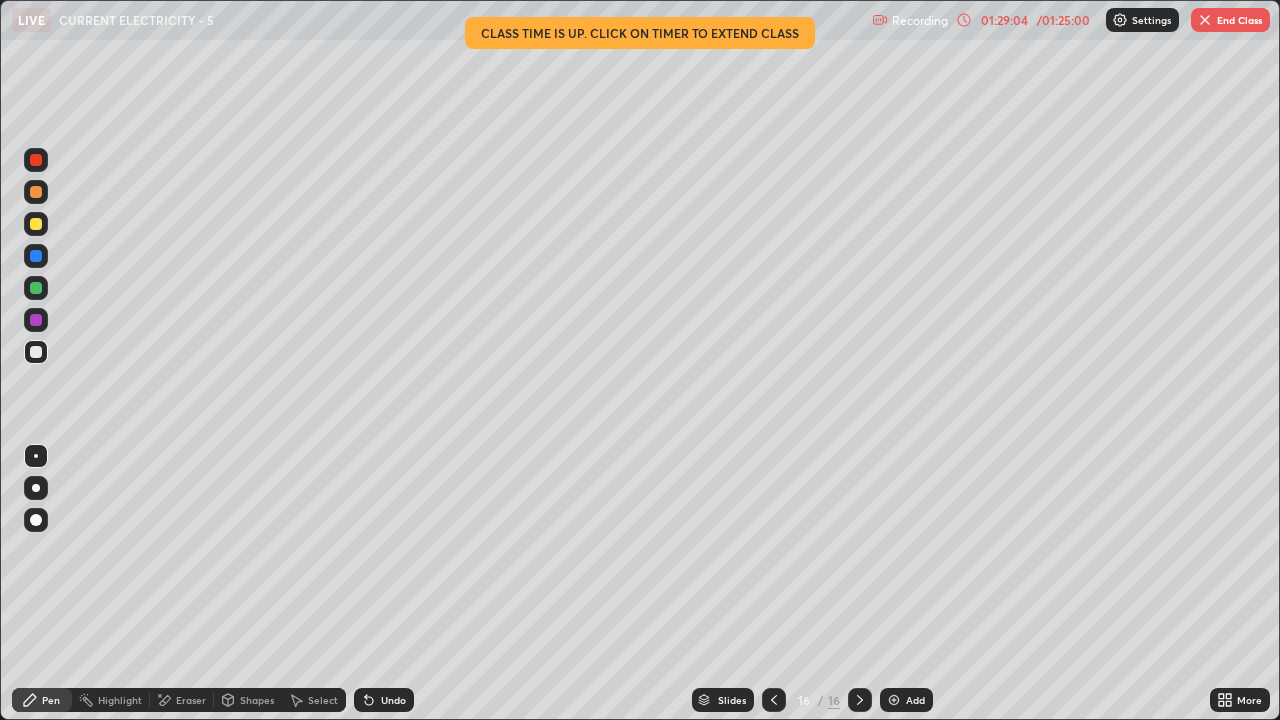 click on "End Class" at bounding box center [1230, 20] 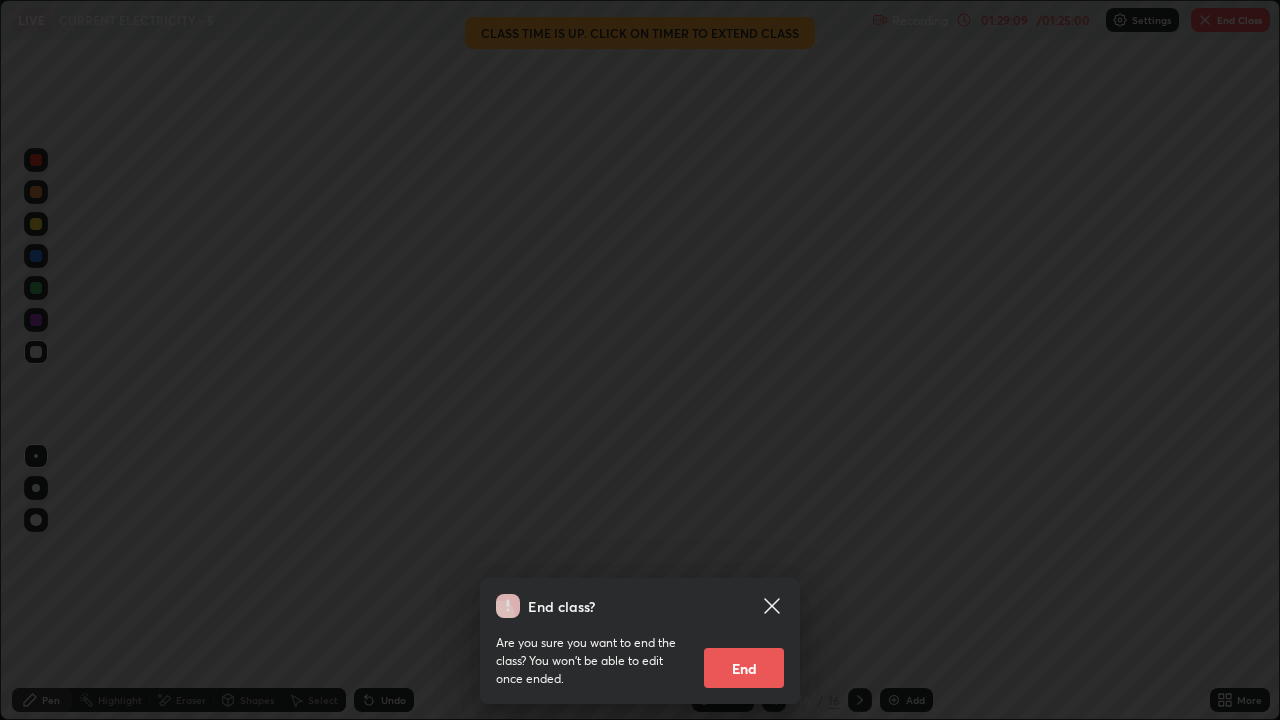 click on "End" at bounding box center (744, 668) 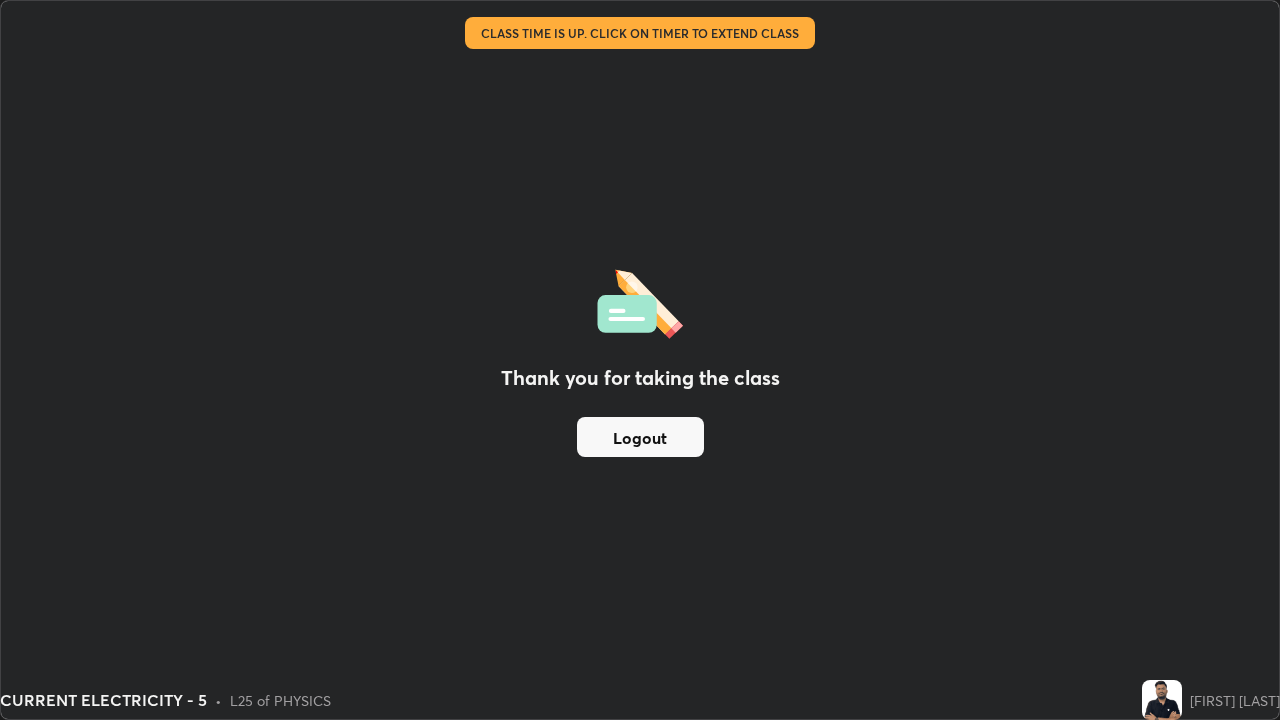click on "Logout" at bounding box center (640, 437) 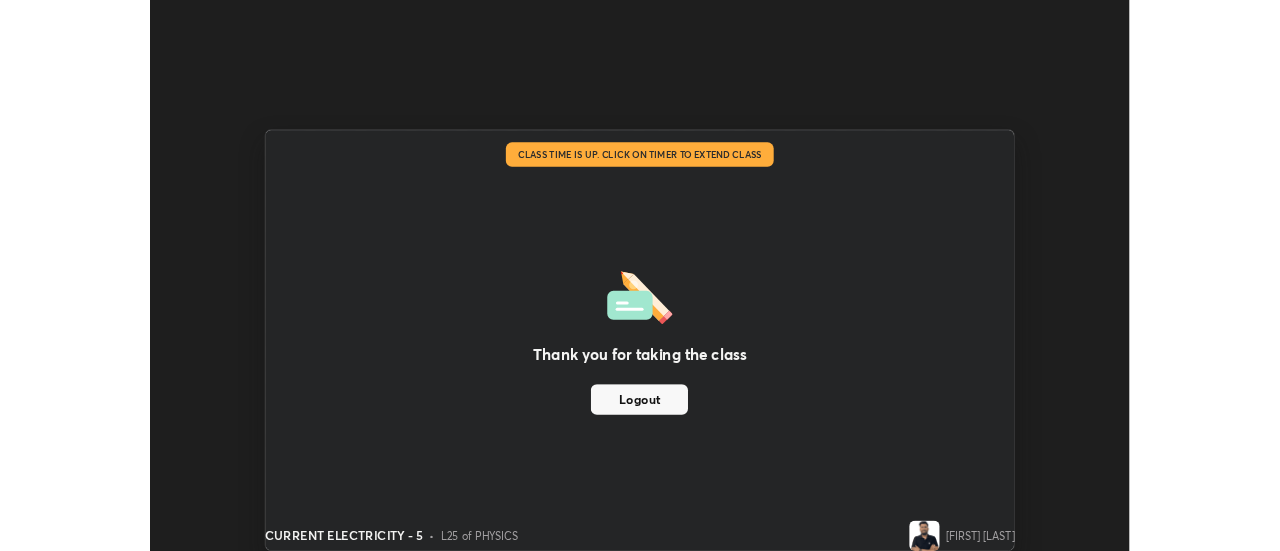 scroll, scrollTop: 551, scrollLeft: 1280, axis: both 